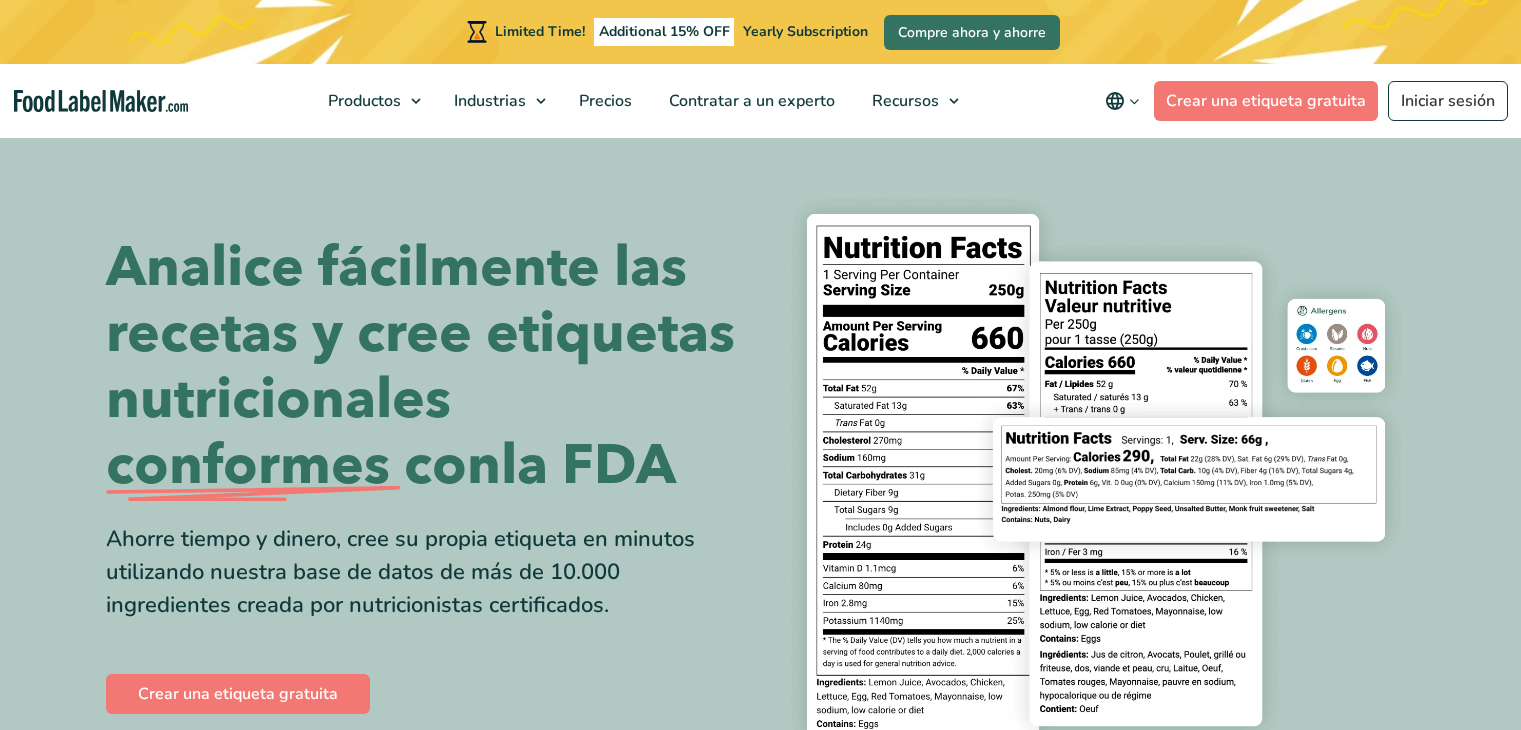 scroll, scrollTop: 0, scrollLeft: 0, axis: both 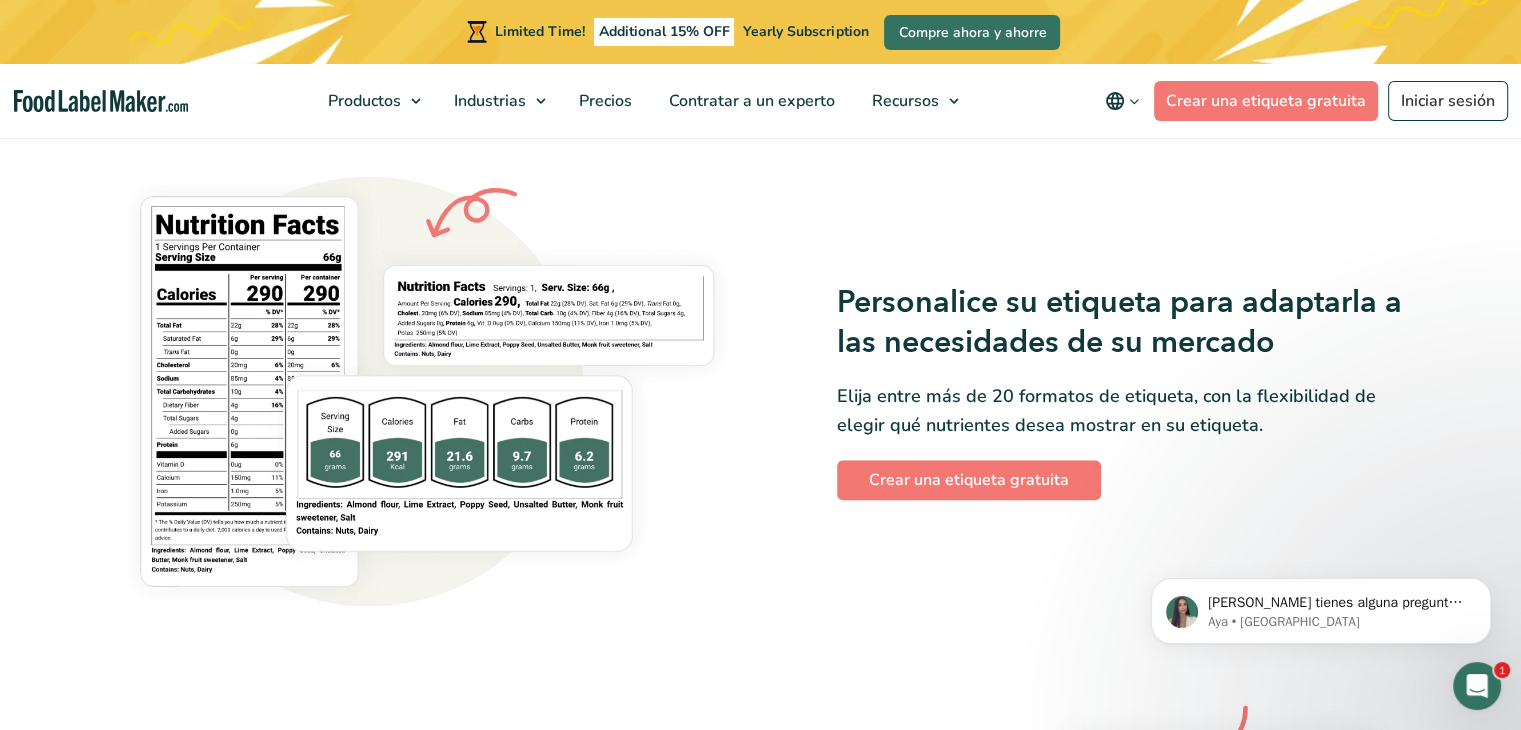 click at bounding box center (427, 392) 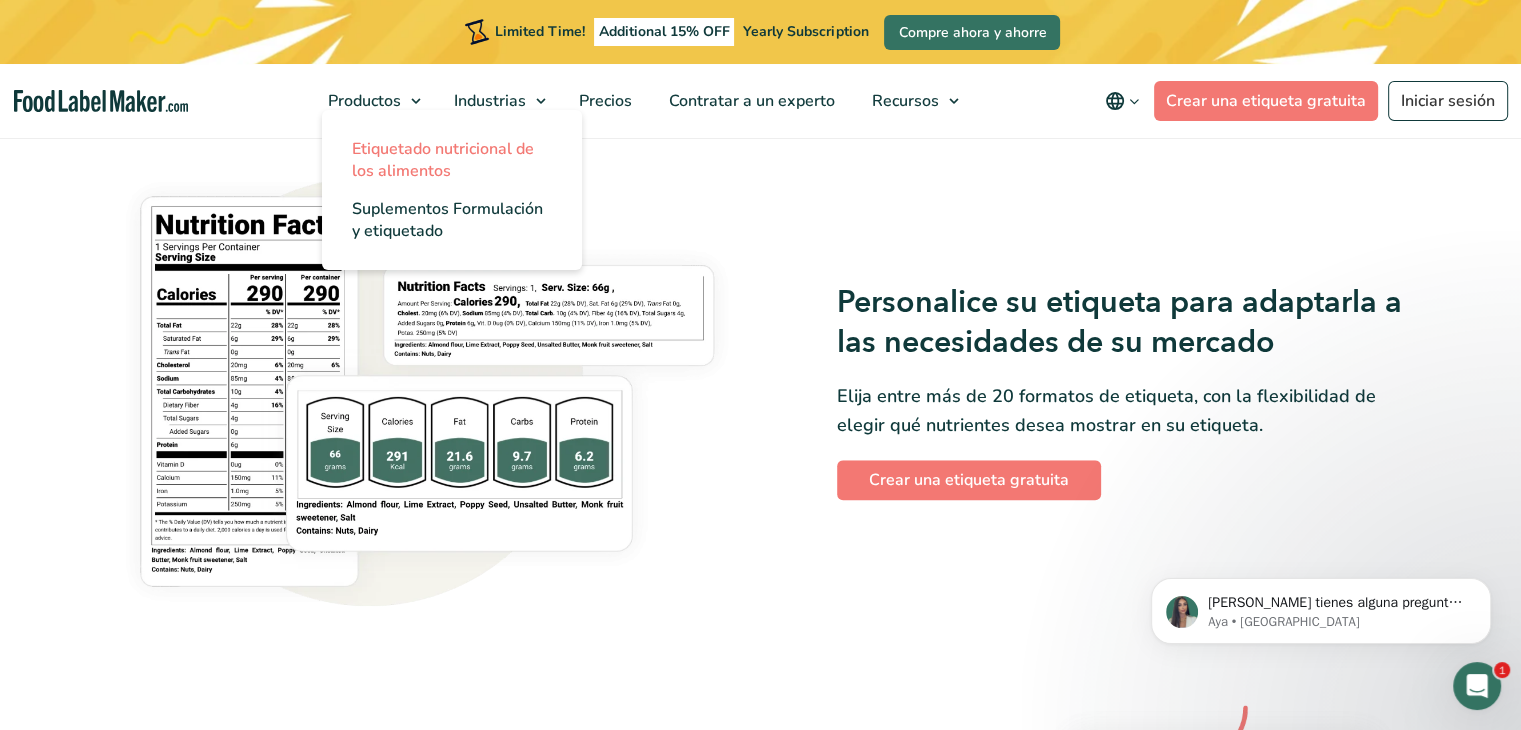 click on "Etiquetado nutricional de los alimentos" at bounding box center (443, 160) 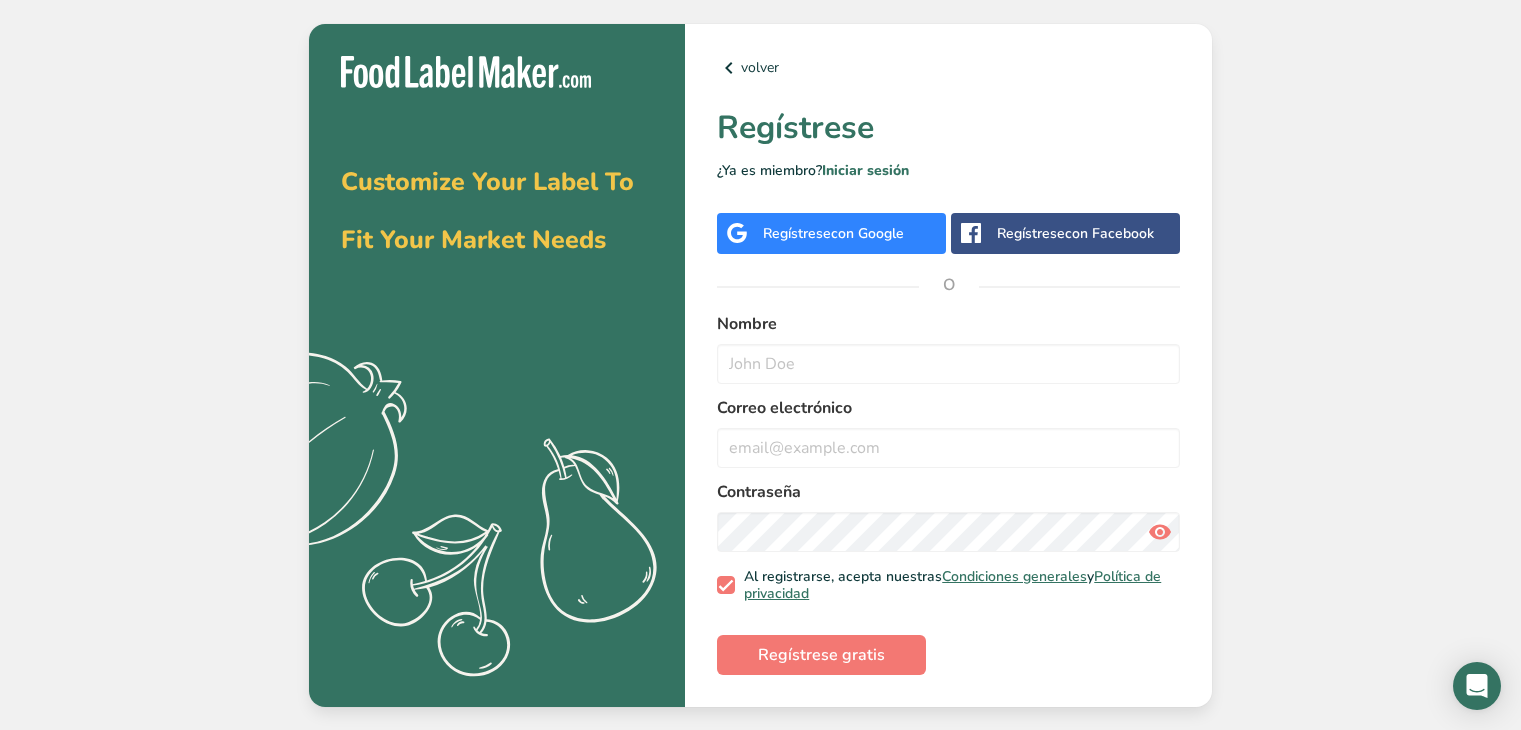 scroll, scrollTop: 0, scrollLeft: 0, axis: both 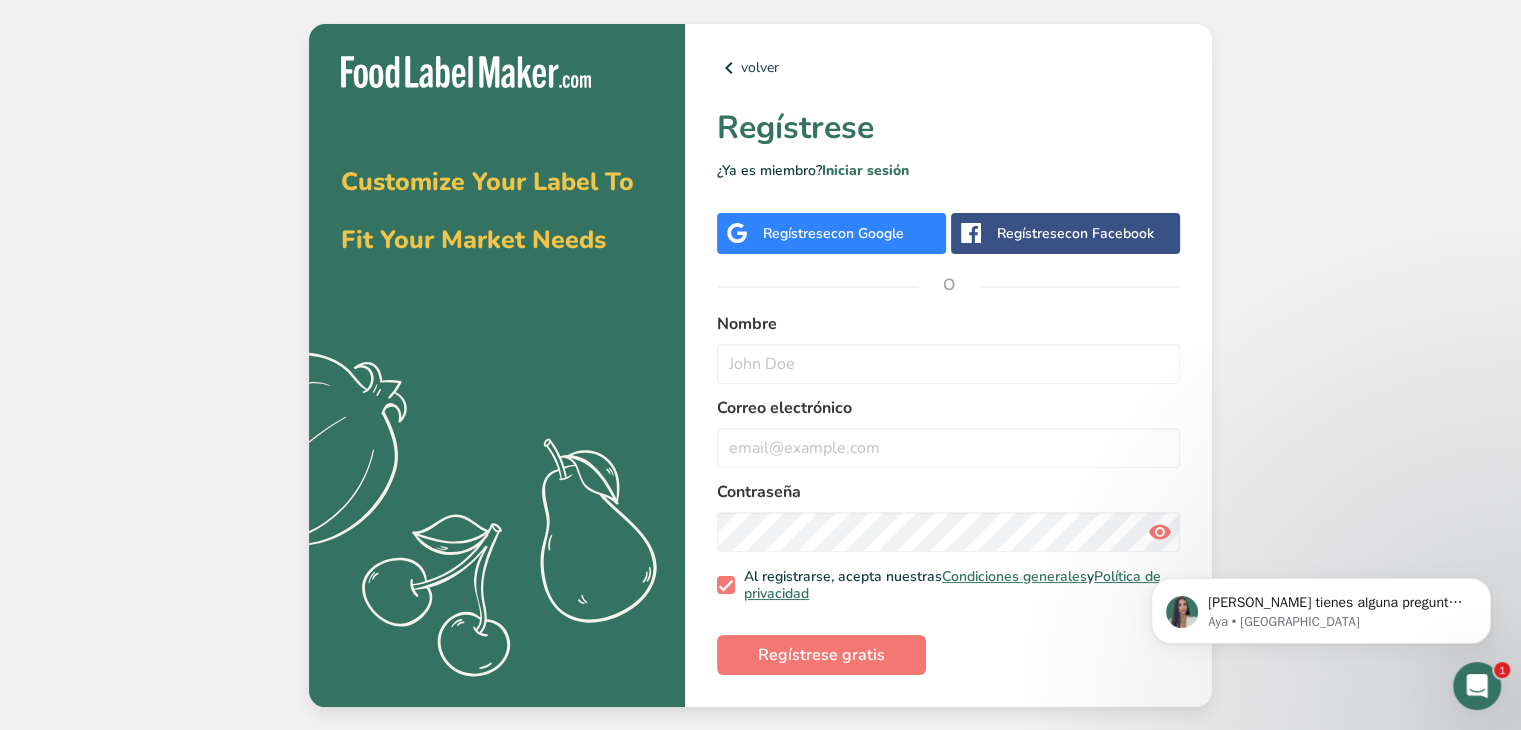 click on "con Facebook" at bounding box center (1109, 233) 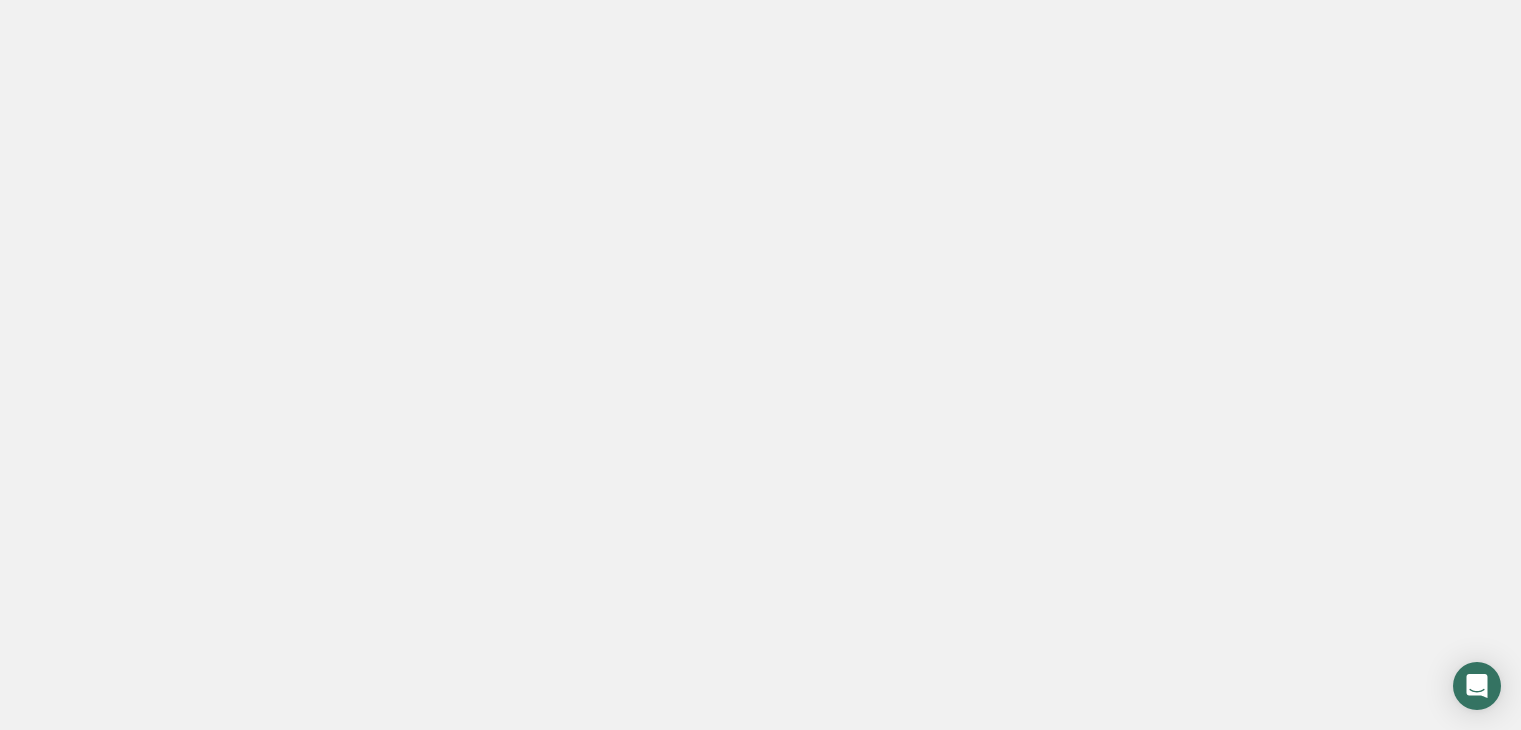 scroll, scrollTop: 0, scrollLeft: 0, axis: both 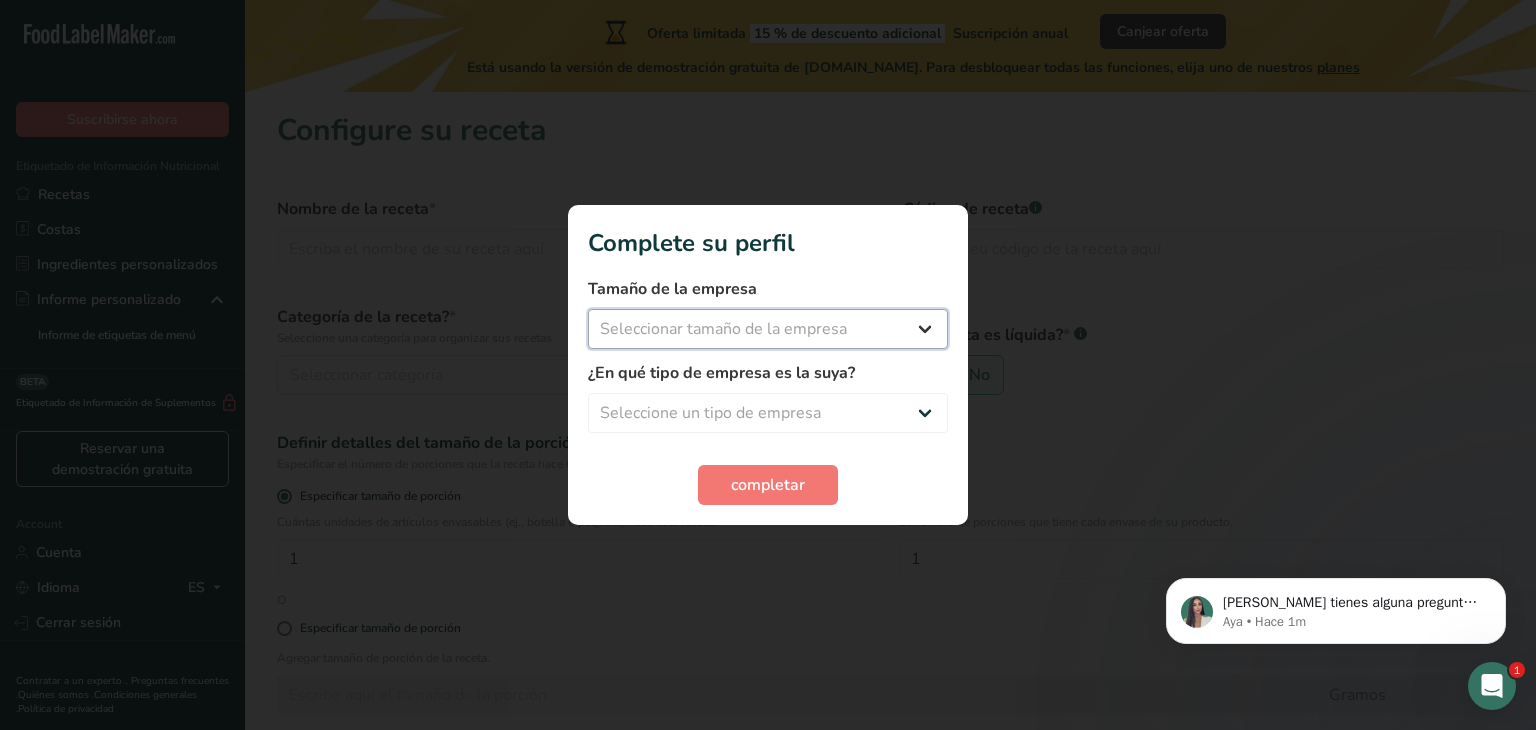 click on "Seleccionar tamaño de la empresa
Menos de 10 empleados
De 10 a 50 empleados
De 51 a 500 empleados
Más de 500 empleados" at bounding box center (768, 329) 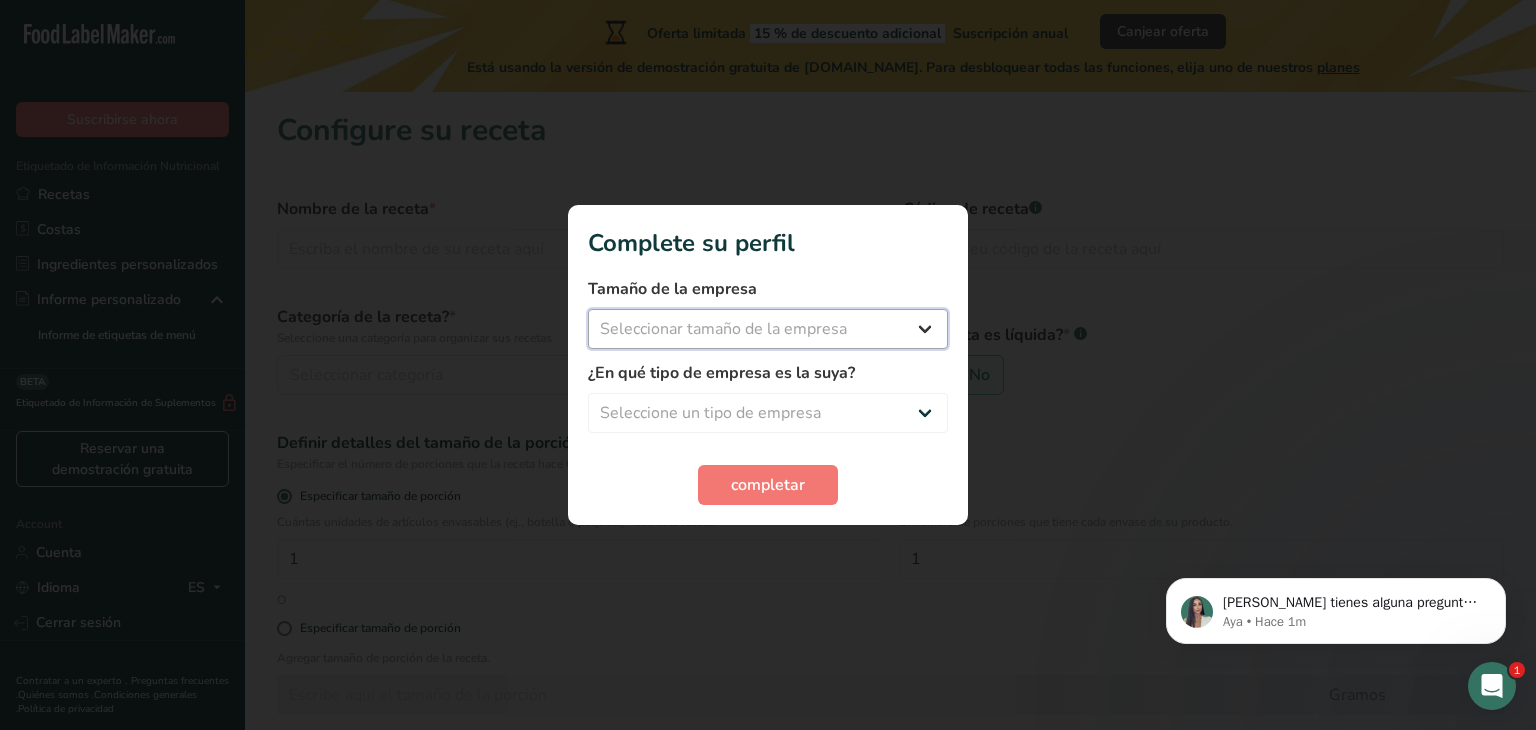 select on "1" 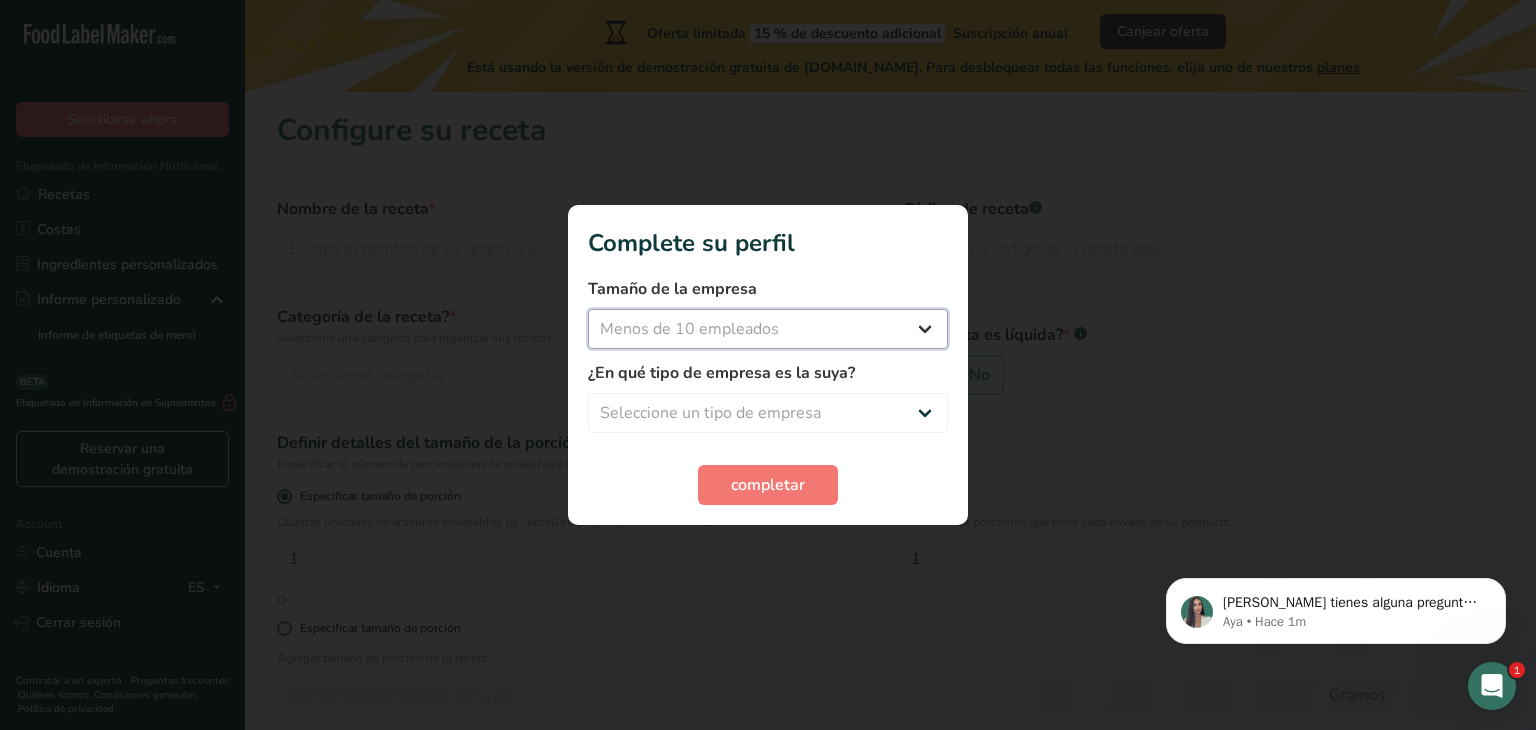 click on "Seleccionar tamaño de la empresa
Menos de 10 empleados
De 10 a 50 empleados
De 51 a 500 empleados
Más de 500 empleados" at bounding box center [768, 329] 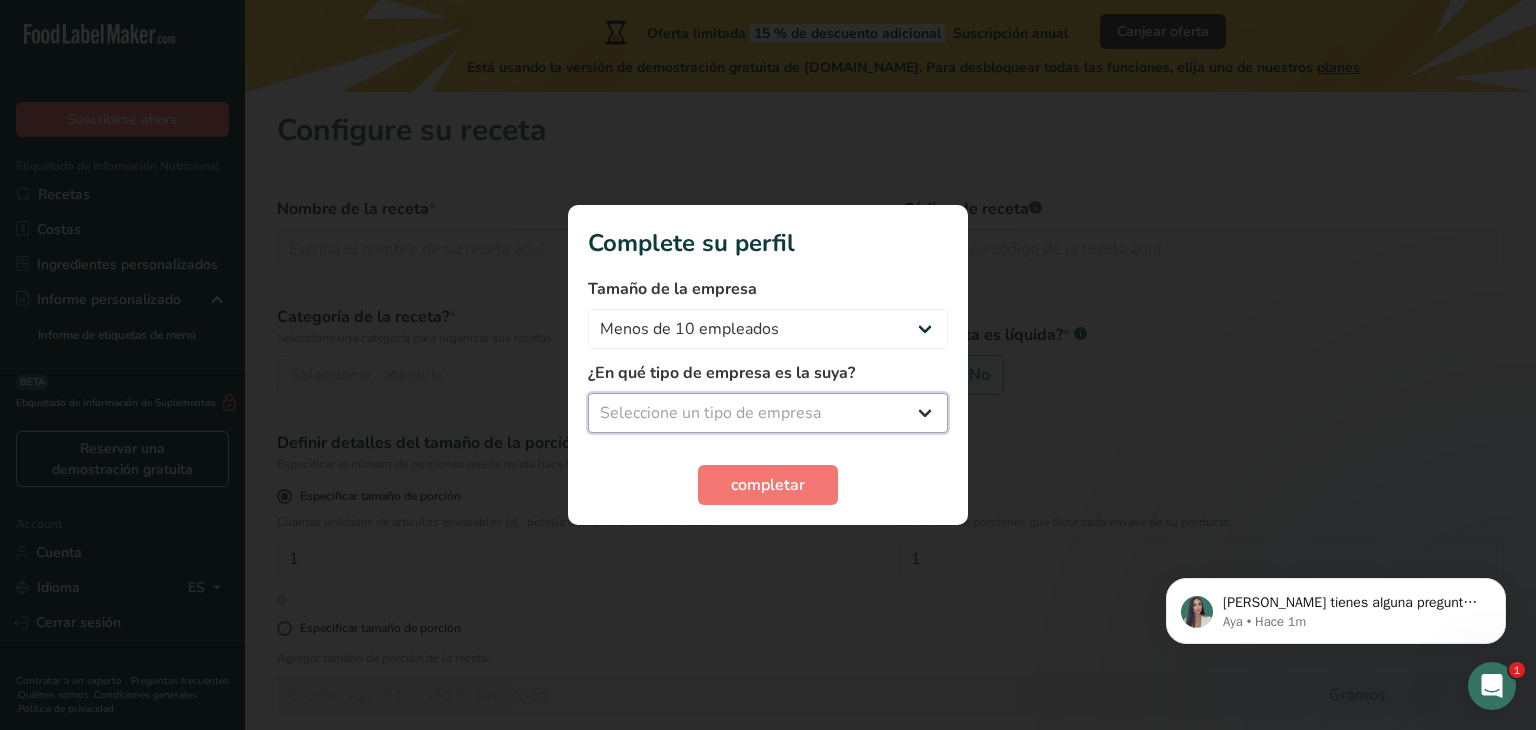 click on "Seleccione un tipo de empresa
Fabricante de alimentos envasados
Restaurante y cafetería
Panadería
Empresa de comidas preparadas y cáterin
Nutricionista
Bloguero gastronómico
Entrenador personal
Otro" at bounding box center (768, 413) 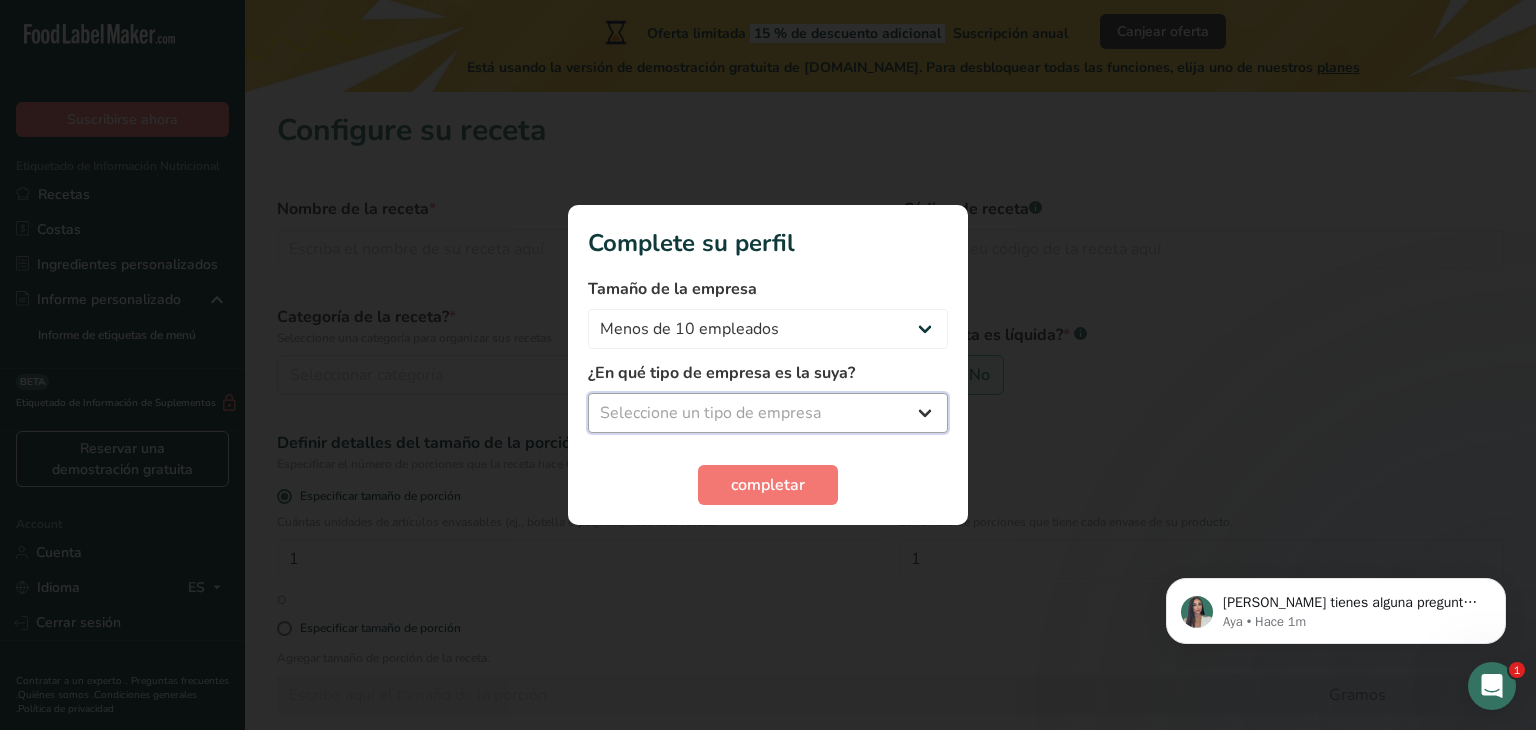 select on "8" 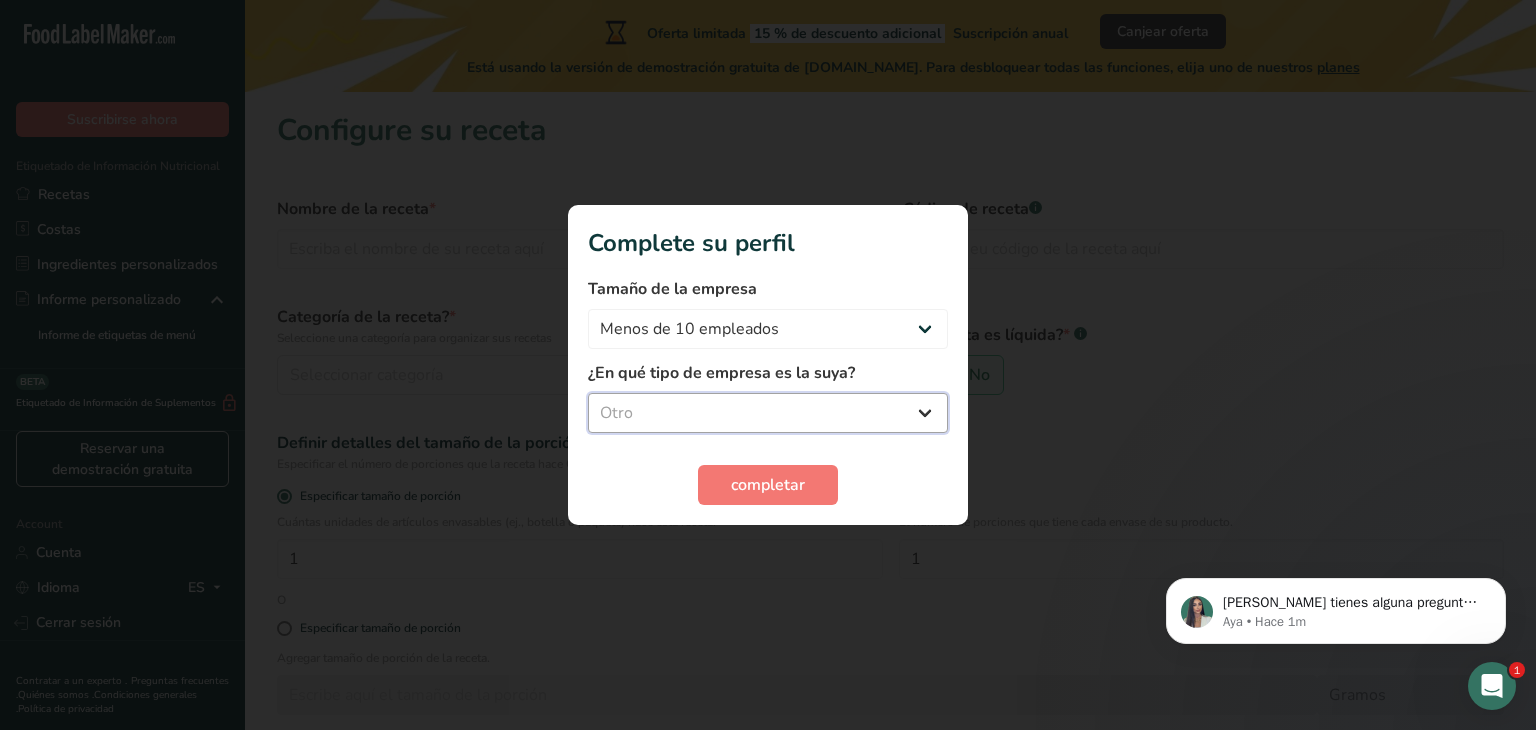 click on "Seleccione un tipo de empresa
Fabricante de alimentos envasados
Restaurante y cafetería
Panadería
Empresa de comidas preparadas y cáterin
Nutricionista
Bloguero gastronómico
Entrenador personal
Otro" at bounding box center (768, 413) 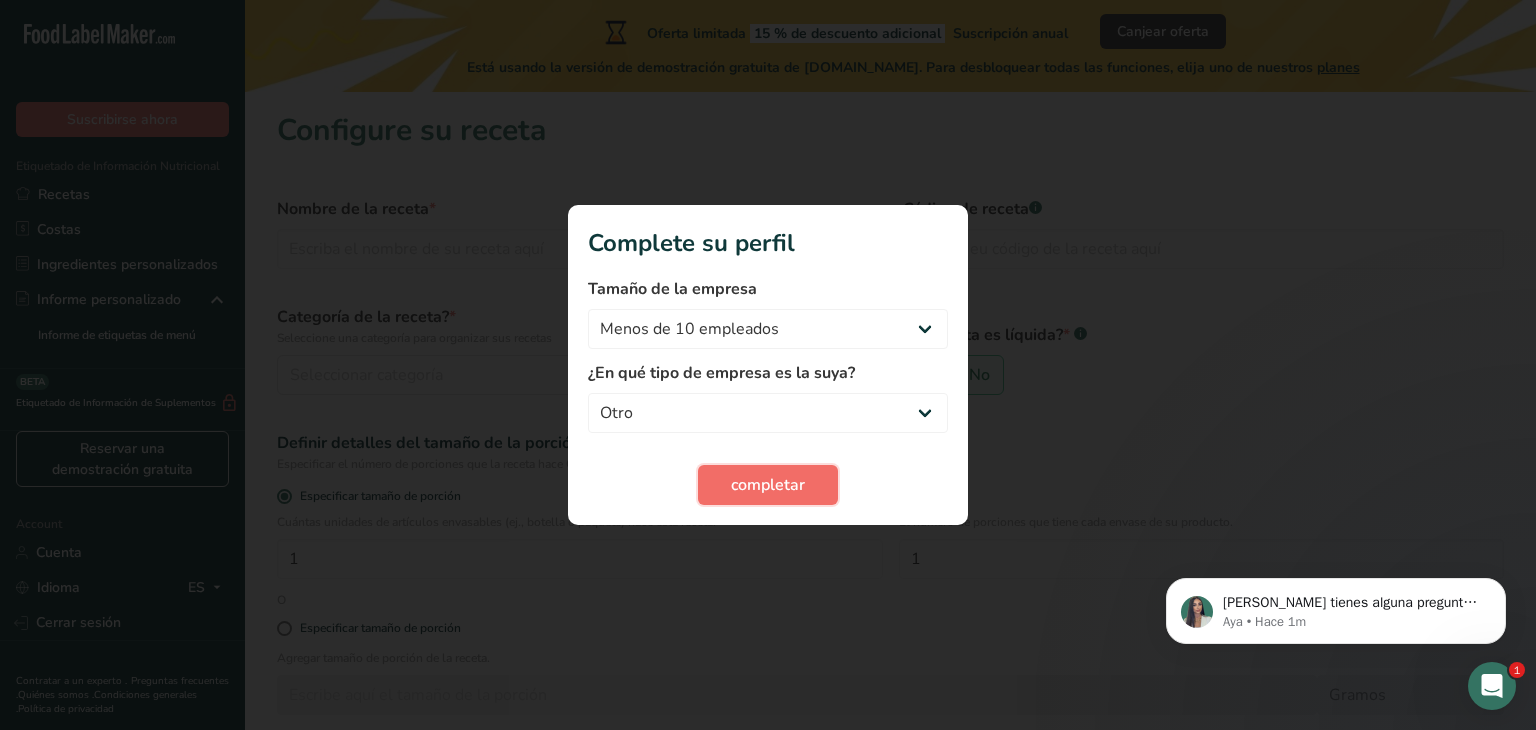 click on "completar" at bounding box center [768, 485] 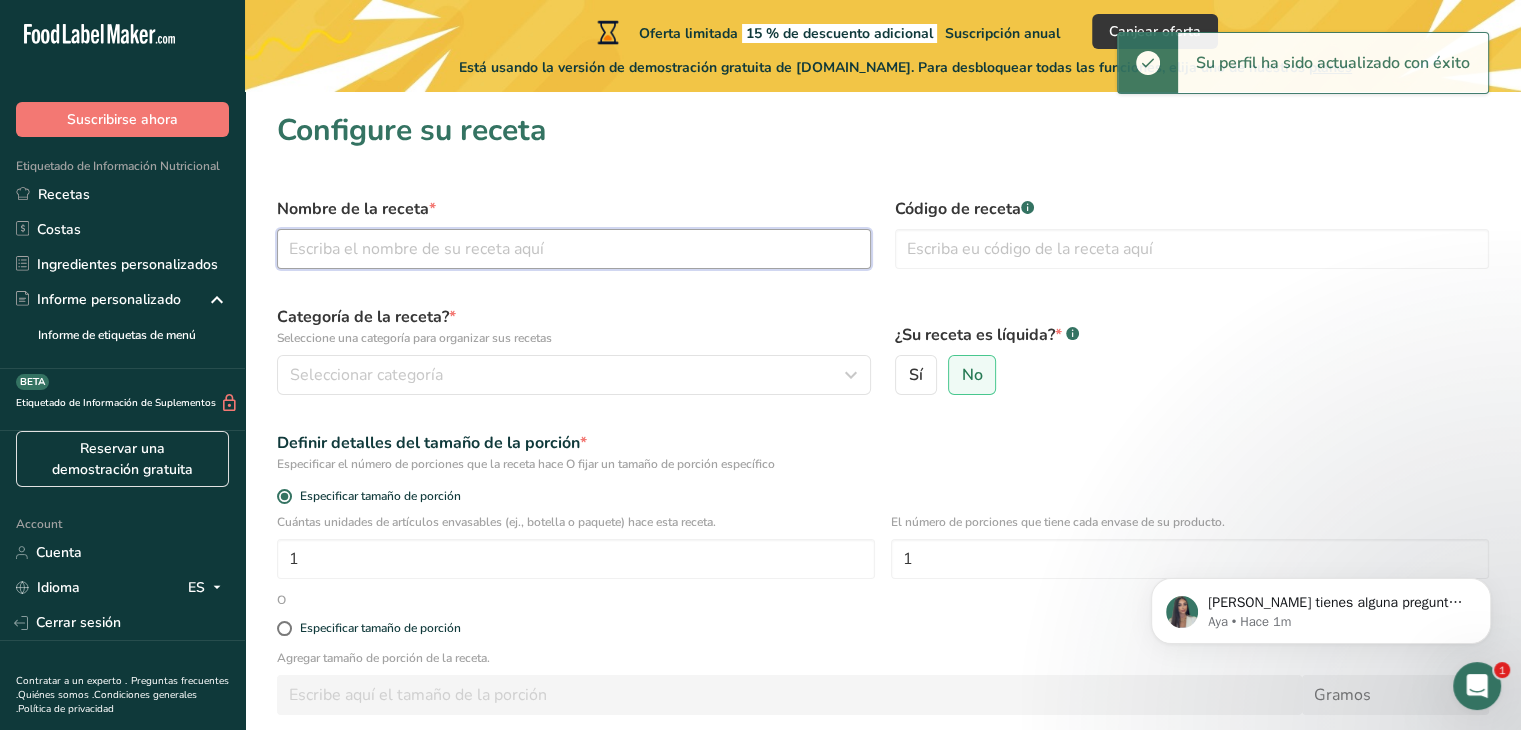 click at bounding box center [574, 249] 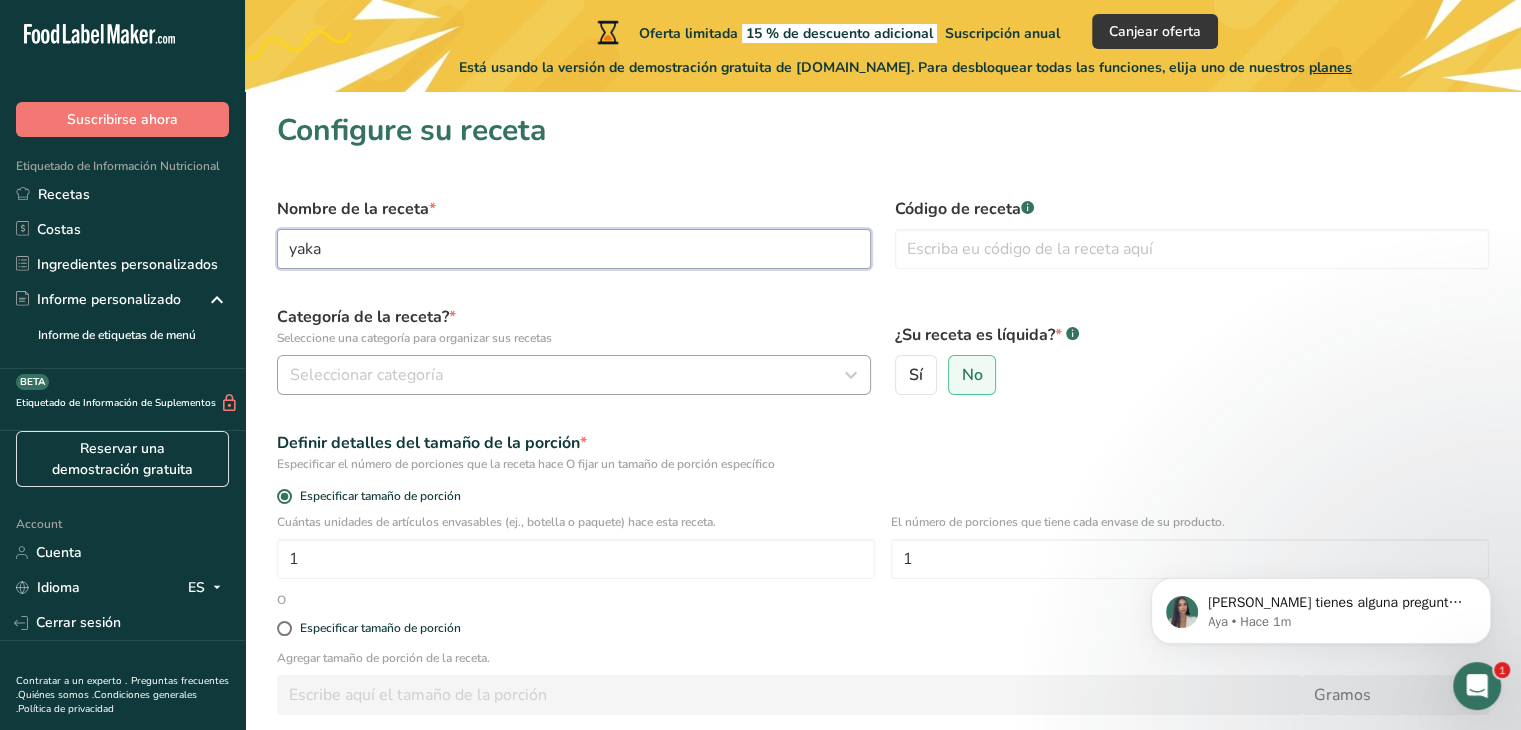 type on "yaka" 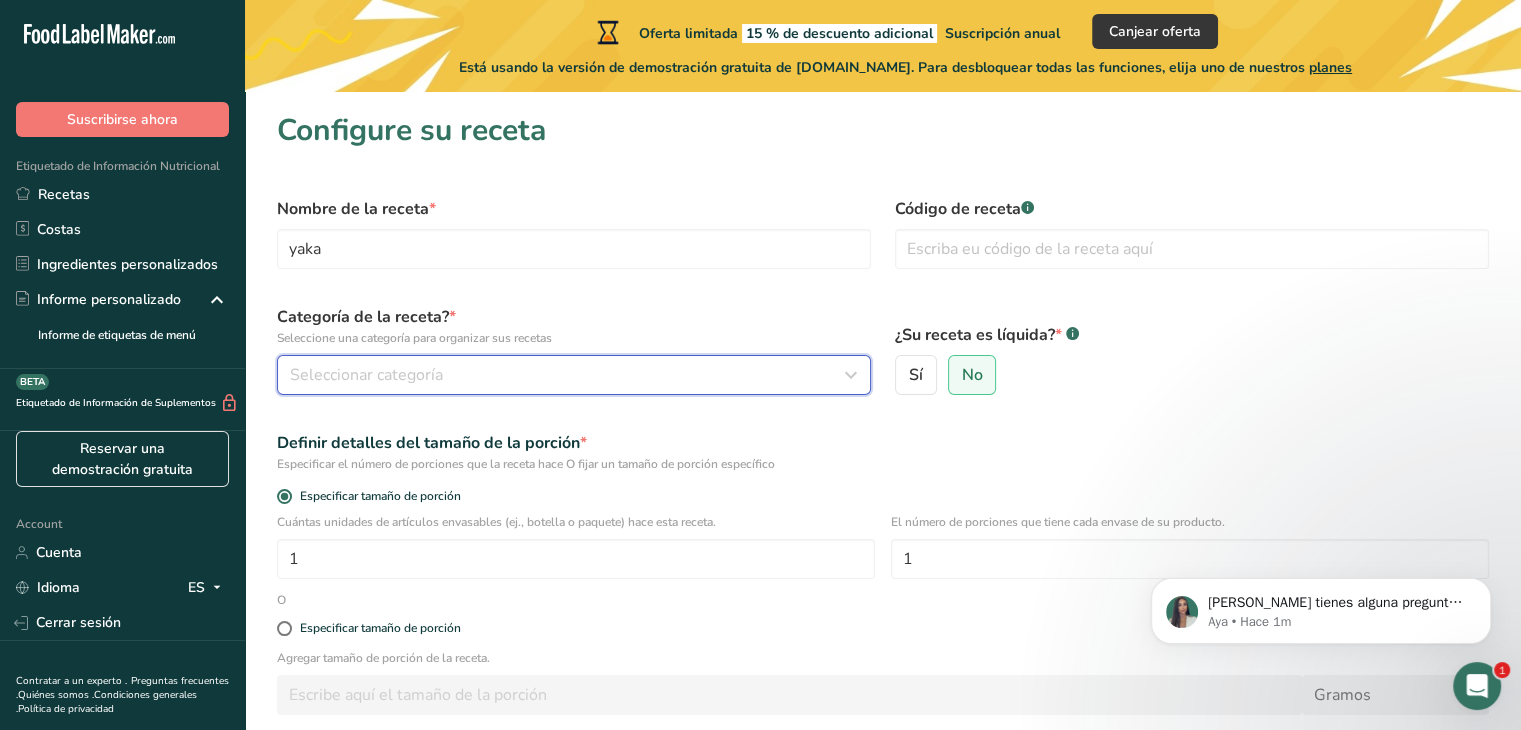 click on "Seleccionar categoría" at bounding box center [366, 375] 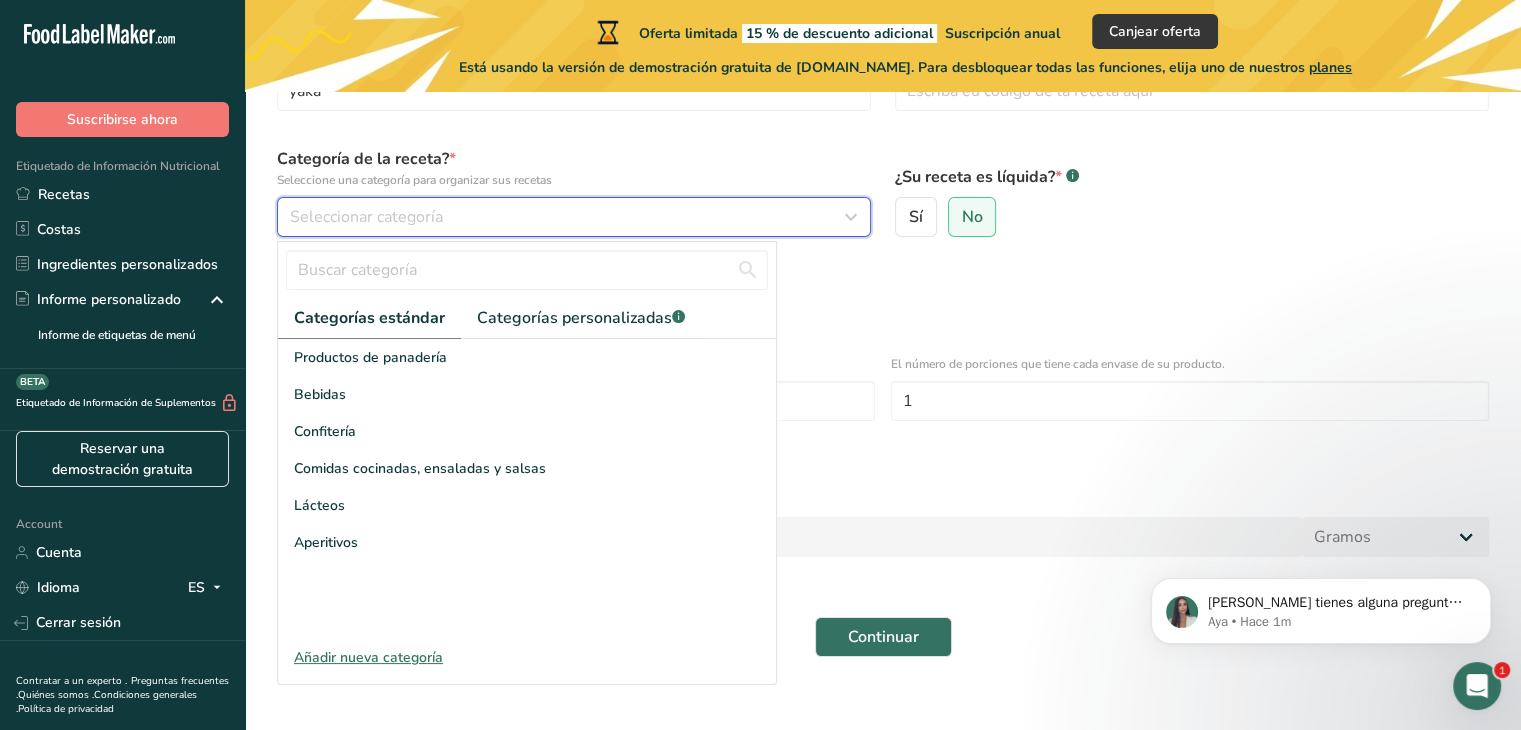scroll, scrollTop: 162, scrollLeft: 0, axis: vertical 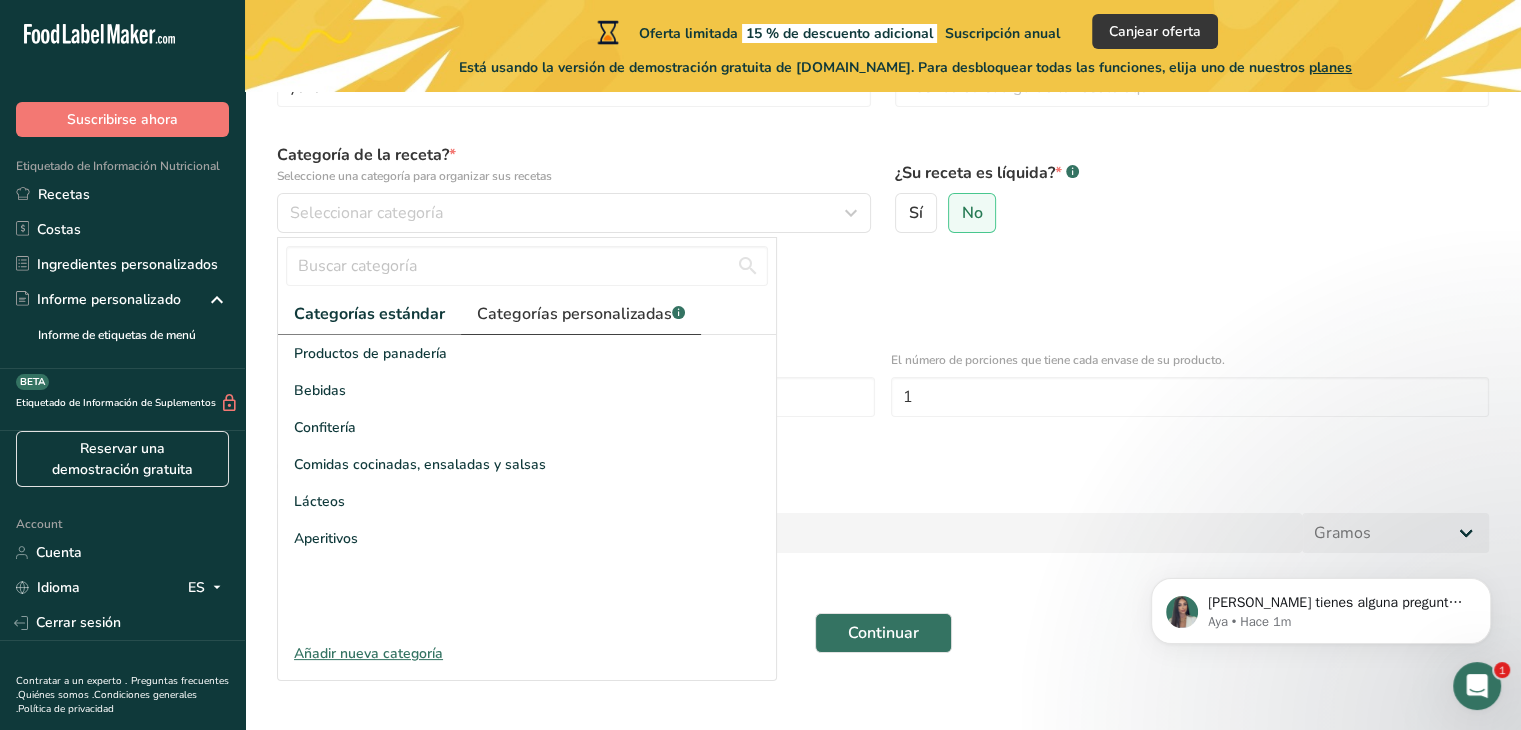 click on "Categorías personalizadas
.a-a{fill:#347362;}.b-a{fill:#fff;}" at bounding box center (581, 314) 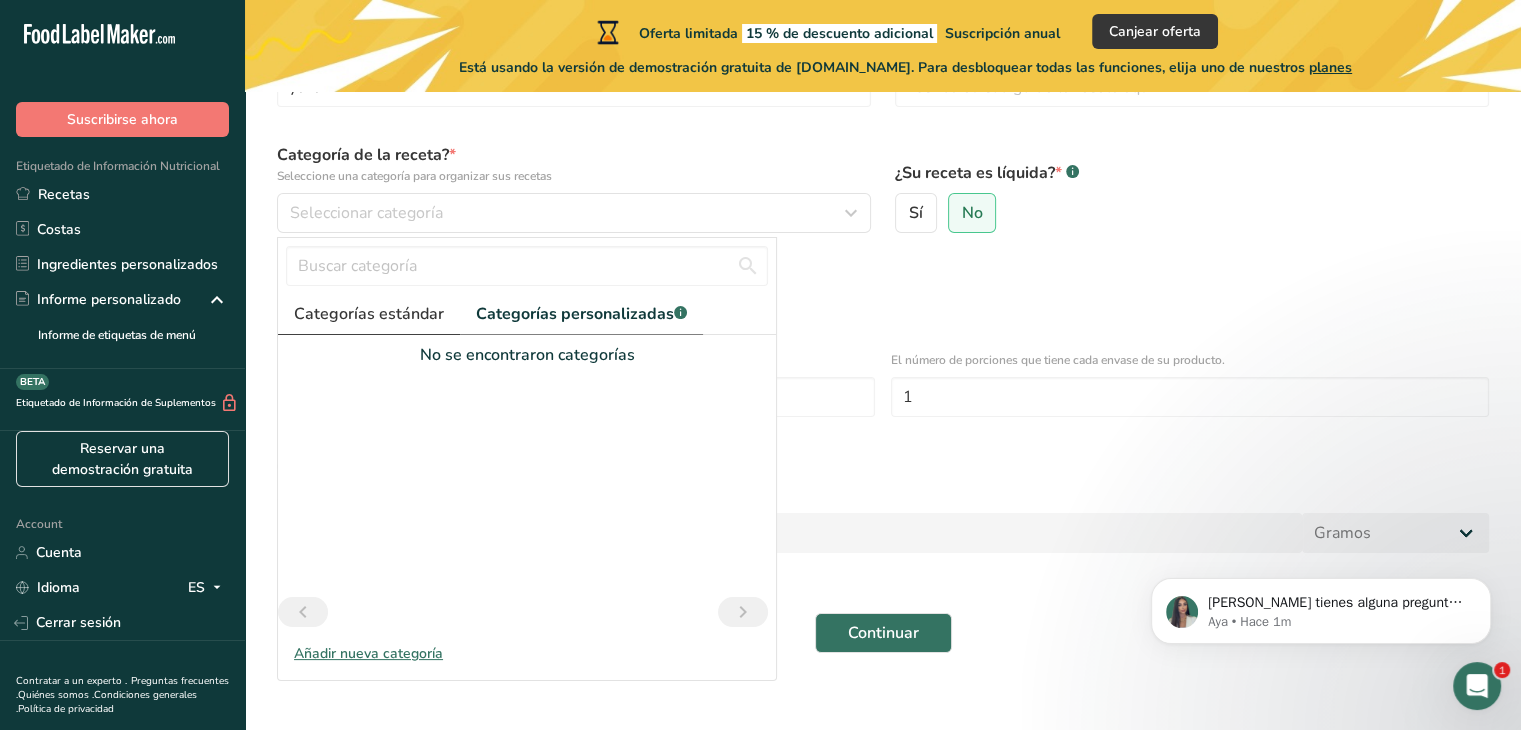 click on "Categorías estándar" at bounding box center (369, 314) 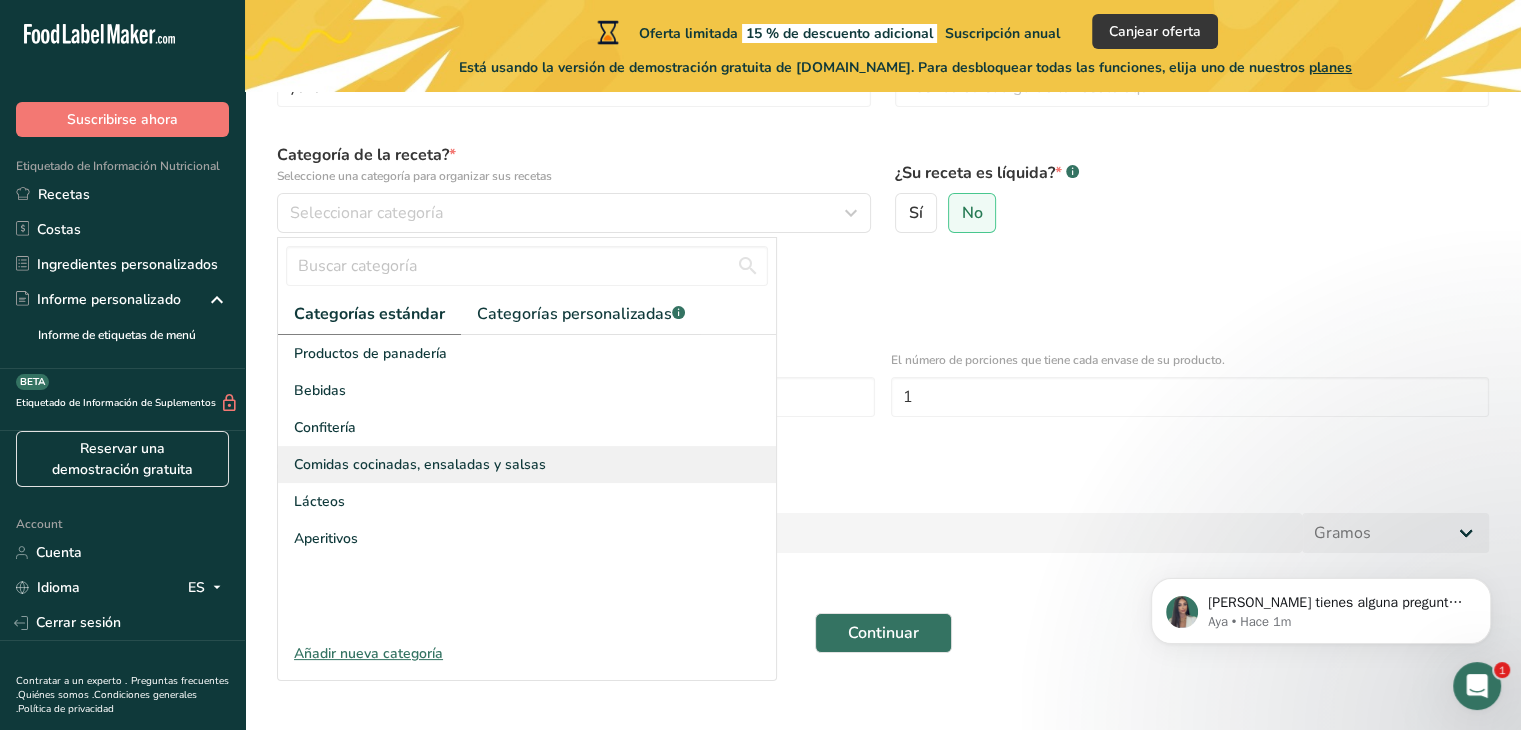 click on "Comidas cocinadas, ensaladas y salsas" at bounding box center (420, 464) 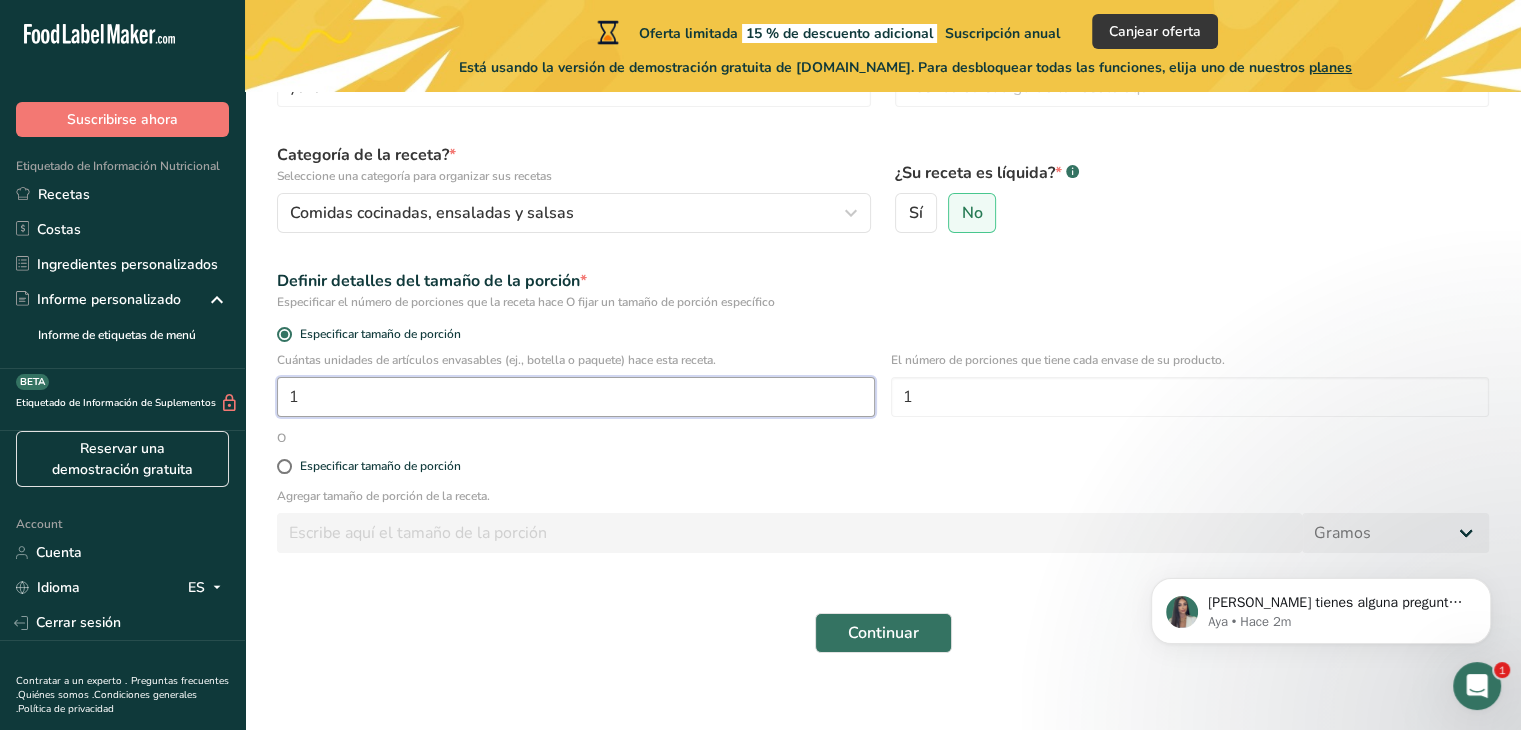 click on "1" at bounding box center (576, 397) 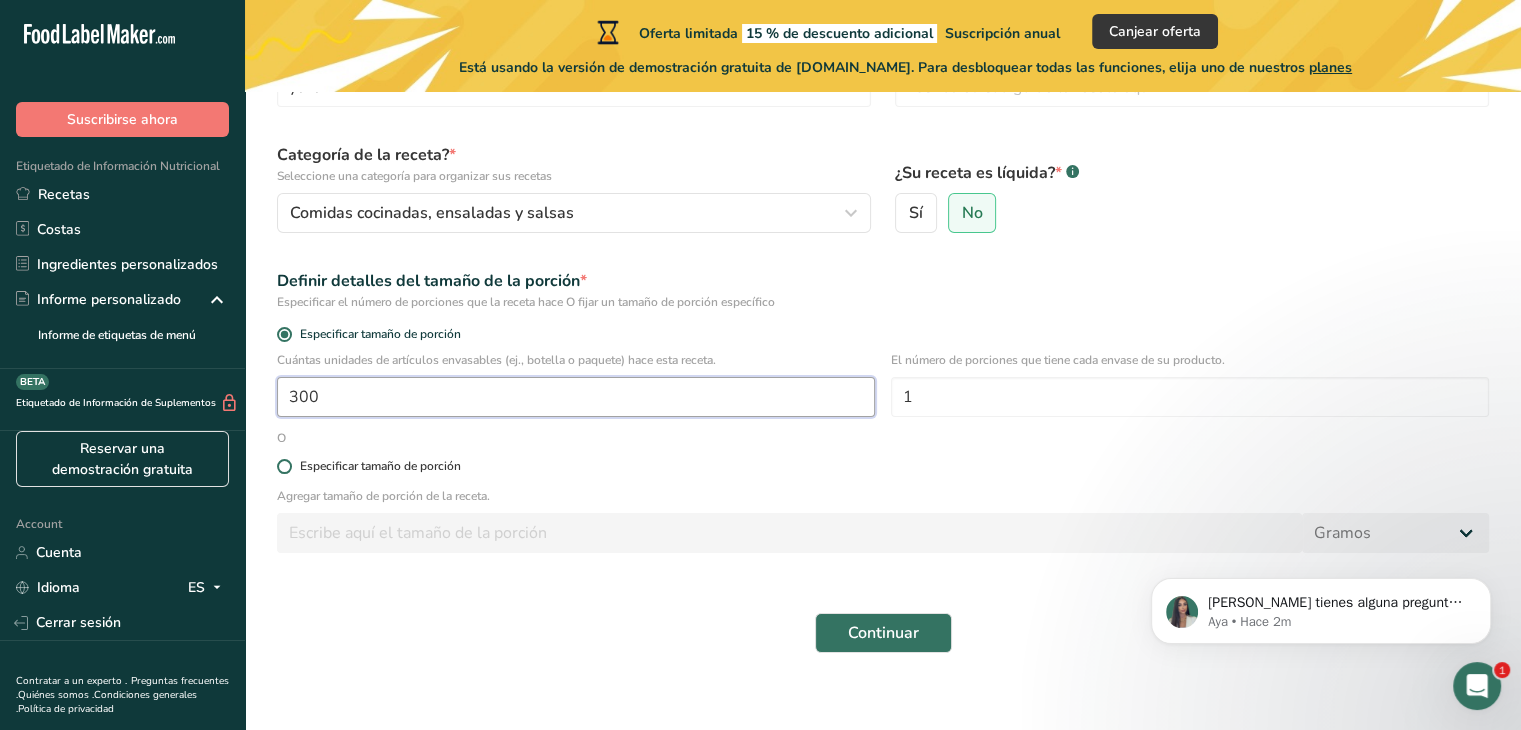 type on "300" 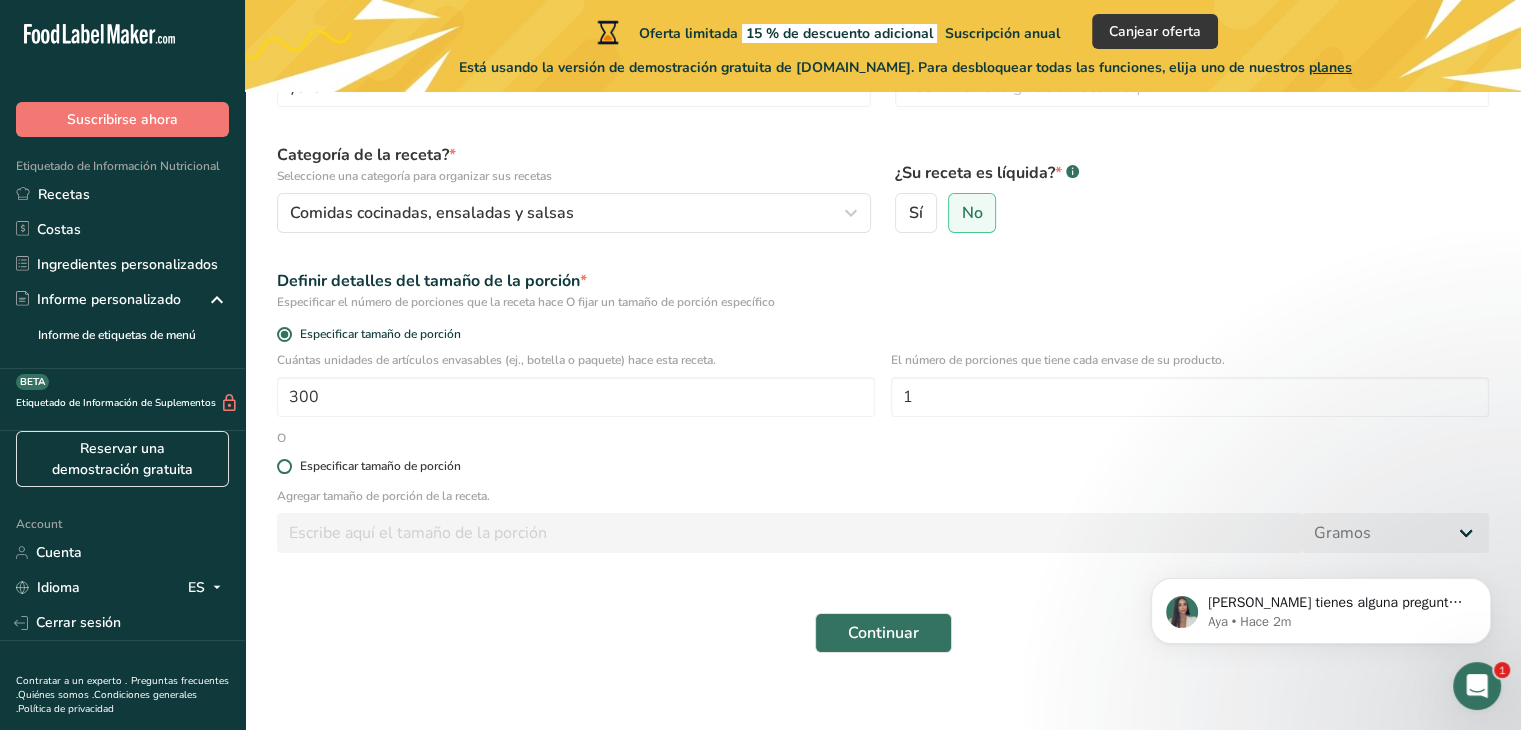 click at bounding box center (284, 466) 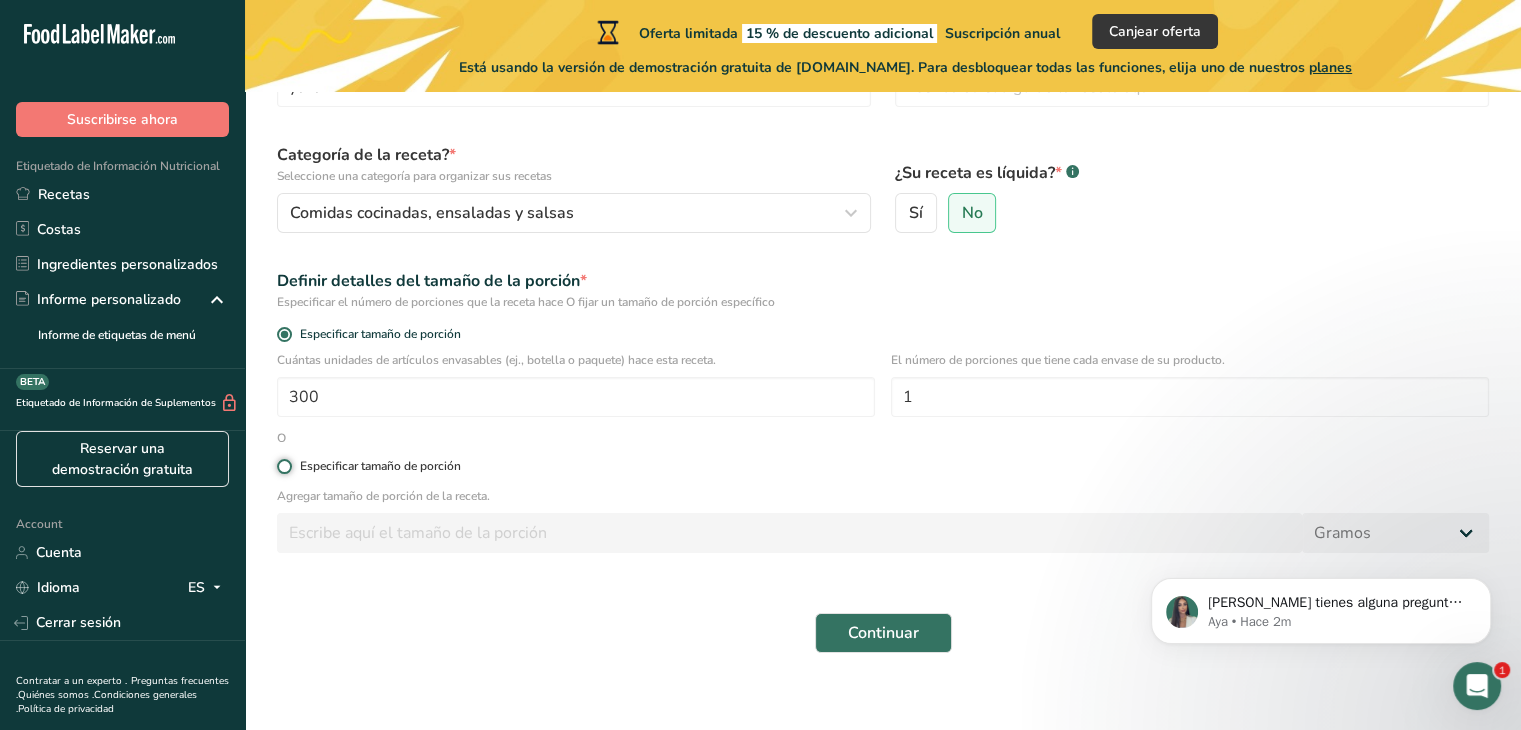 click on "Especificar tamaño de porción" at bounding box center (283, 466) 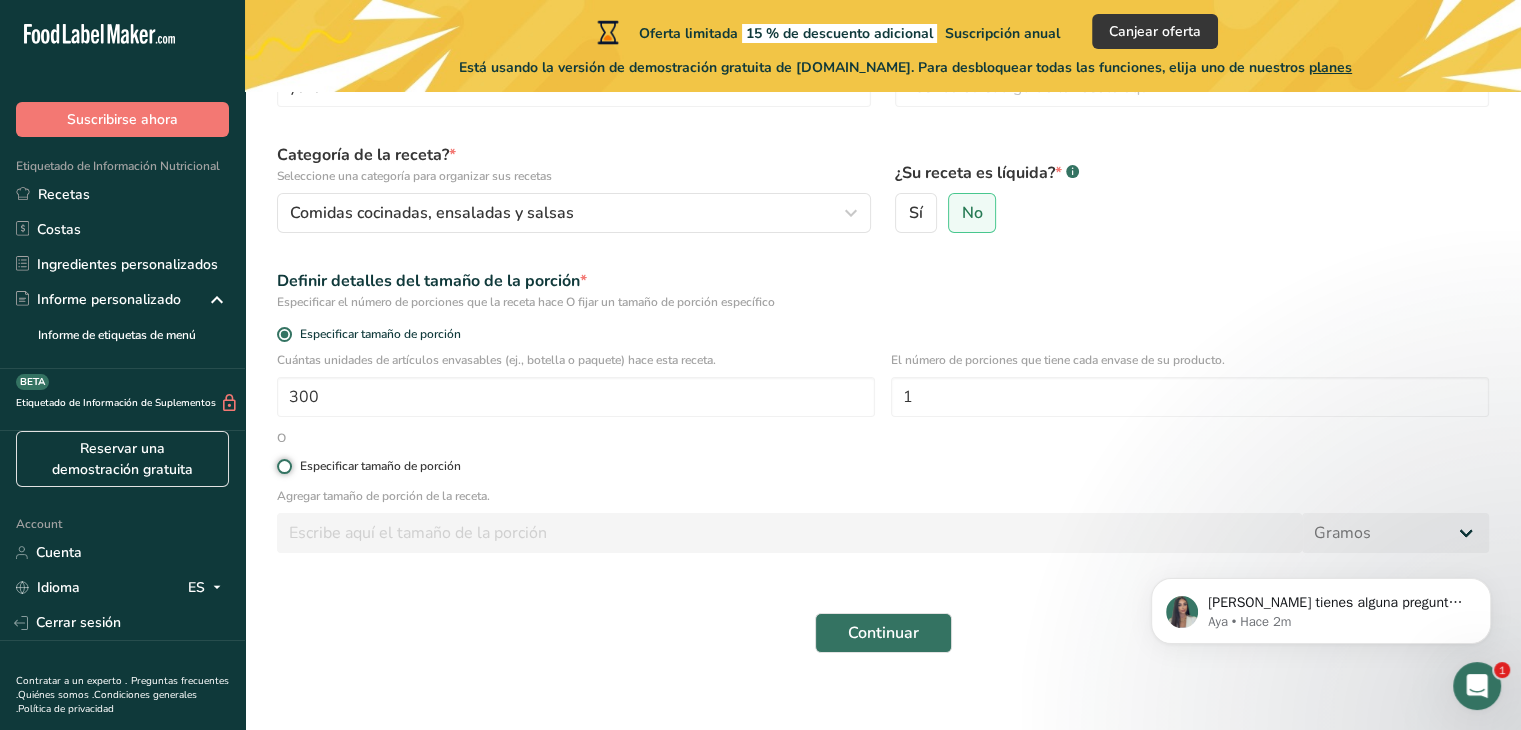 radio on "true" 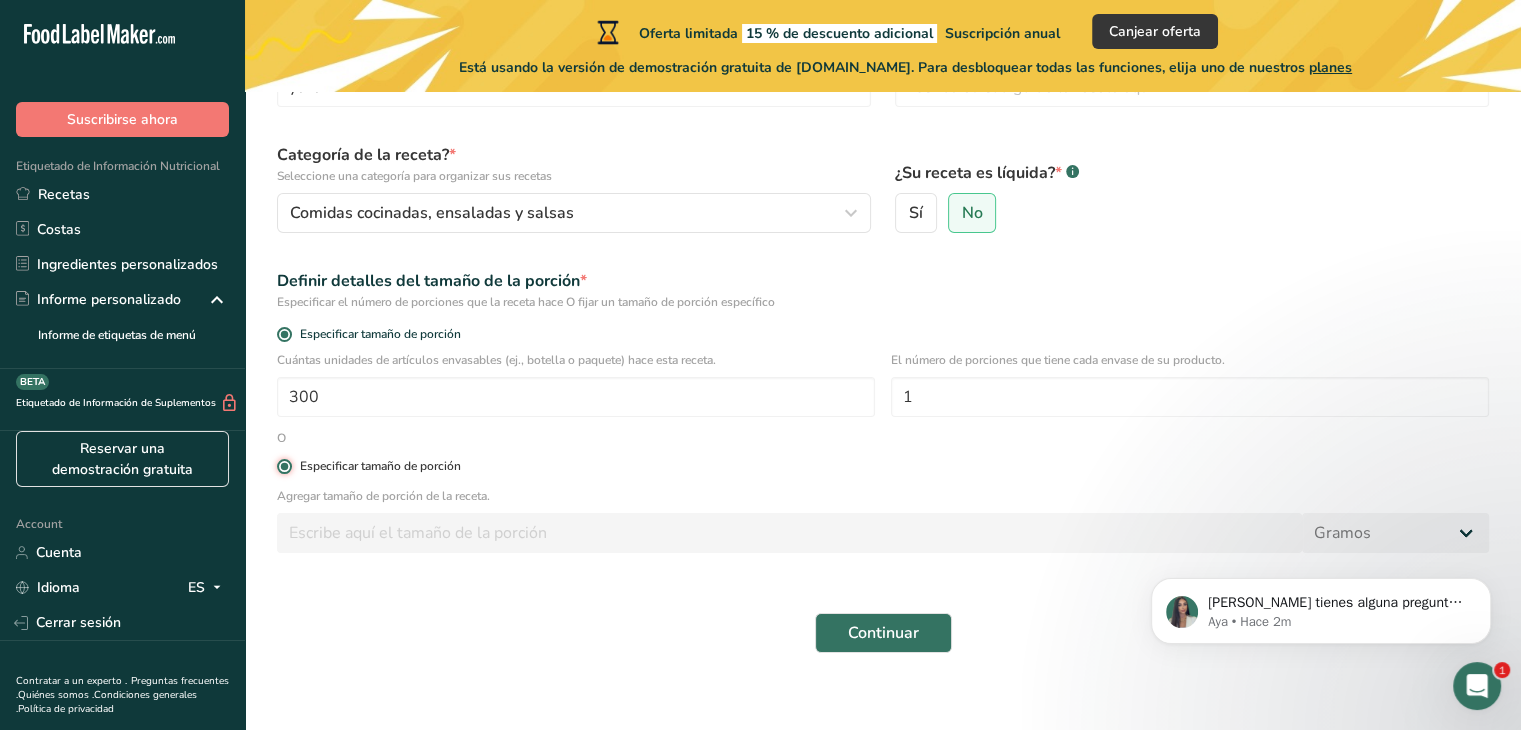 radio on "false" 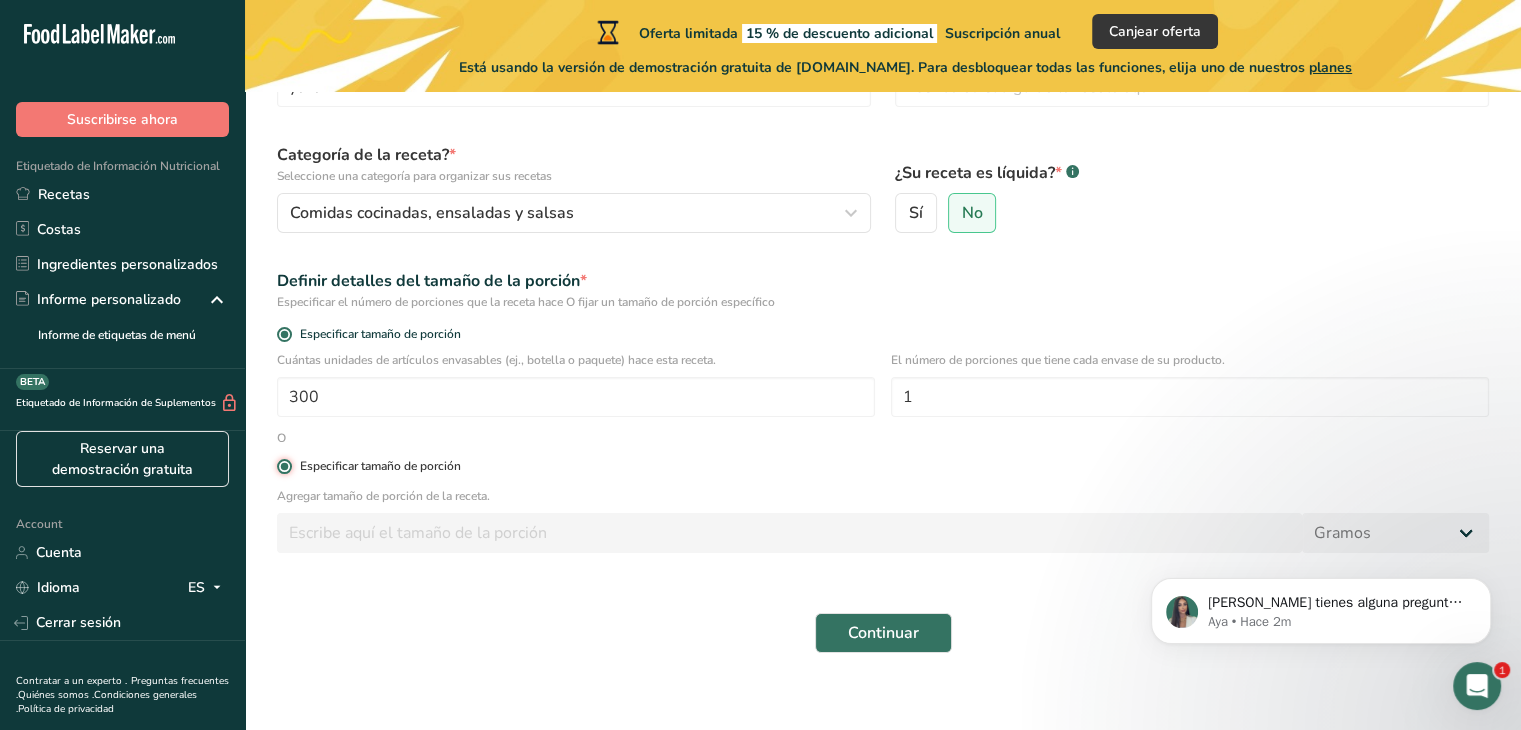 type 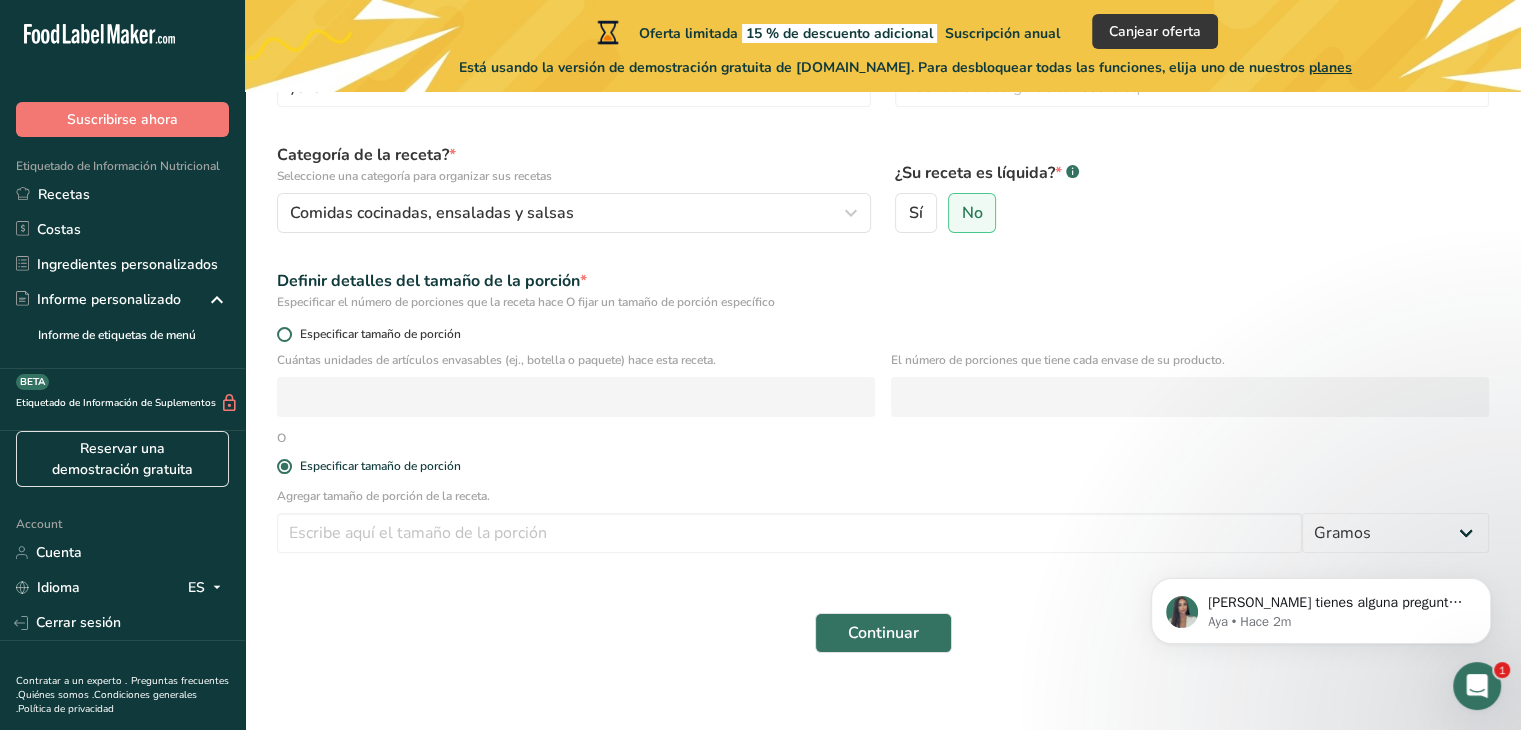 click at bounding box center (284, 334) 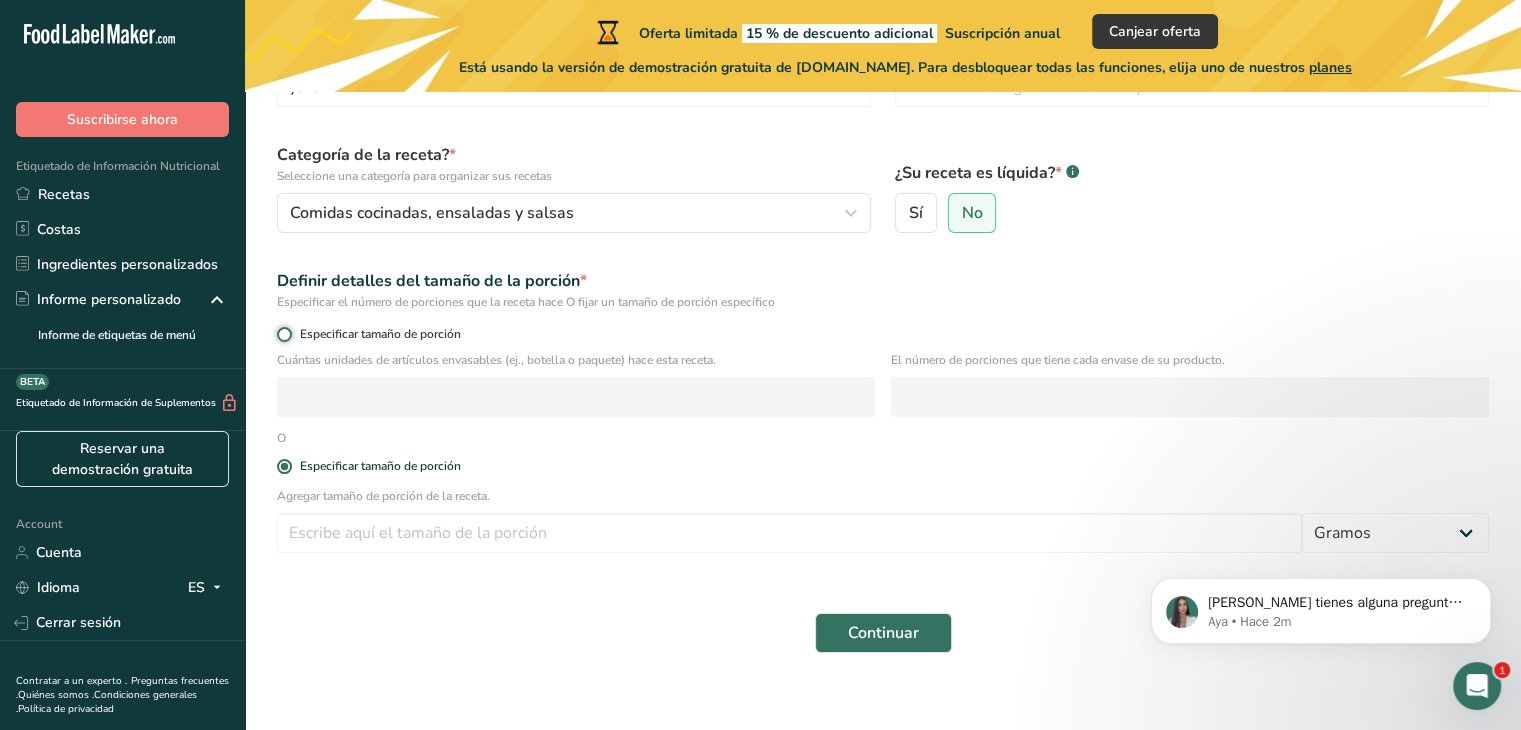 click on "Especificar tamaño de porción" at bounding box center [283, 334] 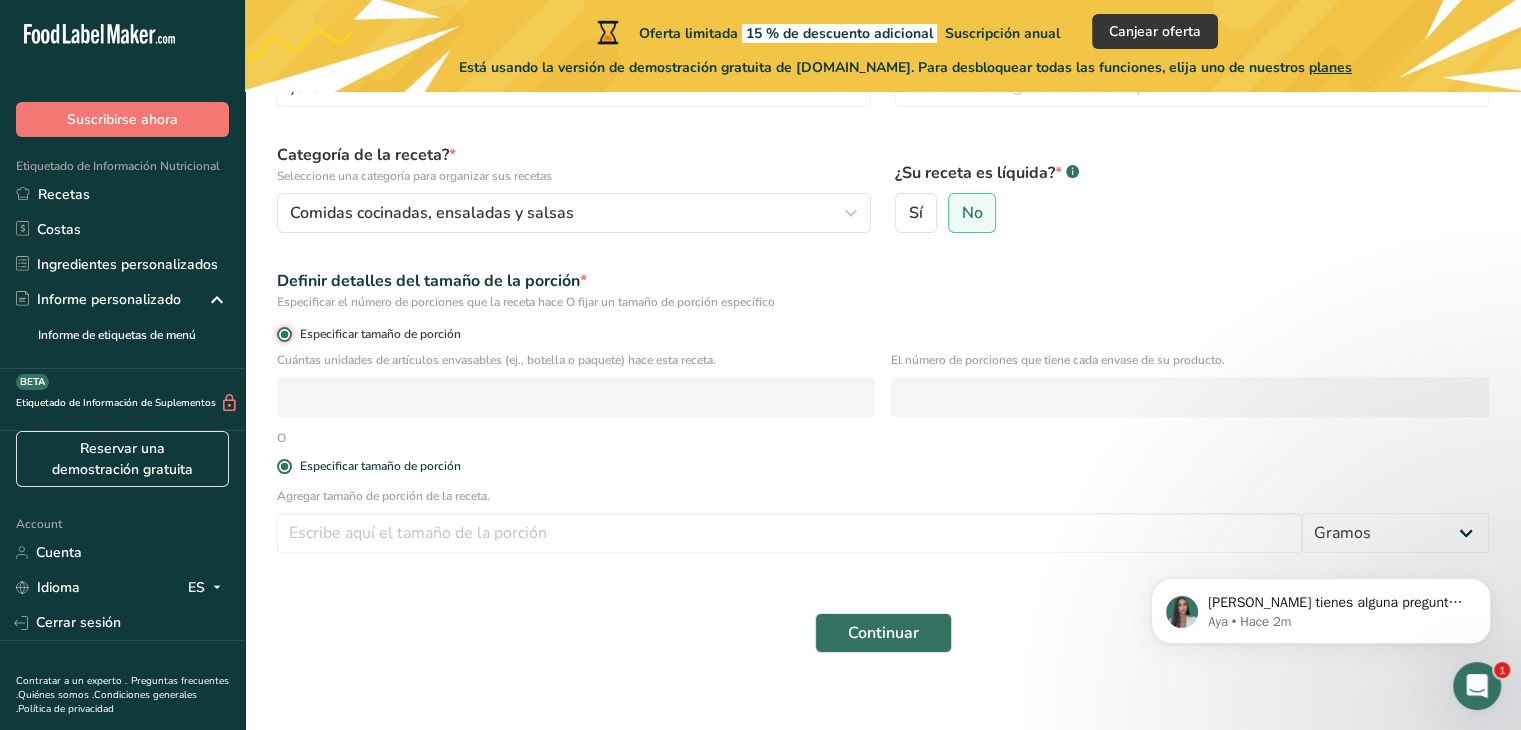 radio on "false" 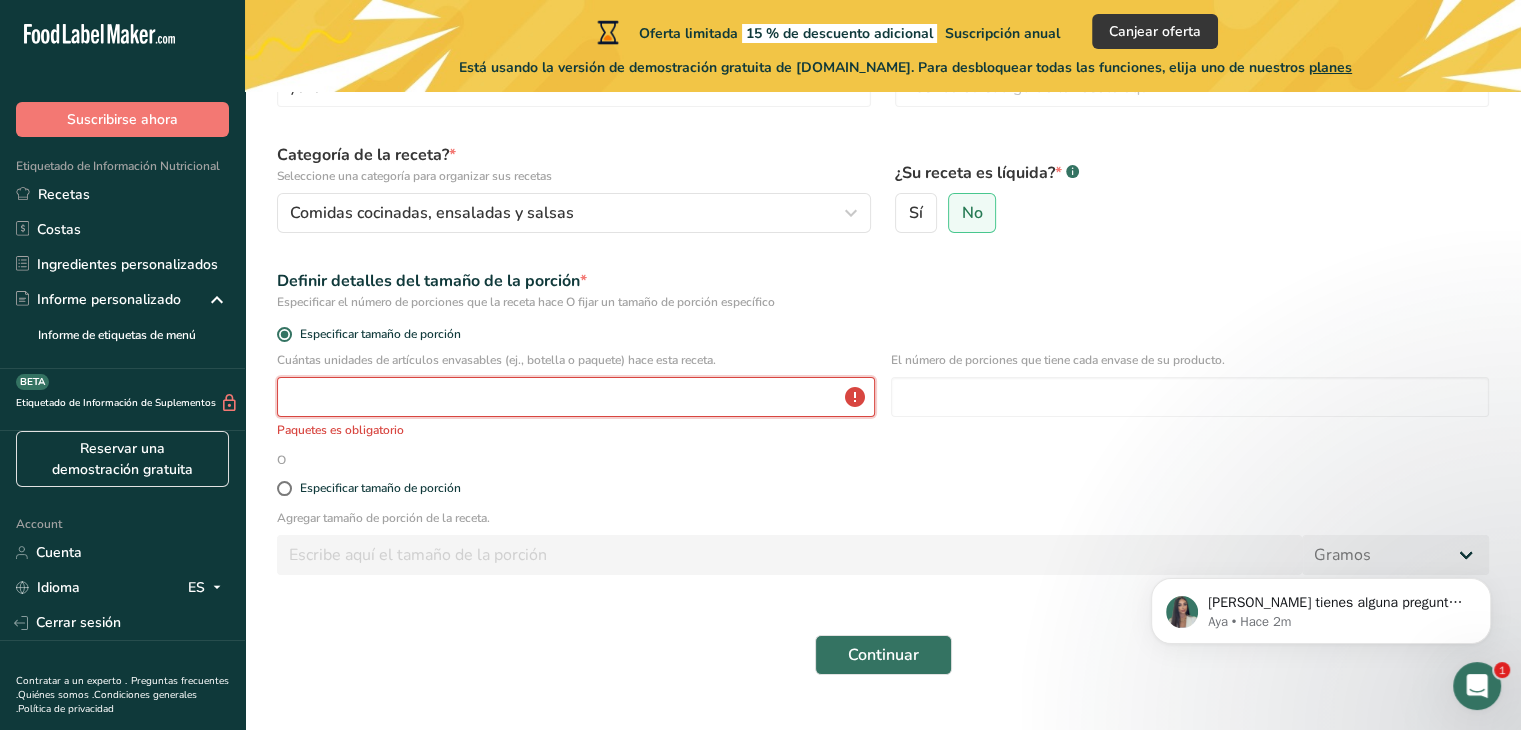 click at bounding box center [576, 397] 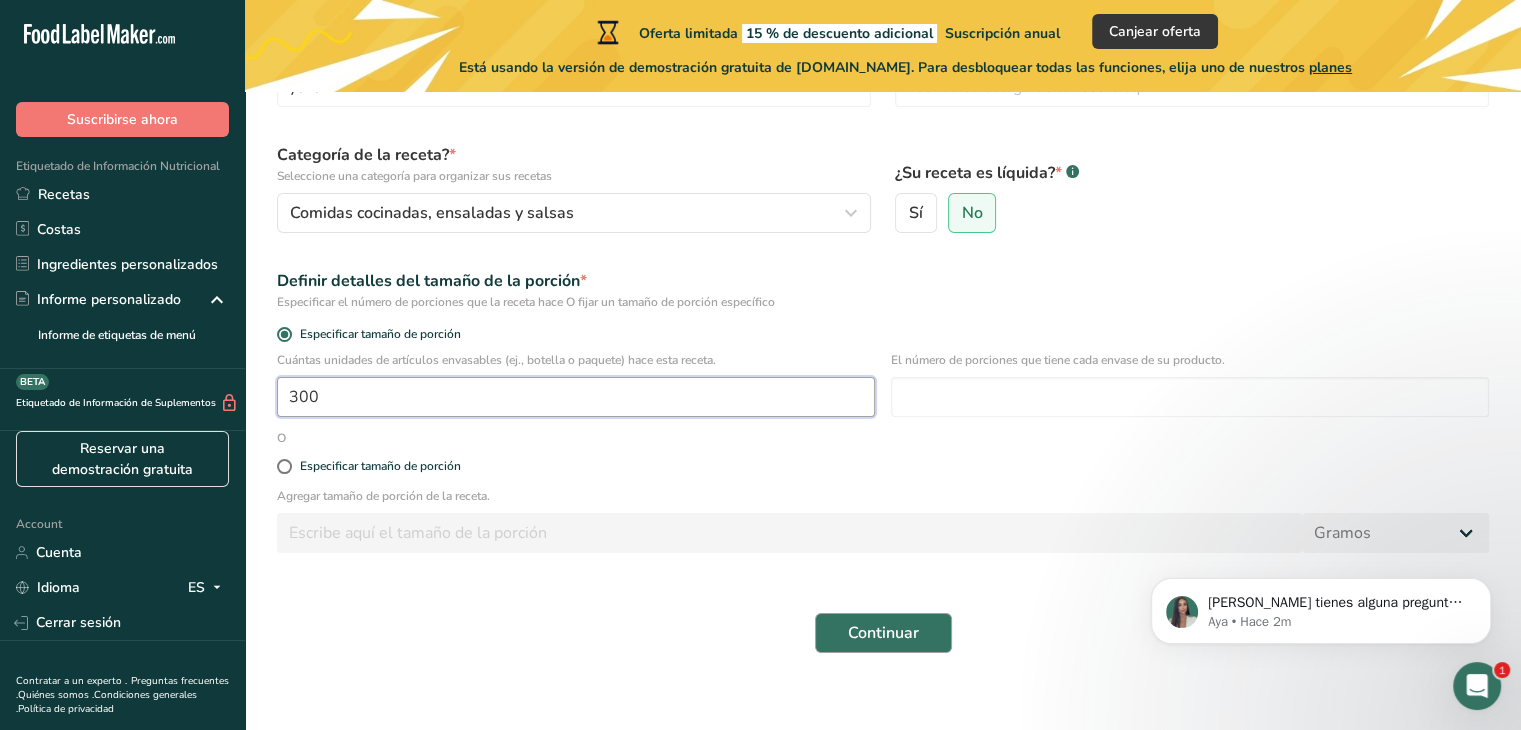 type on "300" 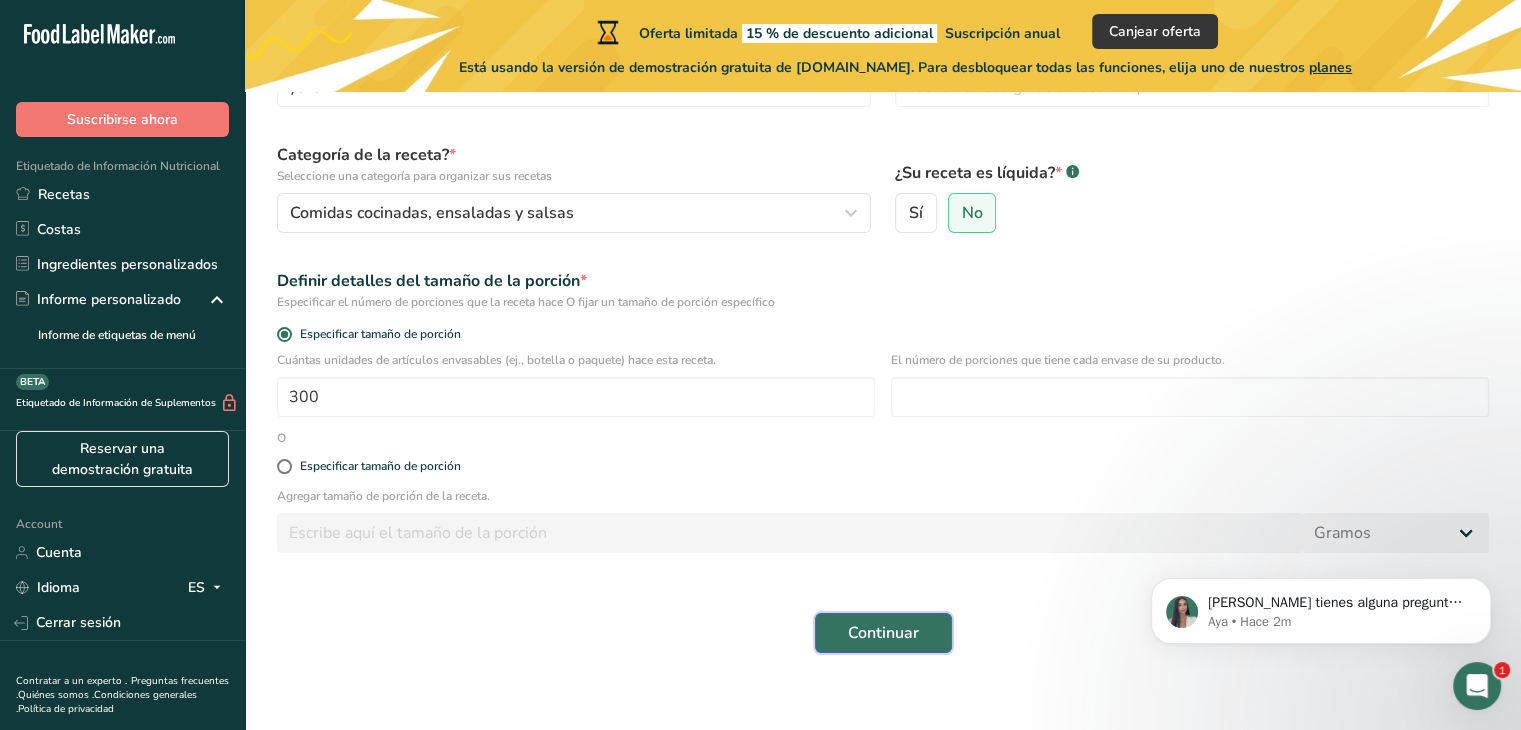 click on "Continuar" at bounding box center [883, 633] 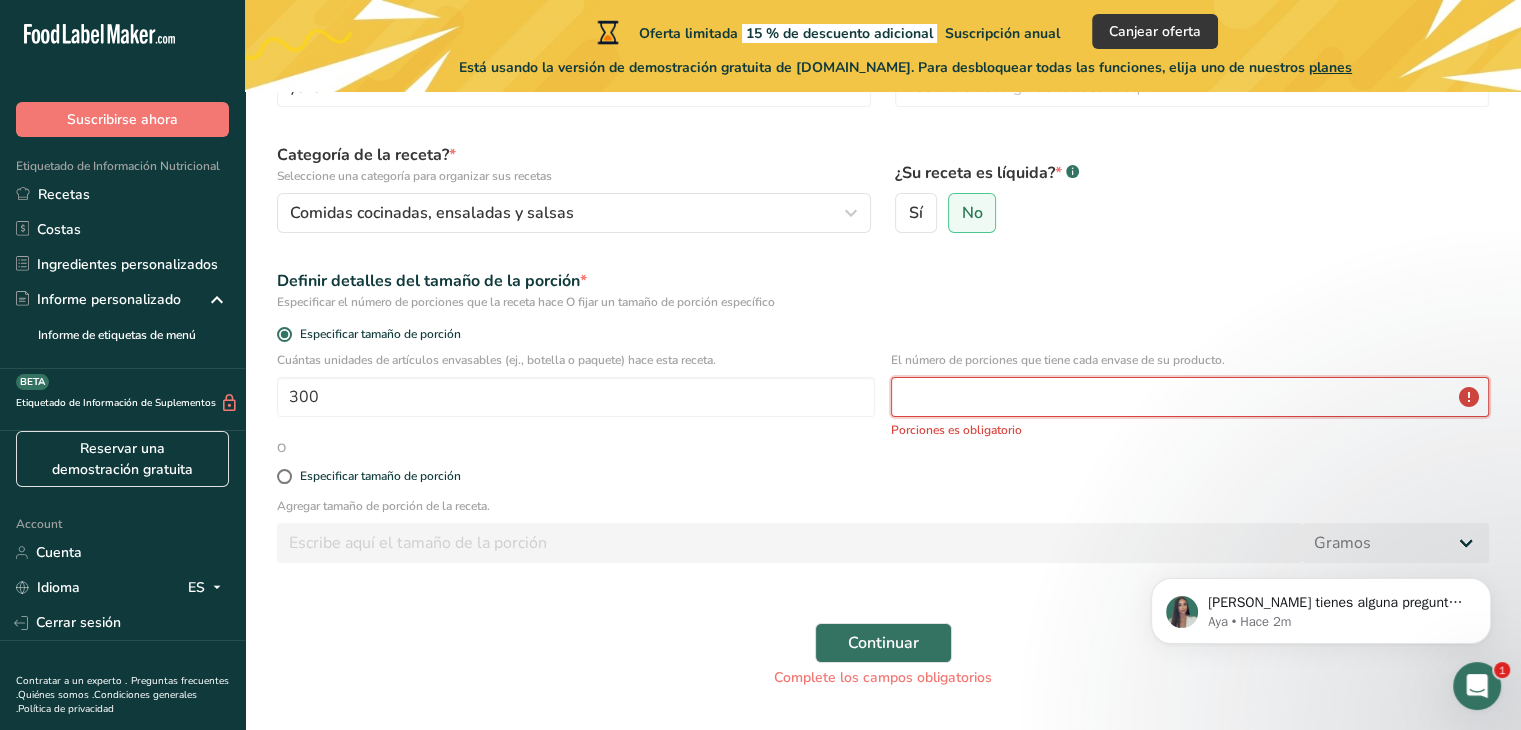 click at bounding box center [1190, 397] 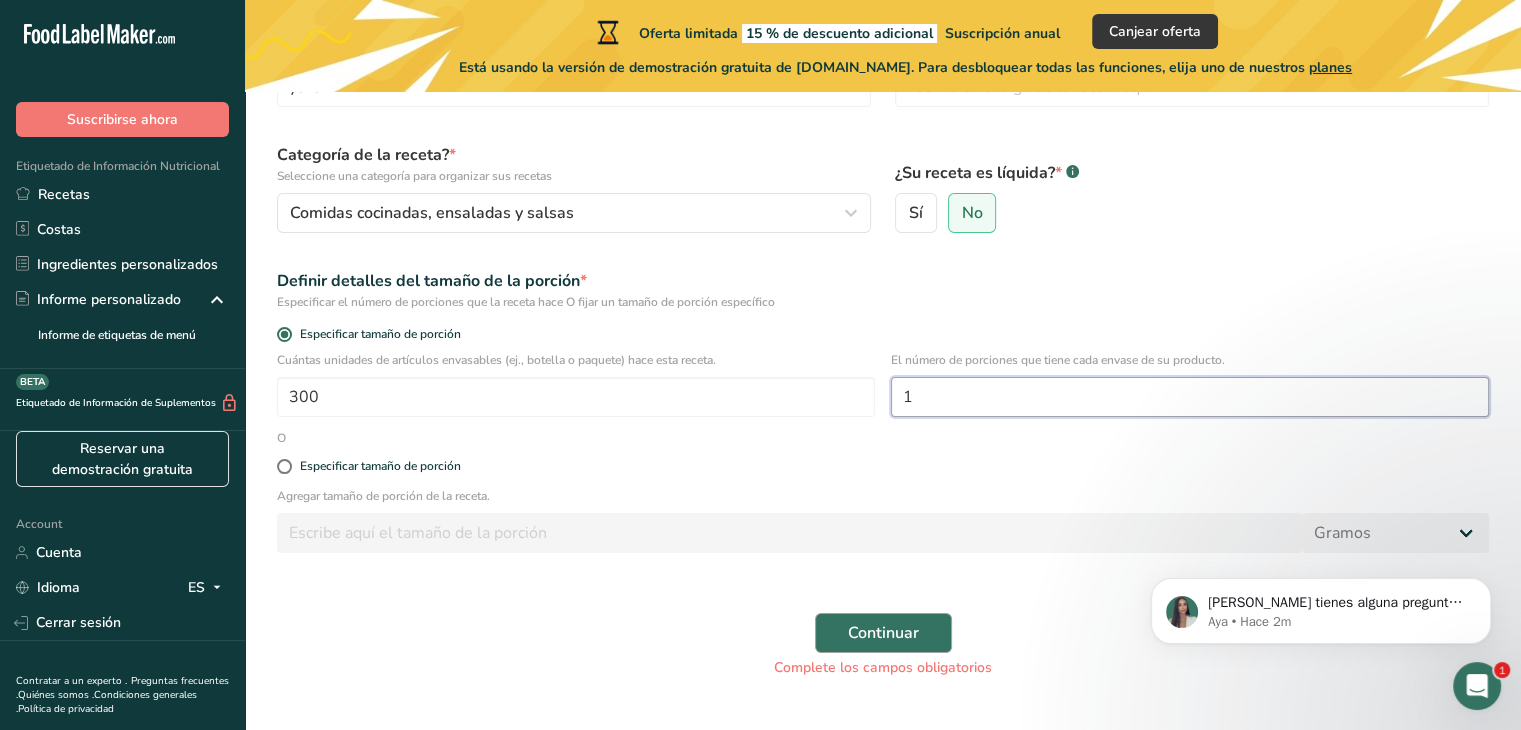 type on "1" 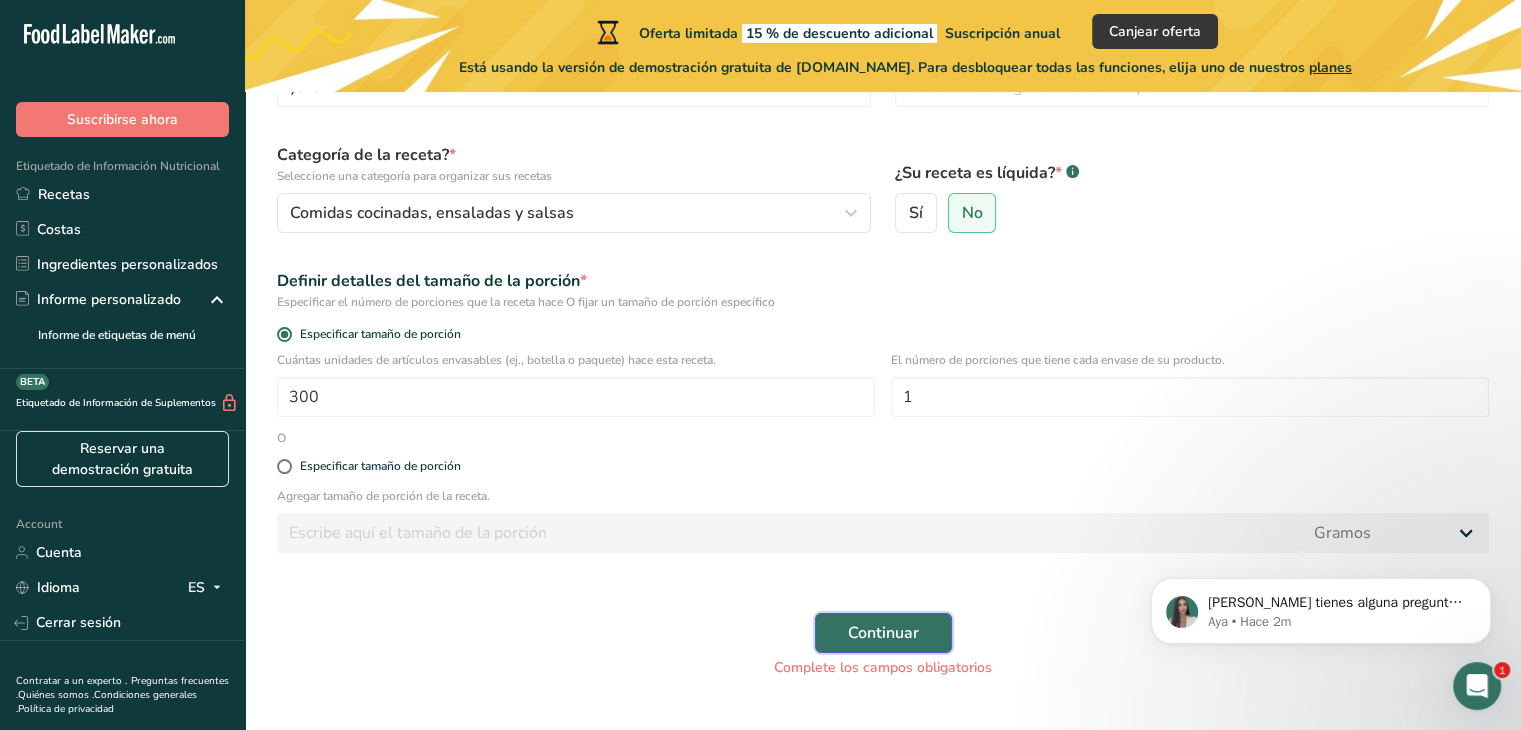 click on "Continuar" at bounding box center [883, 633] 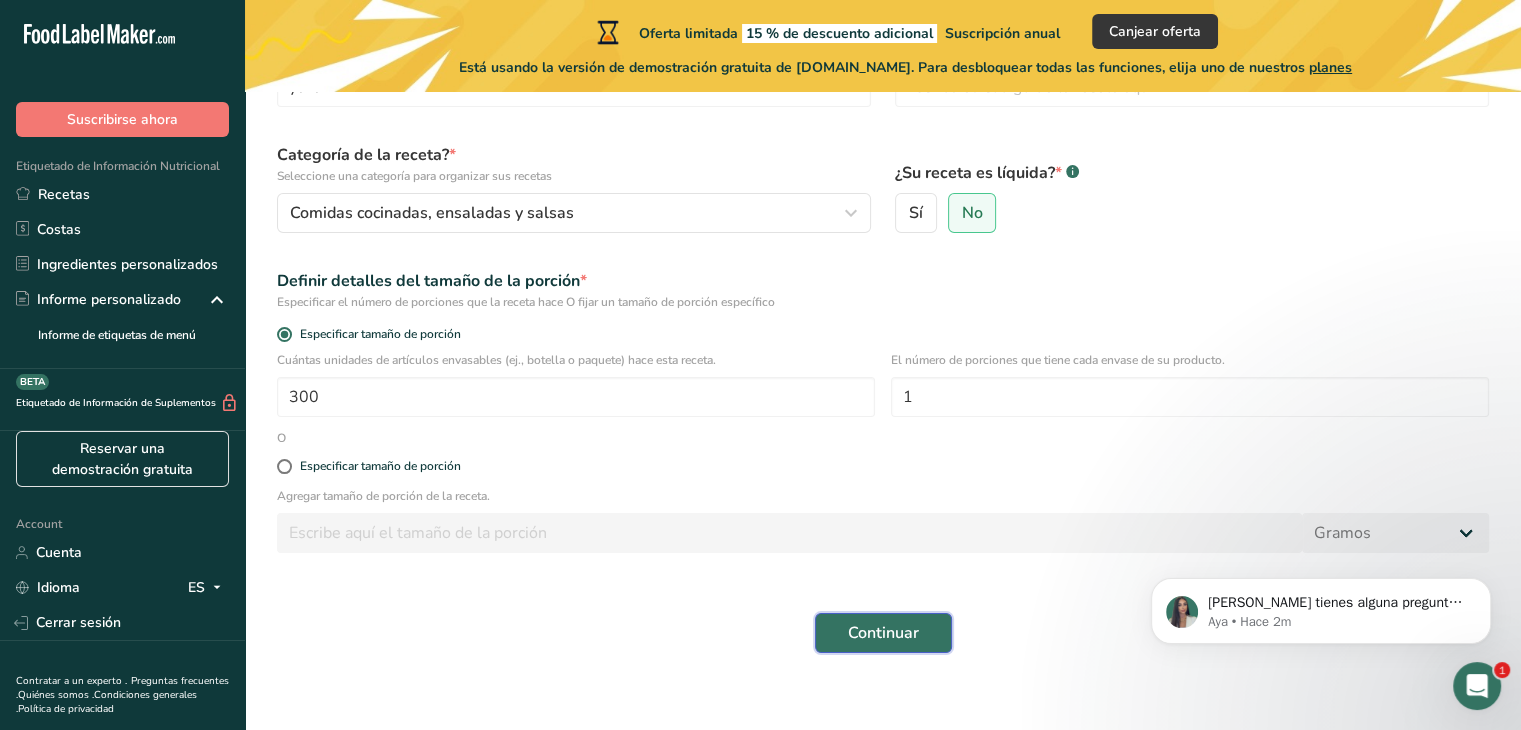scroll, scrollTop: 181, scrollLeft: 0, axis: vertical 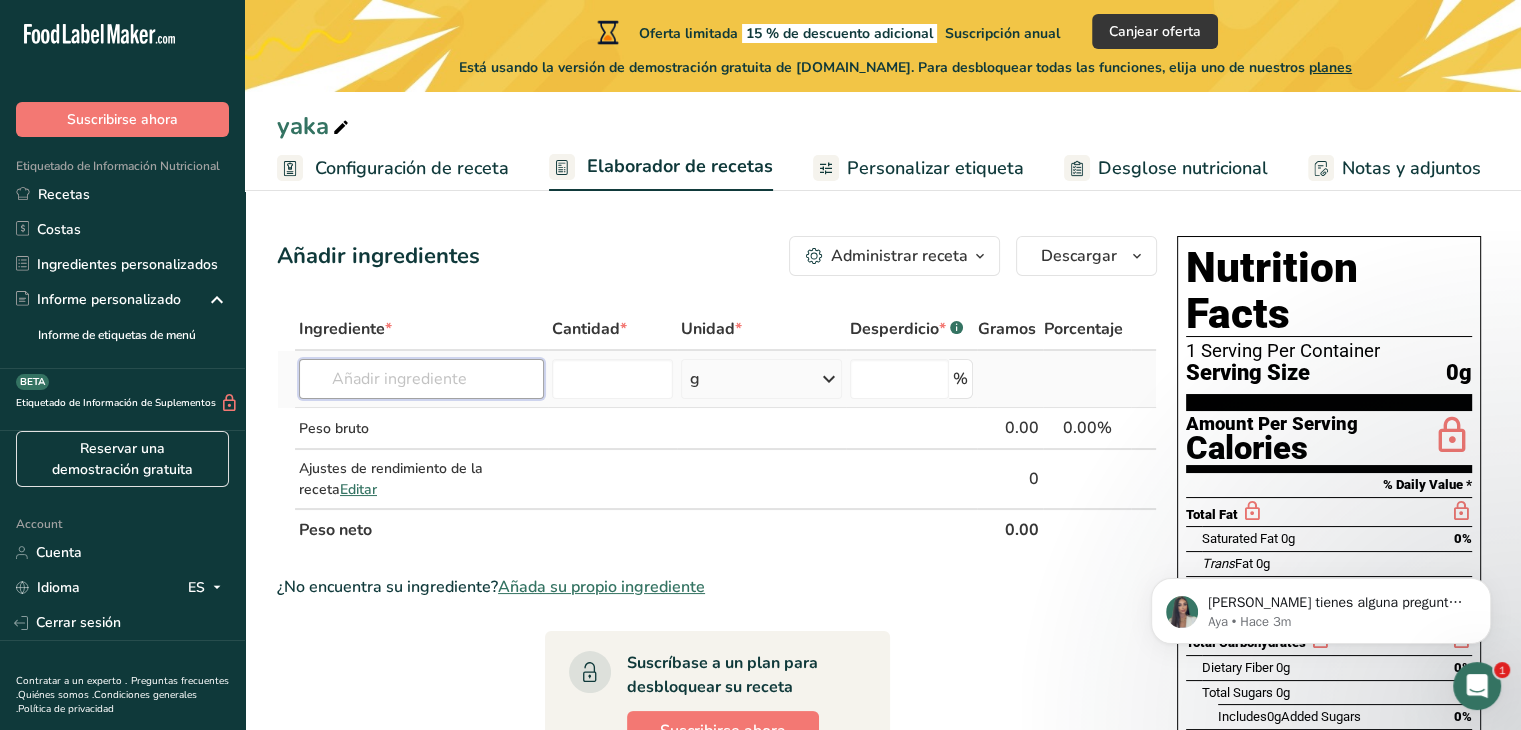 click at bounding box center [421, 379] 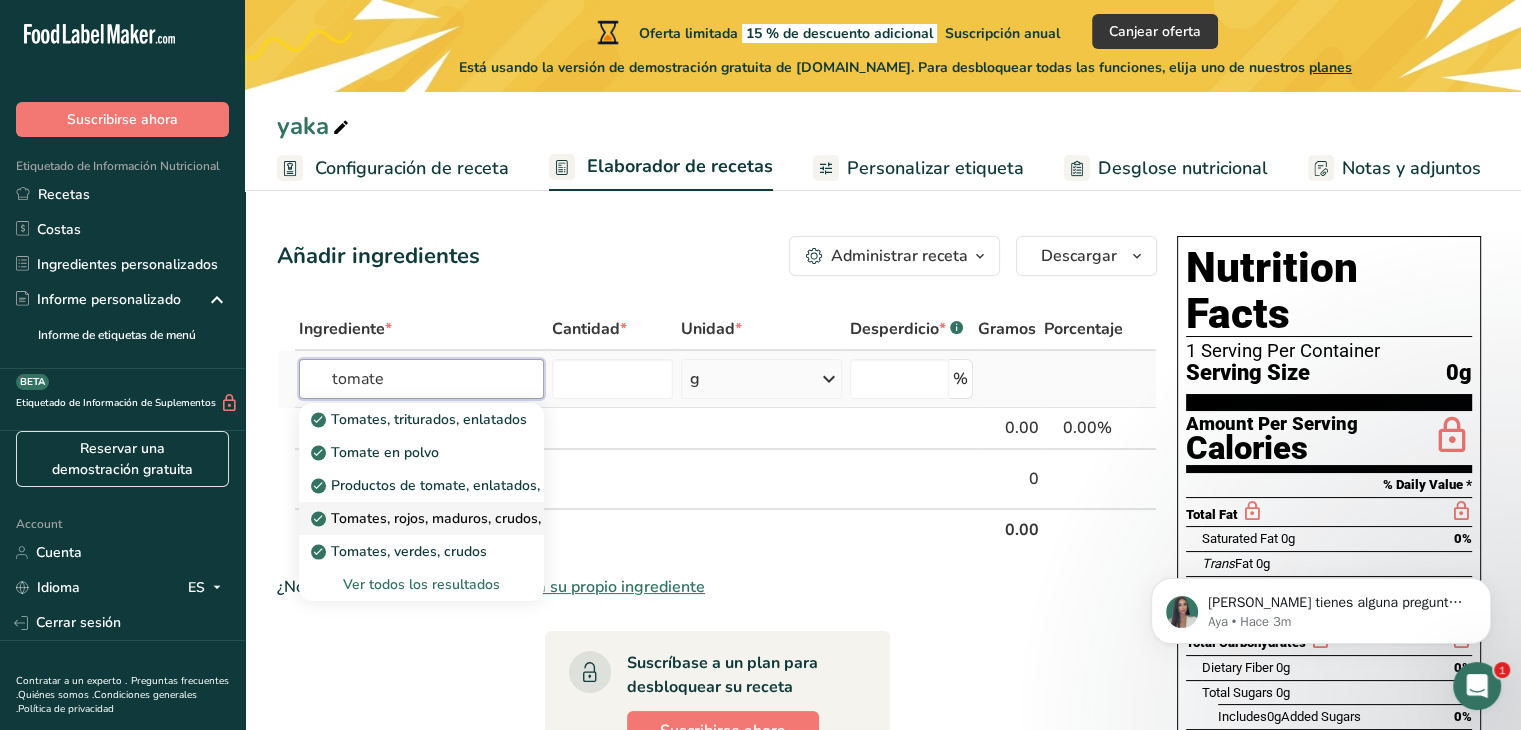 type on "tomate" 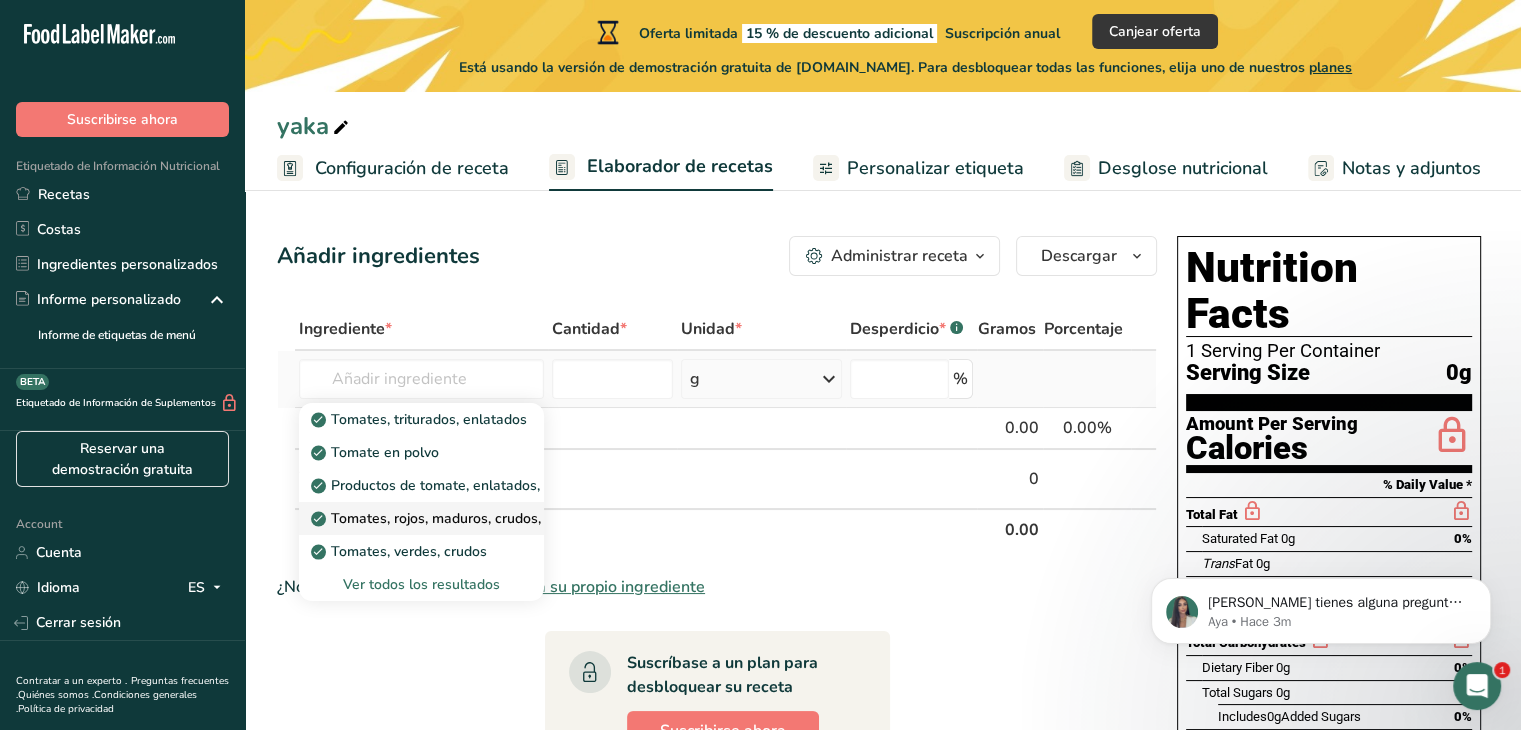 click on "Tomates, rojos, maduros, crudos, promedio durante todo el año" at bounding box center (525, 518) 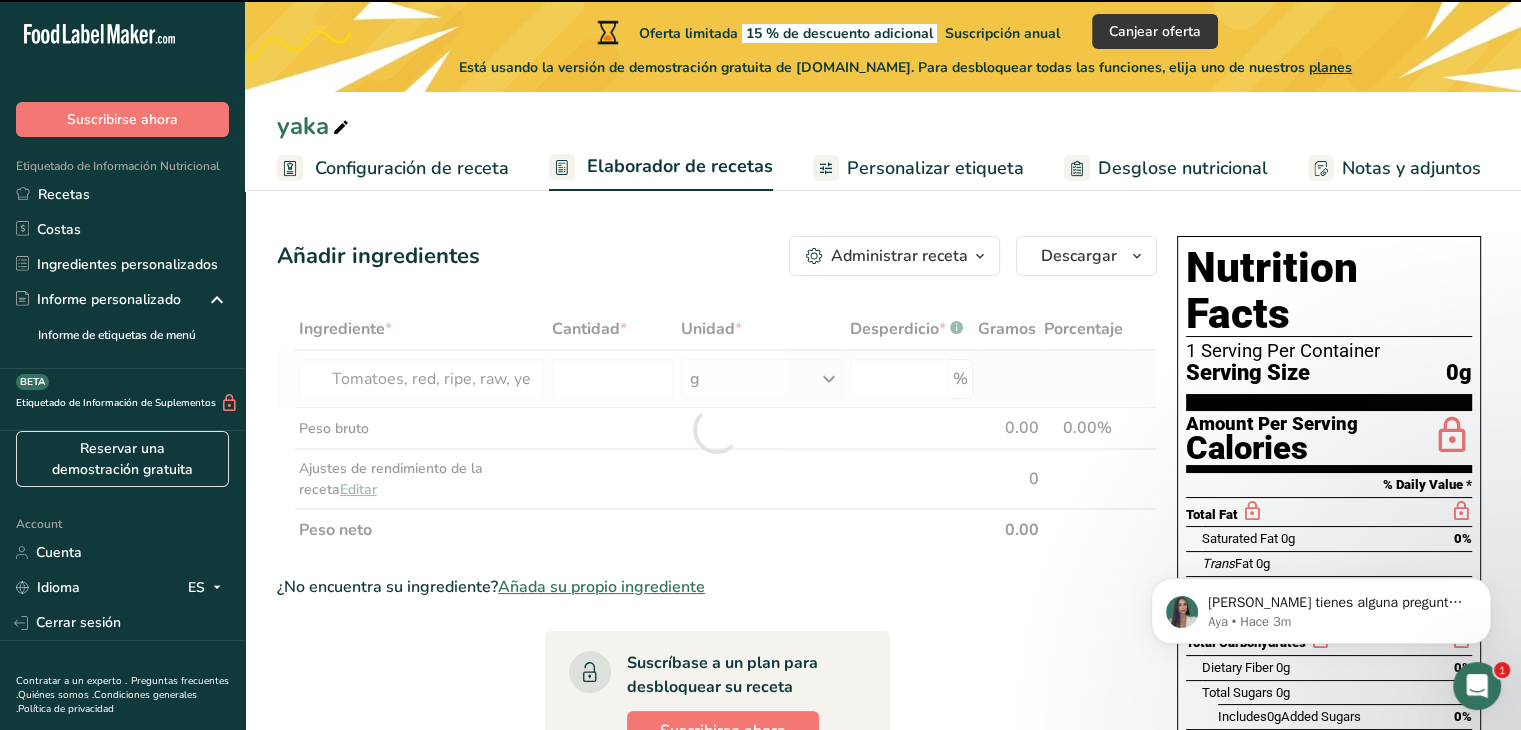 type on "0" 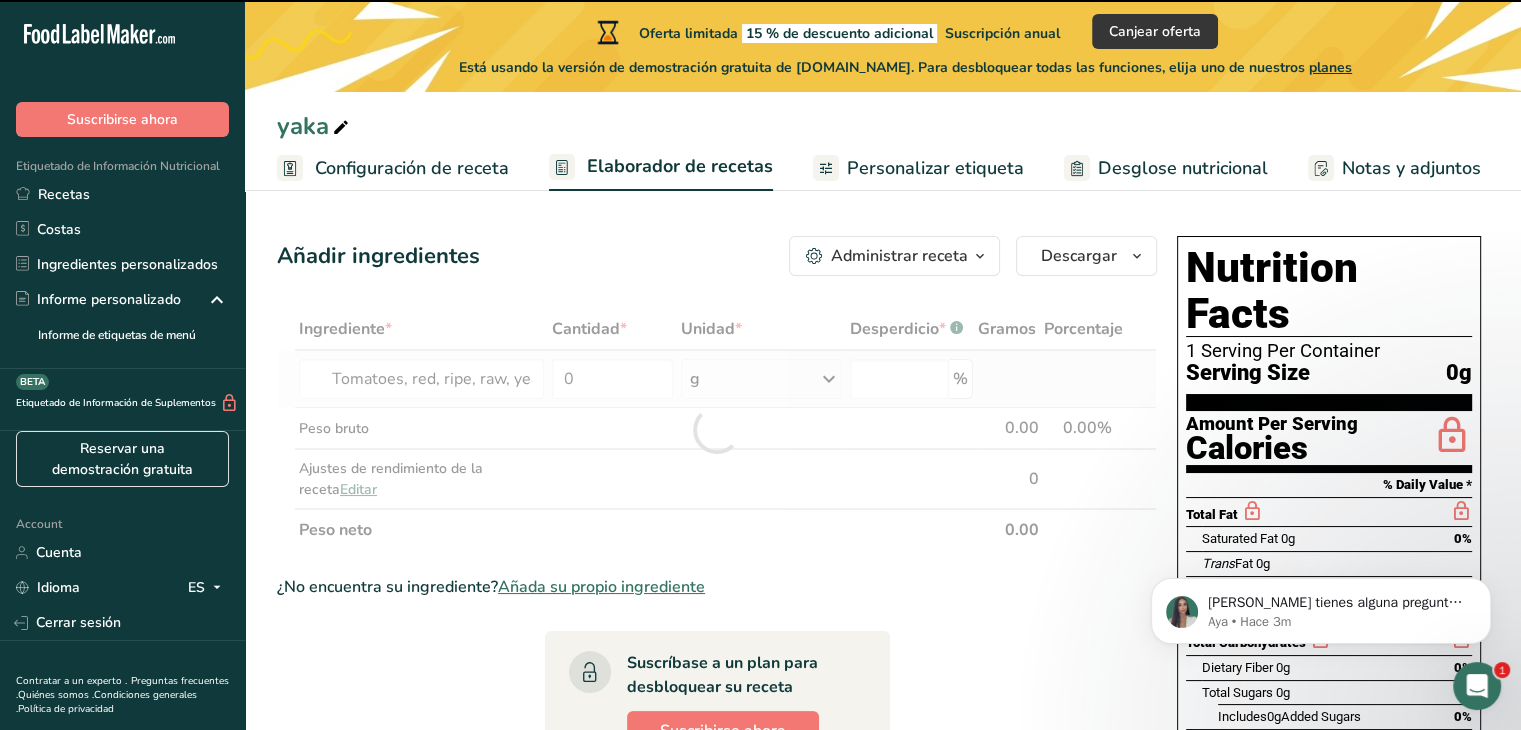 type on "0" 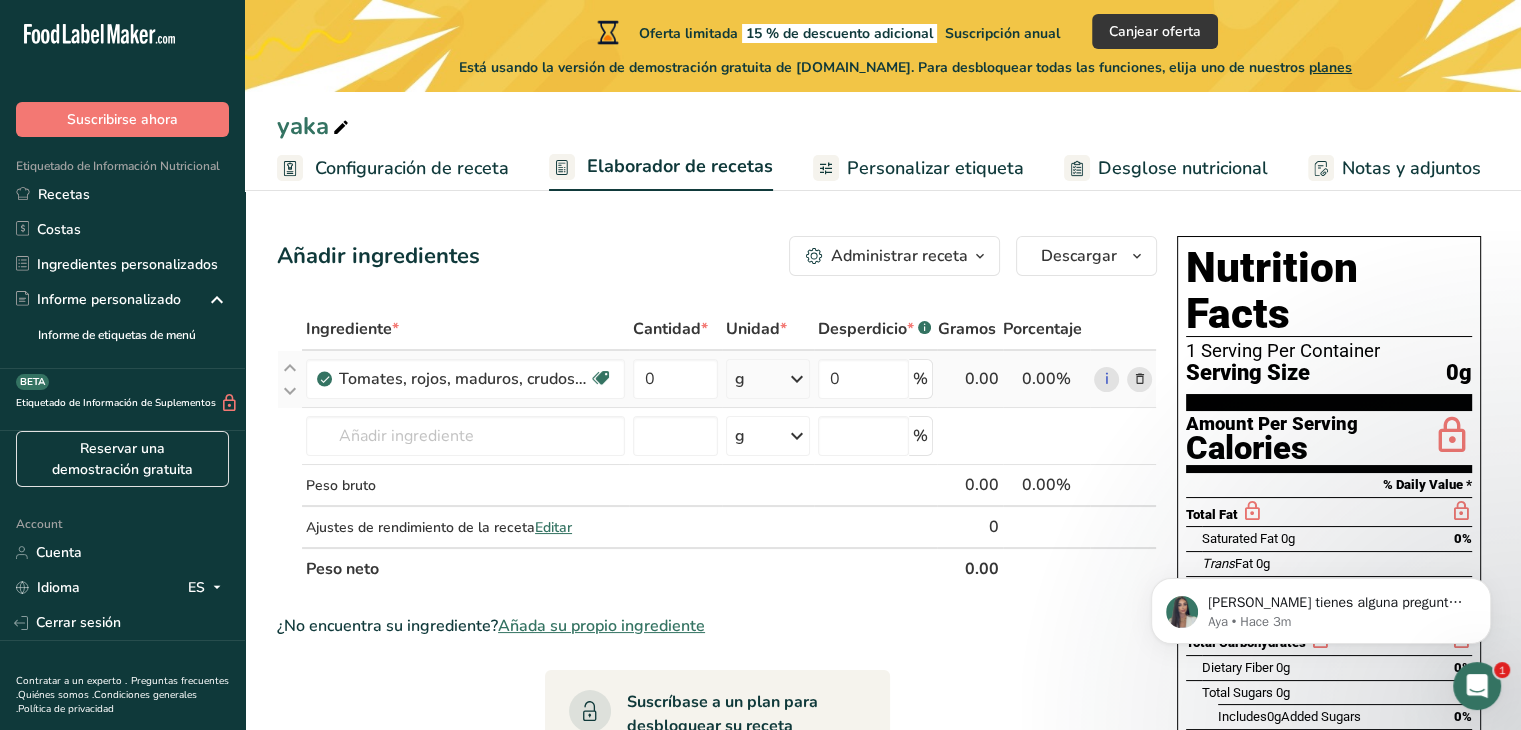 click at bounding box center (797, 379) 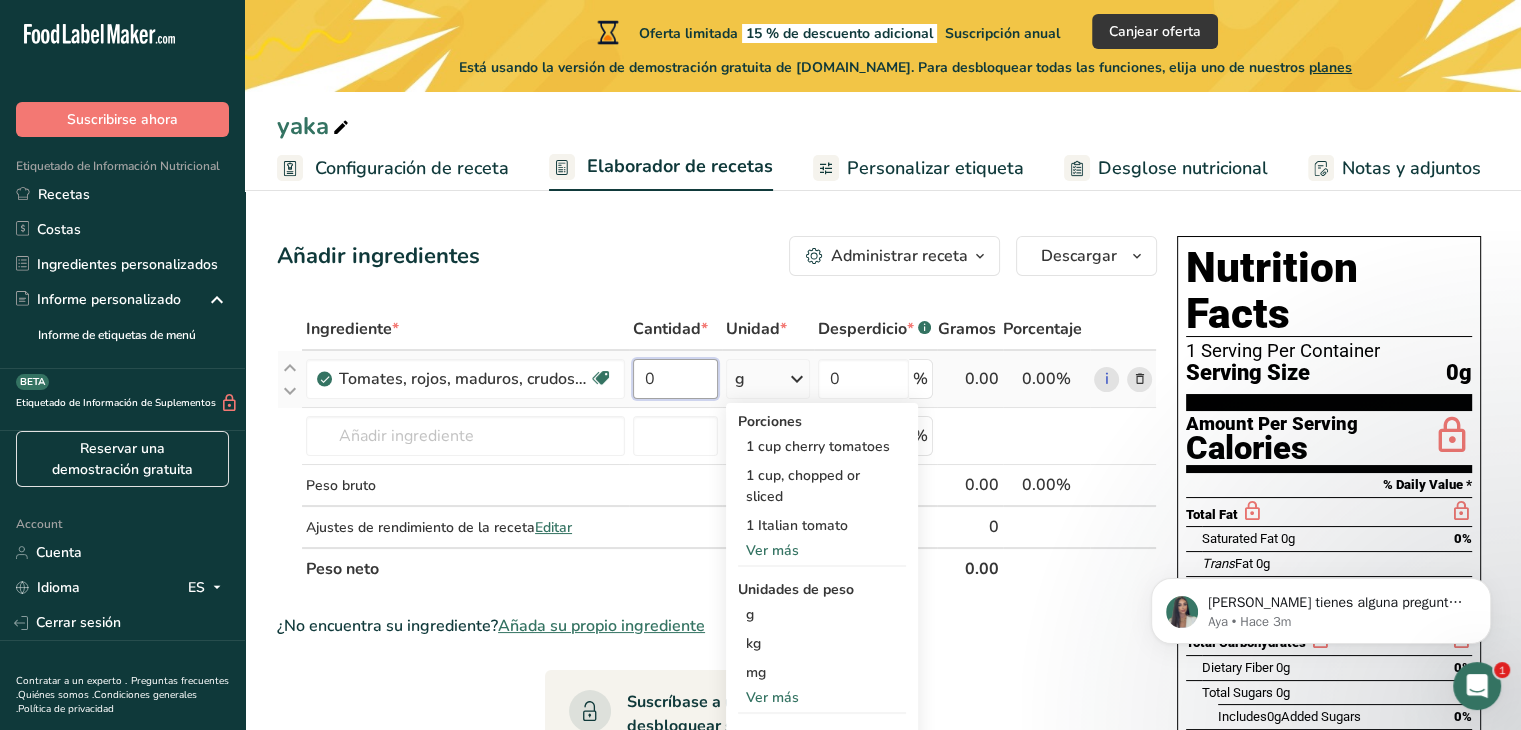 click on "0" at bounding box center [675, 379] 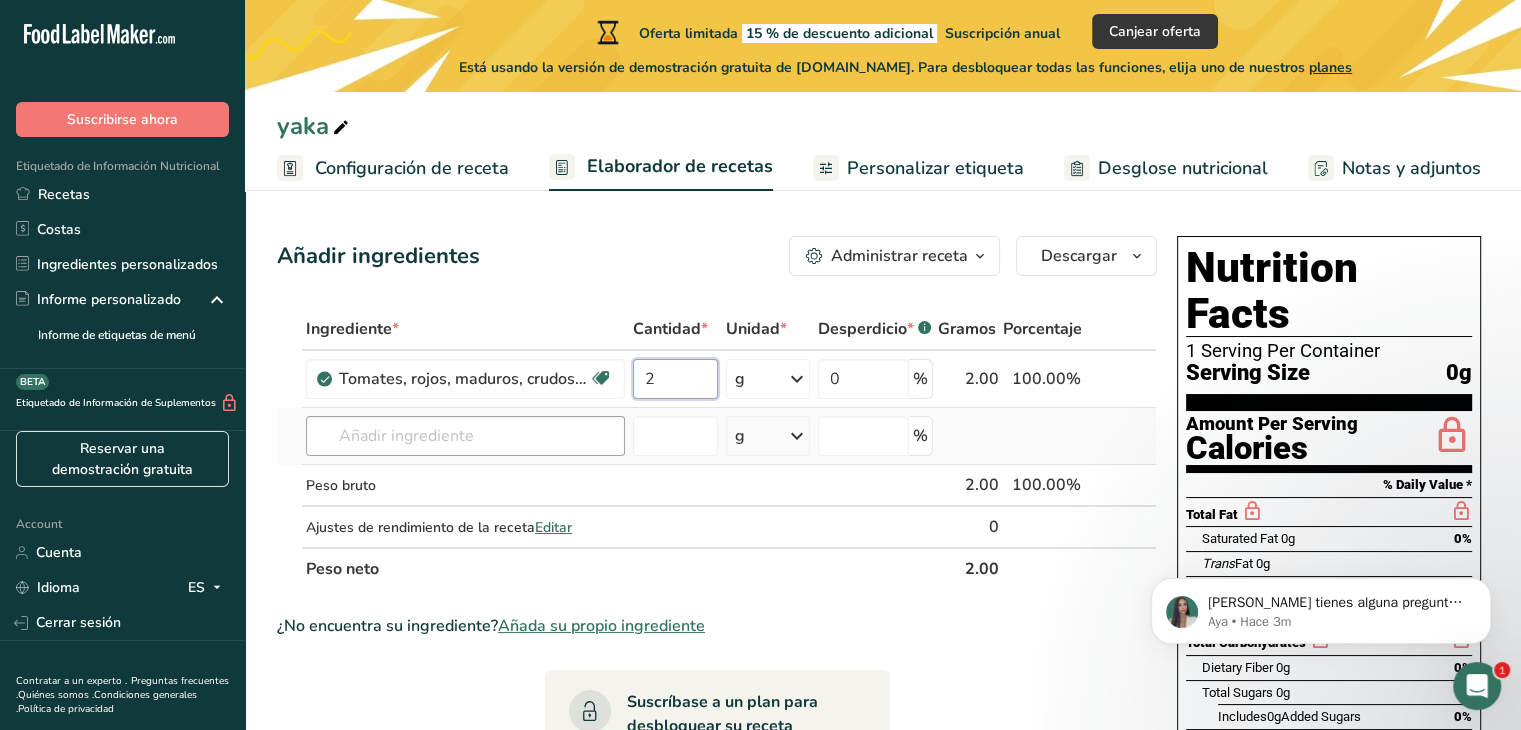 type on "2" 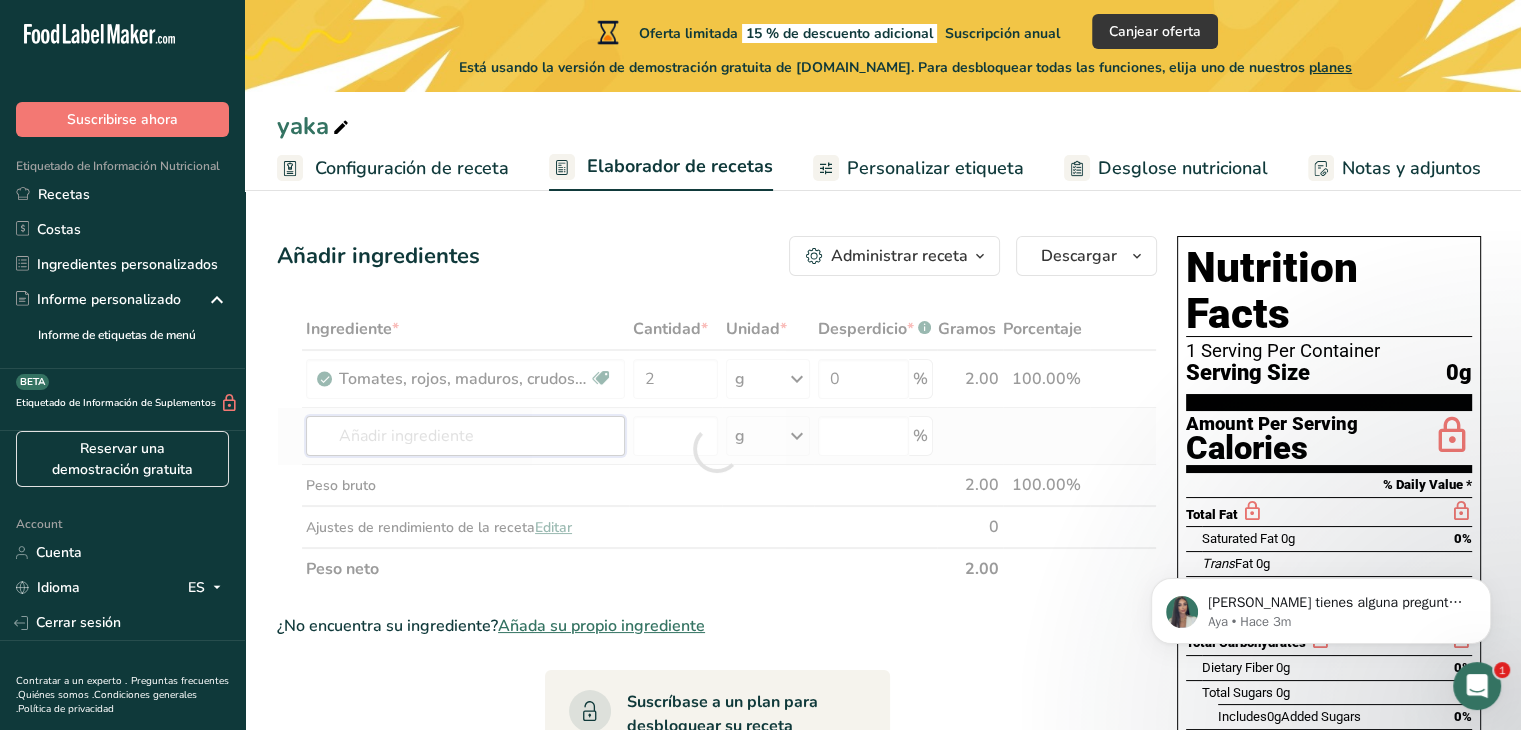click on "Ingrediente *
Cantidad *
Unidad *
Desperdicio *   .a-a{fill:#347362;}.b-a{fill:#fff;}          Gramos
Porcentaje
Tomates, rojos, maduros, crudos, promedio durante todo el año
Fuente de antioxidantes
Libre de lácteos
Libre de gluten
Vegano
Vegetariano
Libre de soja
2
g
Porciones
1 cup cherry tomatoes
1 cup, chopped or sliced
1 Italian tomato
Ver más
Unidades de peso
g
kg
mg
Ver más
Unidades de volumen
litro
lb/pie³
g/cm³
Confirmar
mL
lb/pie³" at bounding box center [717, 449] 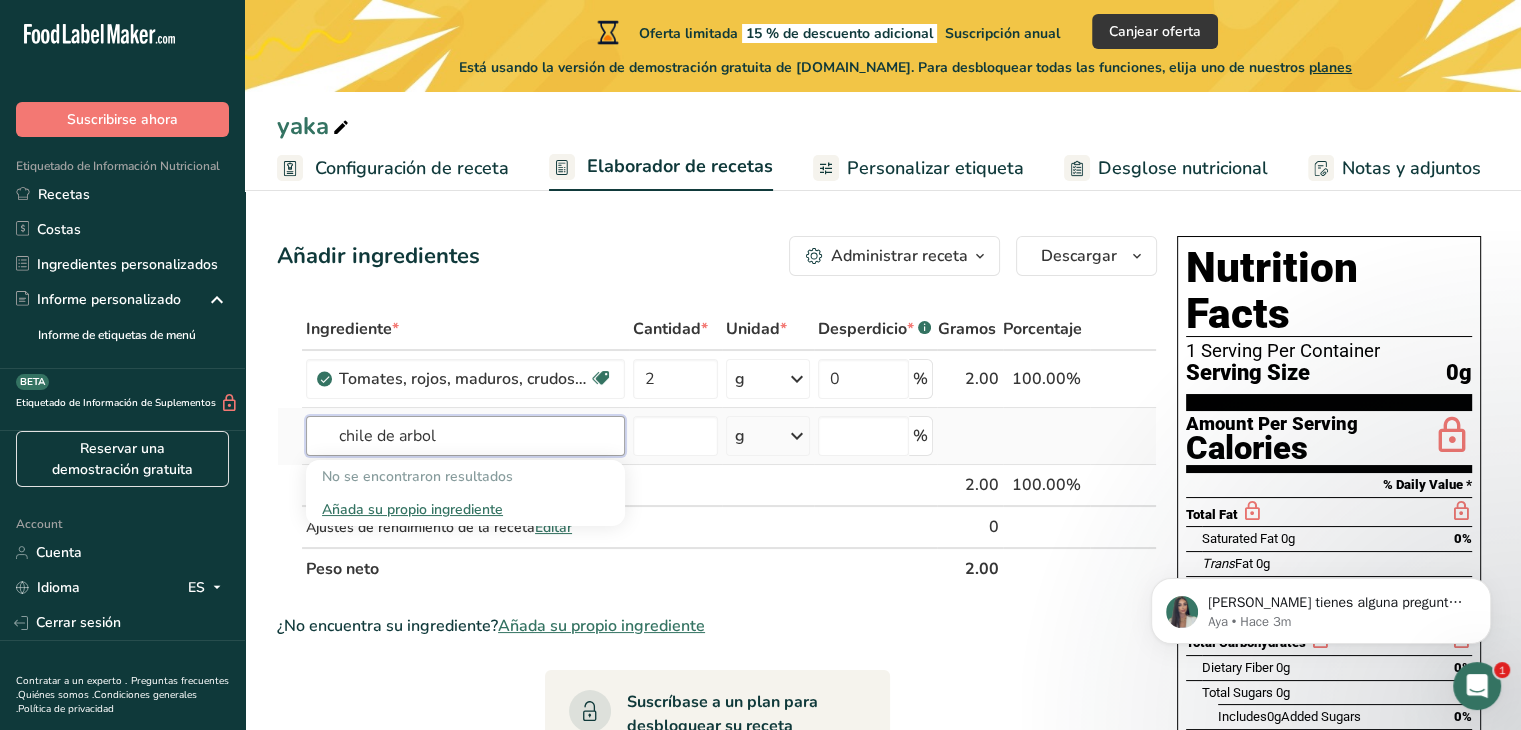 type on "chile de arbol" 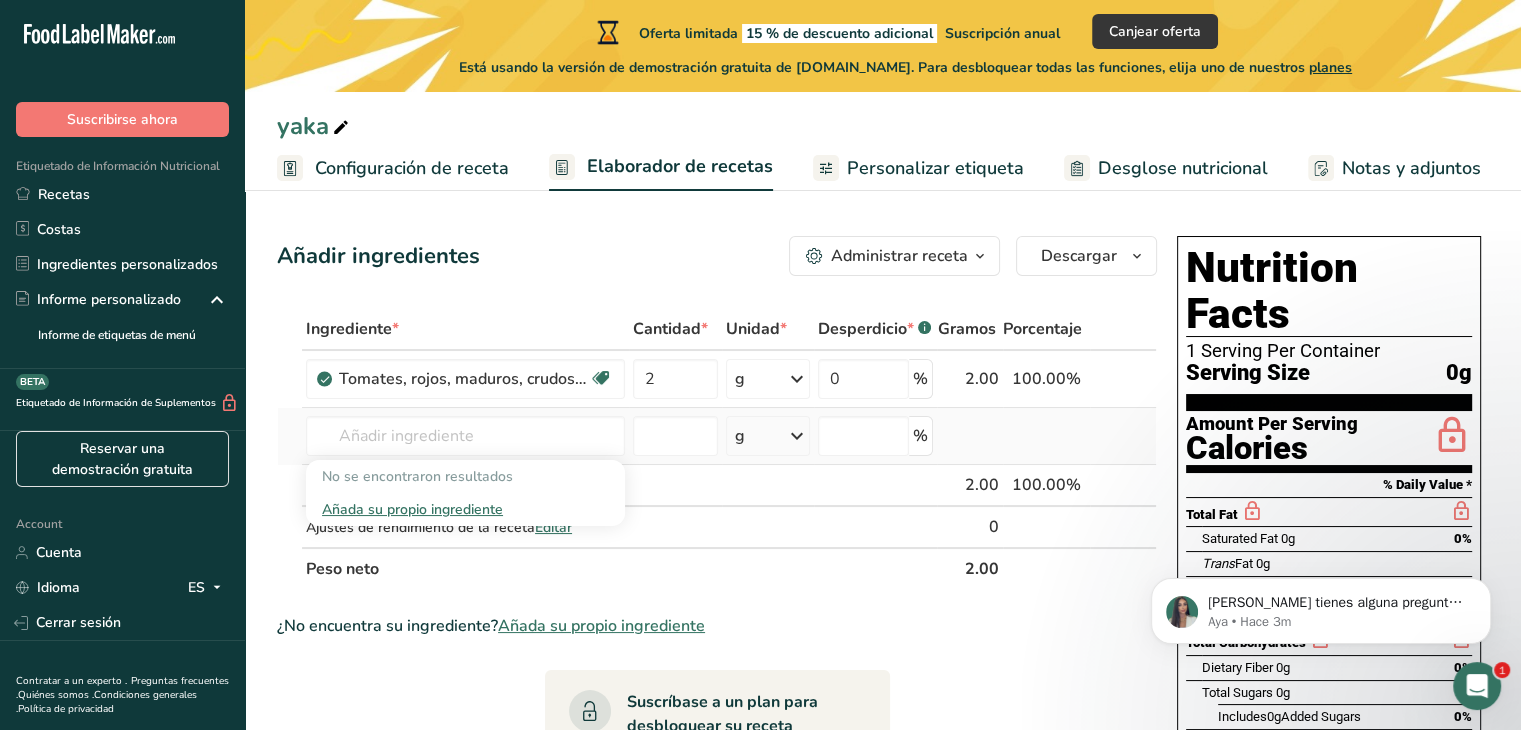 click on "g" at bounding box center [767, 436] 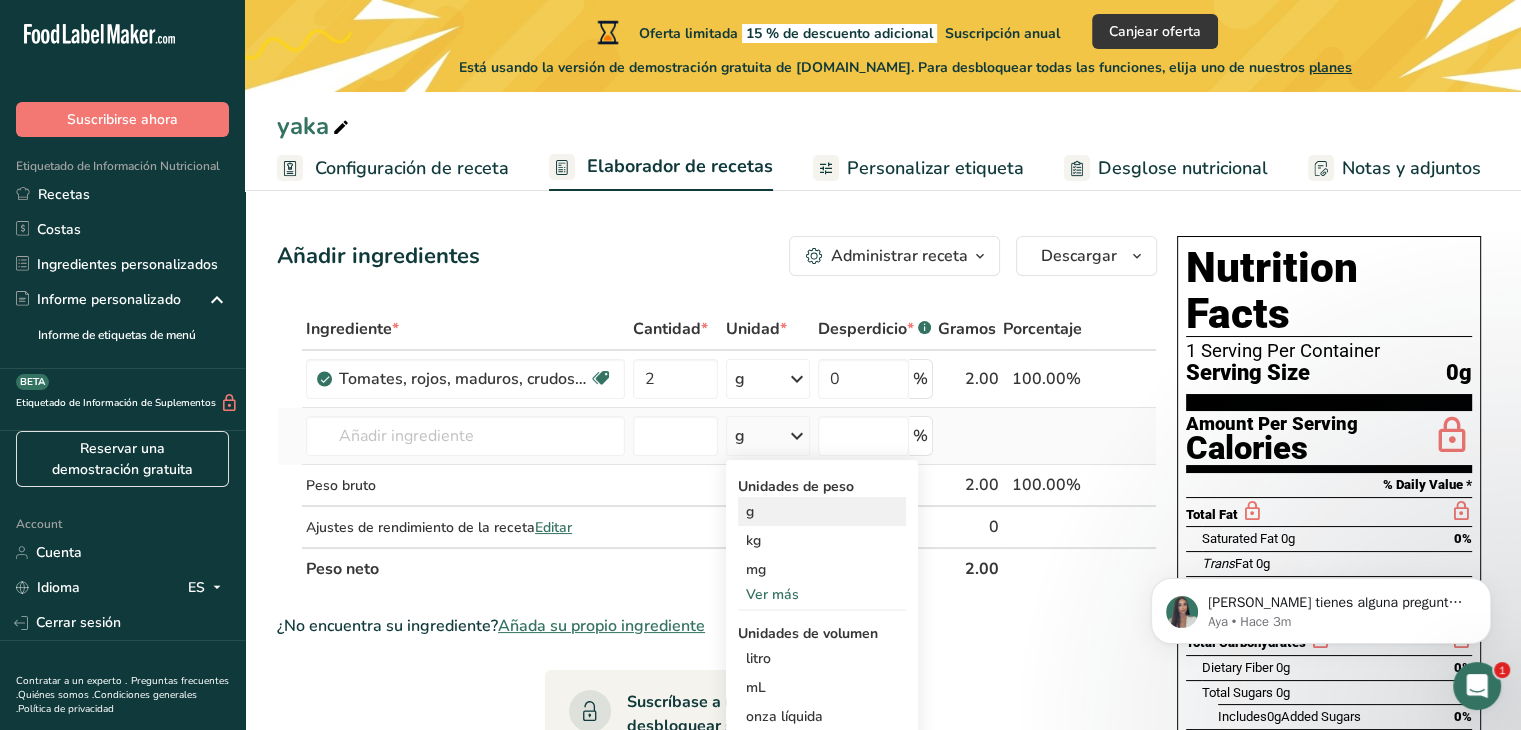 click on "g" at bounding box center [822, 511] 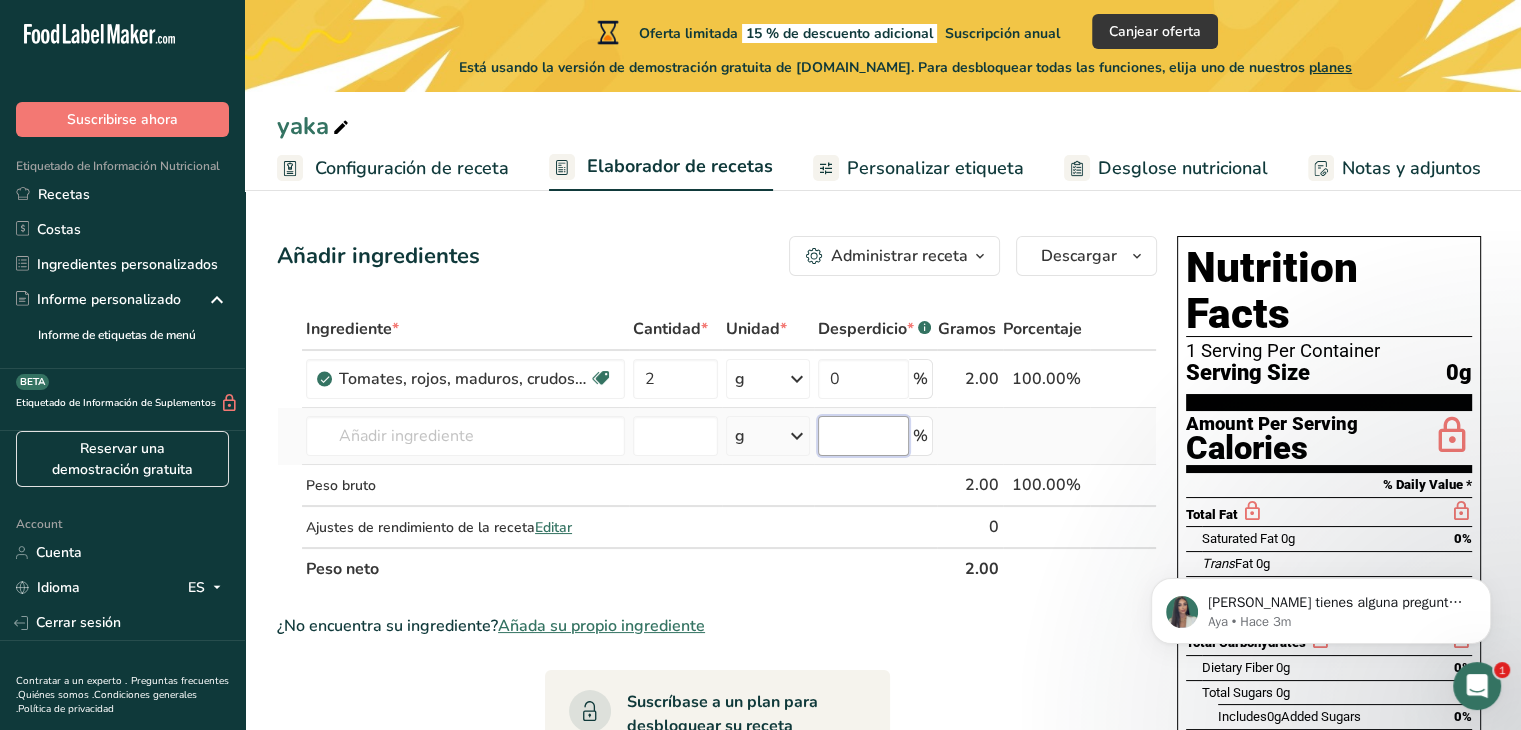 click at bounding box center (863, 436) 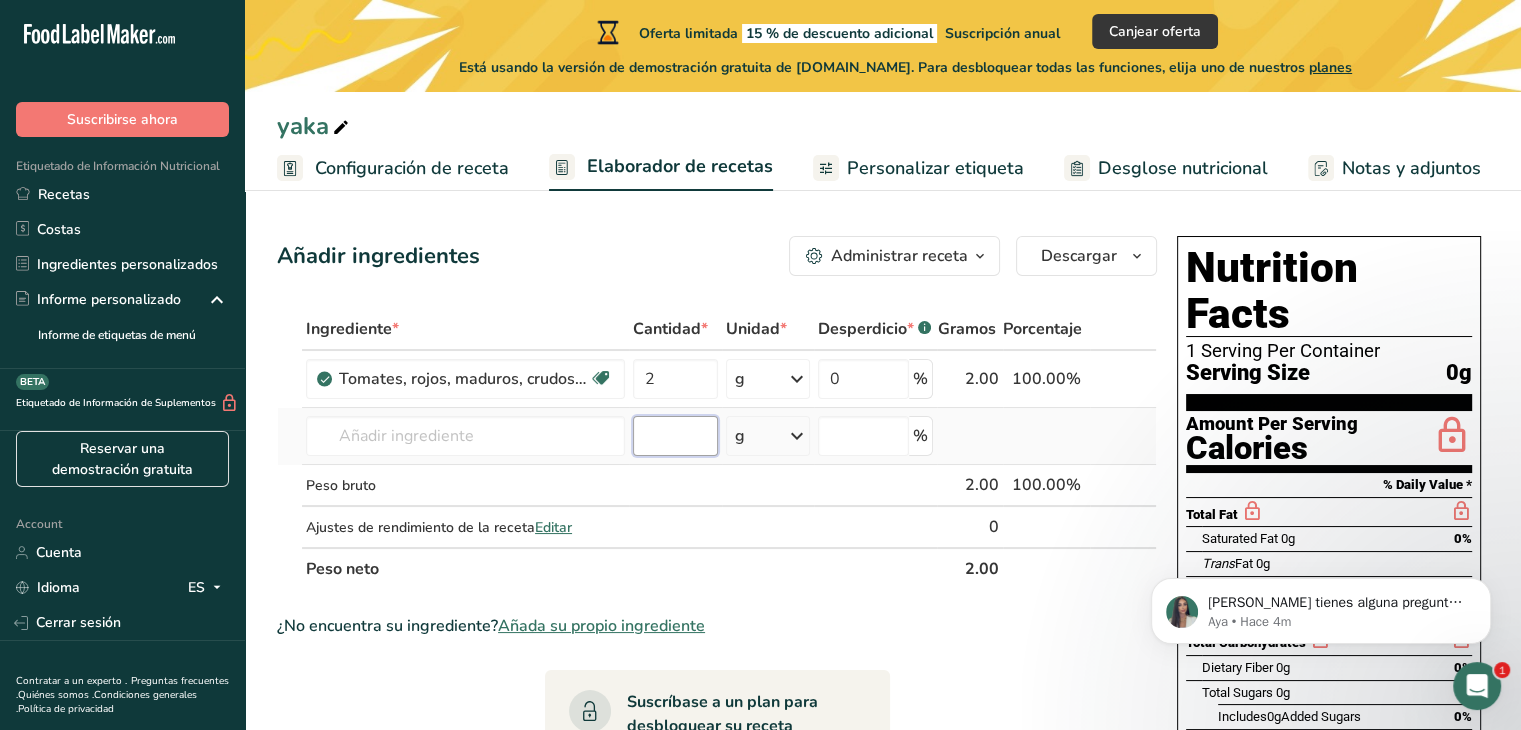 click at bounding box center (675, 436) 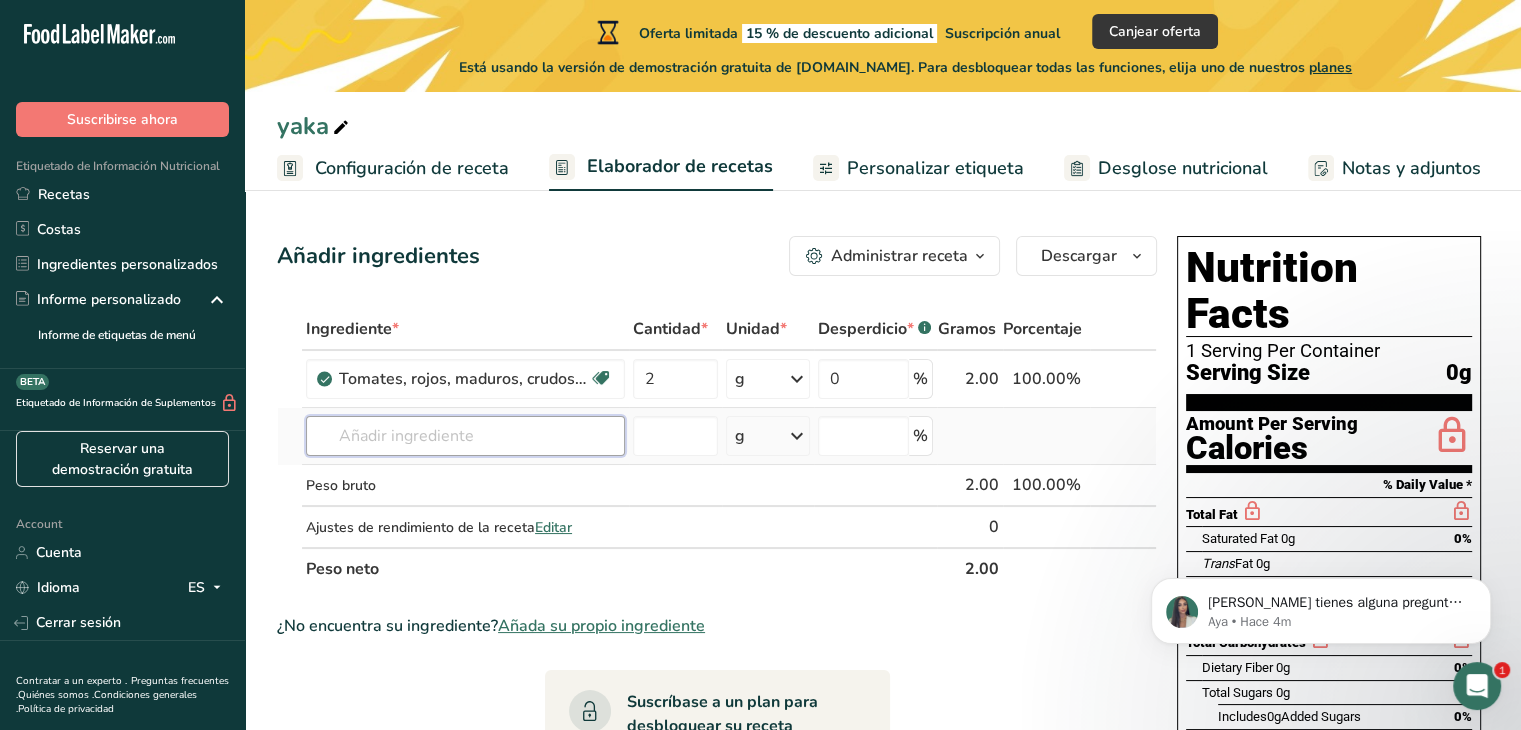 click at bounding box center [465, 436] 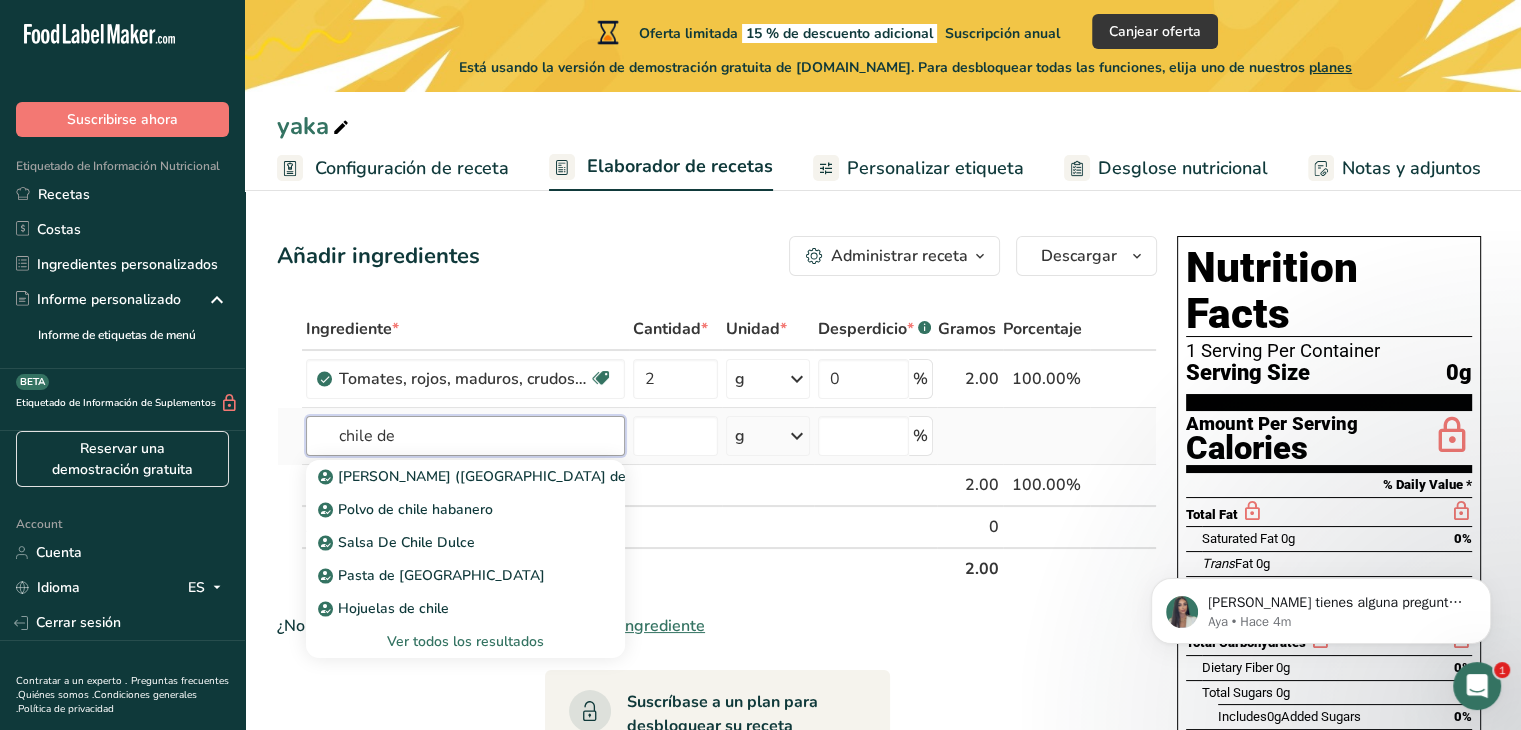 type on "chile de" 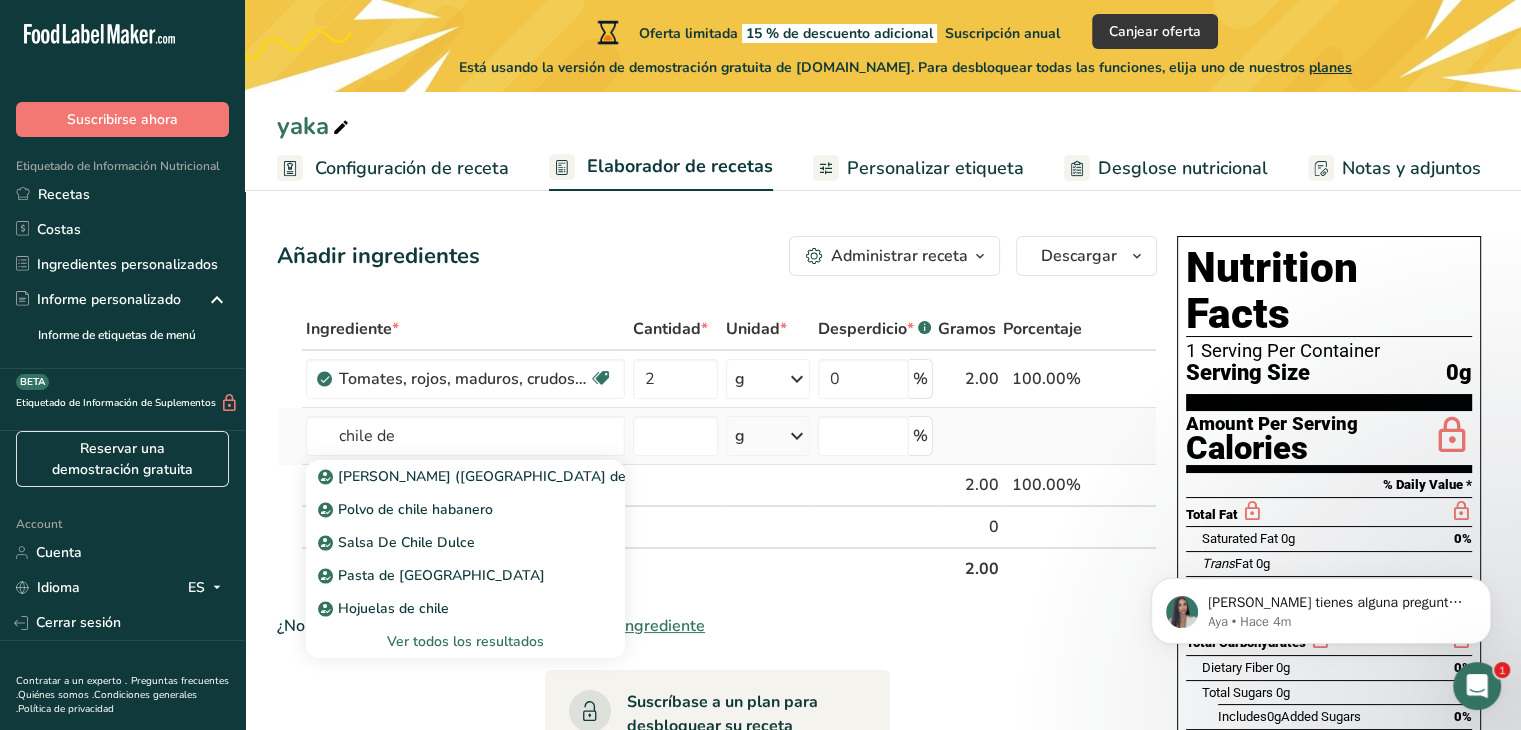 type 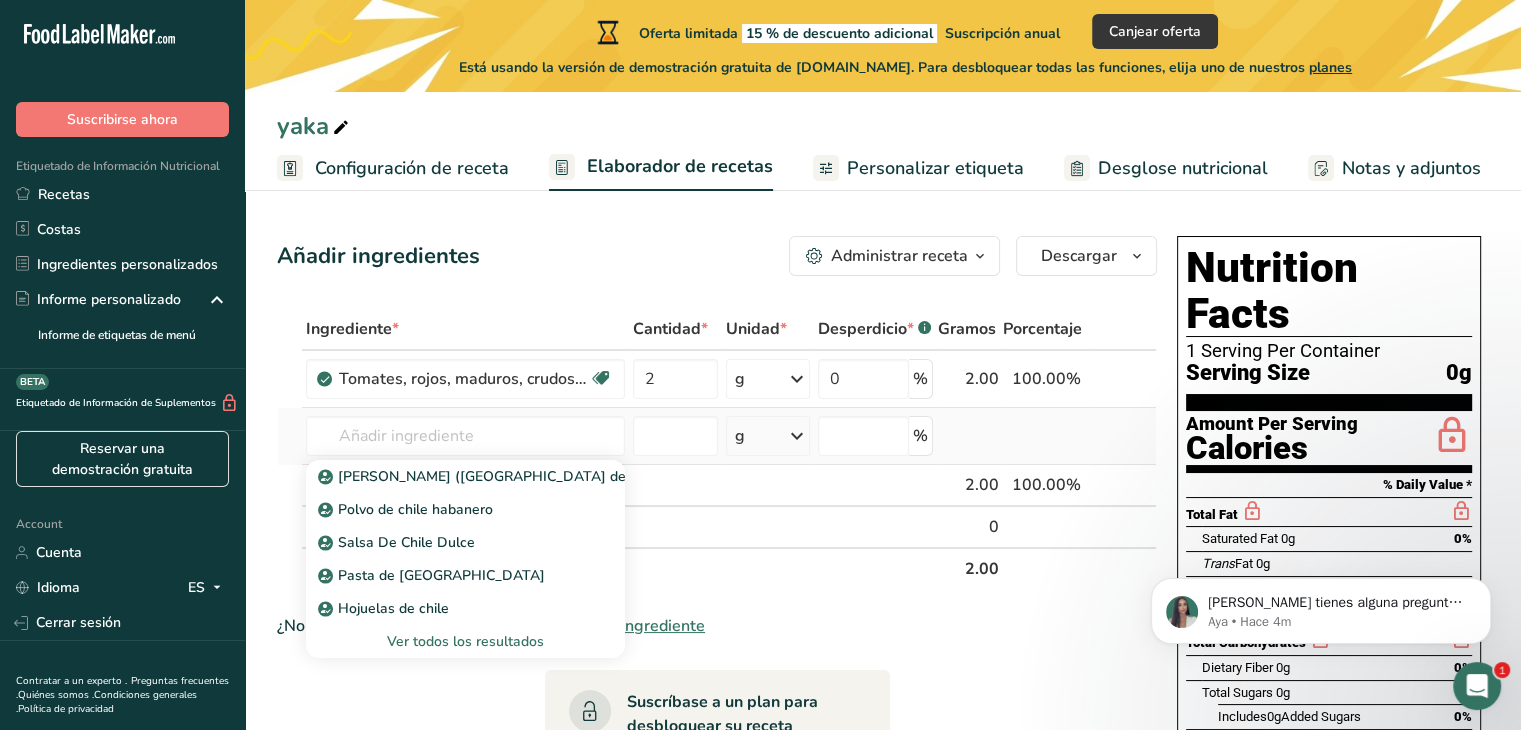 click on "Ver todos los resultados" at bounding box center (465, 641) 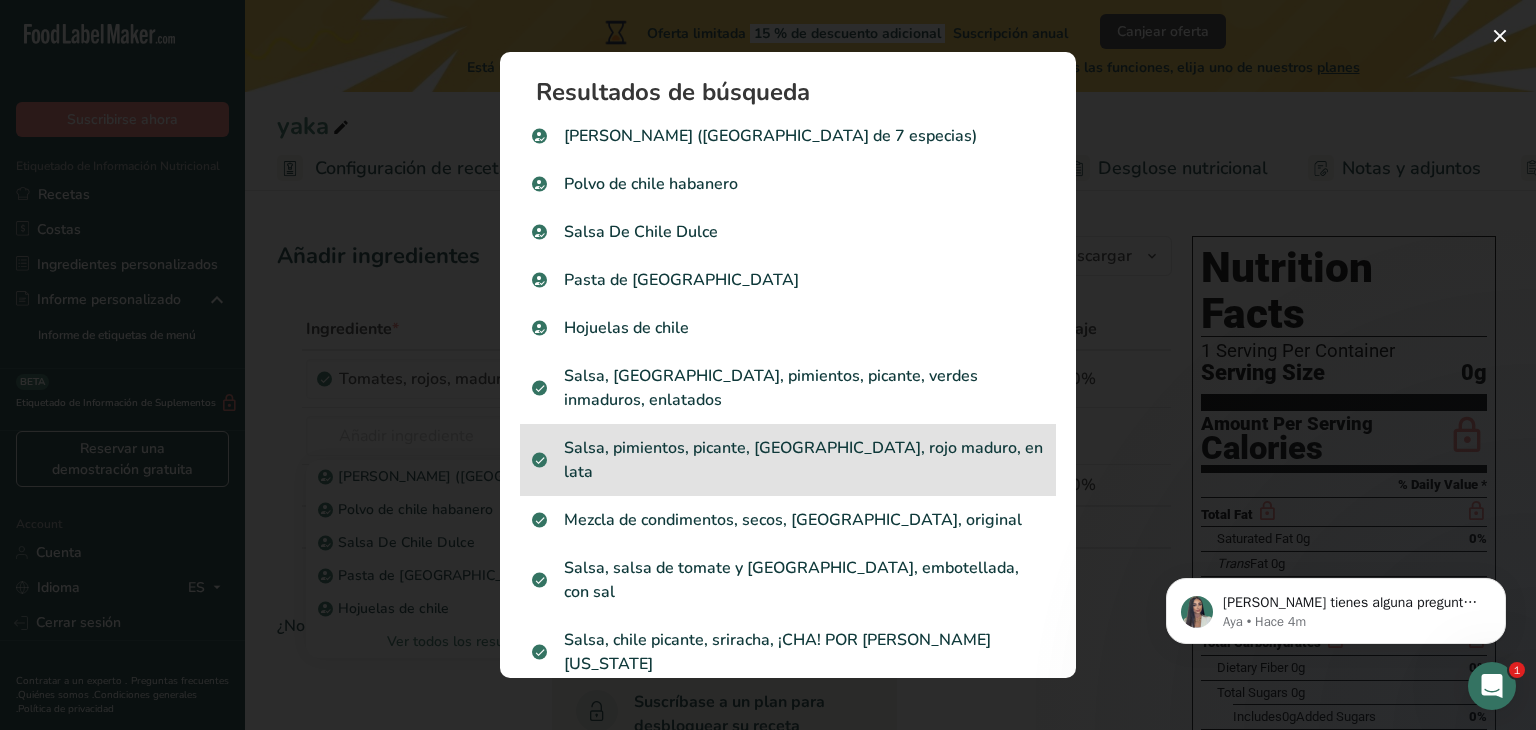 click on "Salsa, pimientos, picante, chile, rojo maduro, en lata" at bounding box center (788, 460) 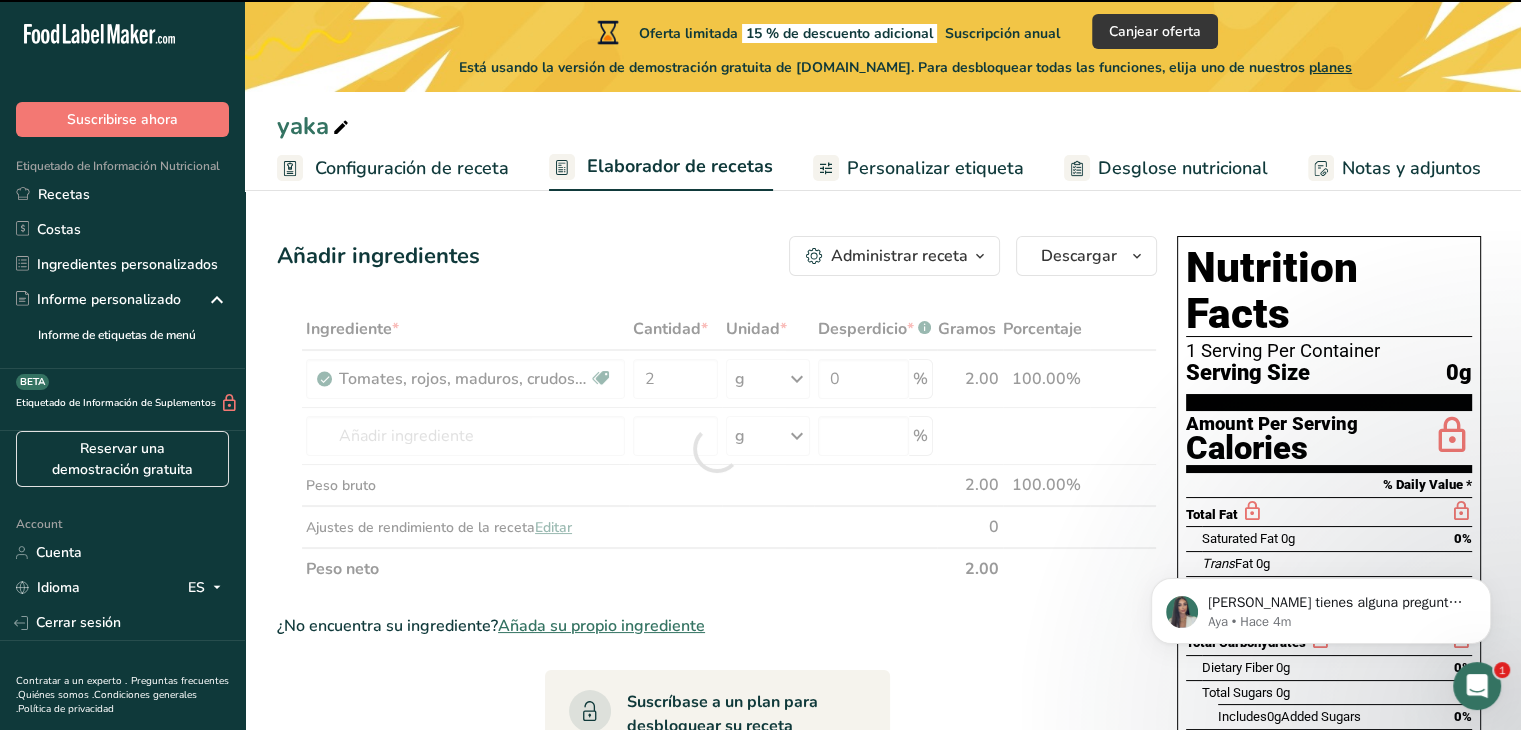 type on "0" 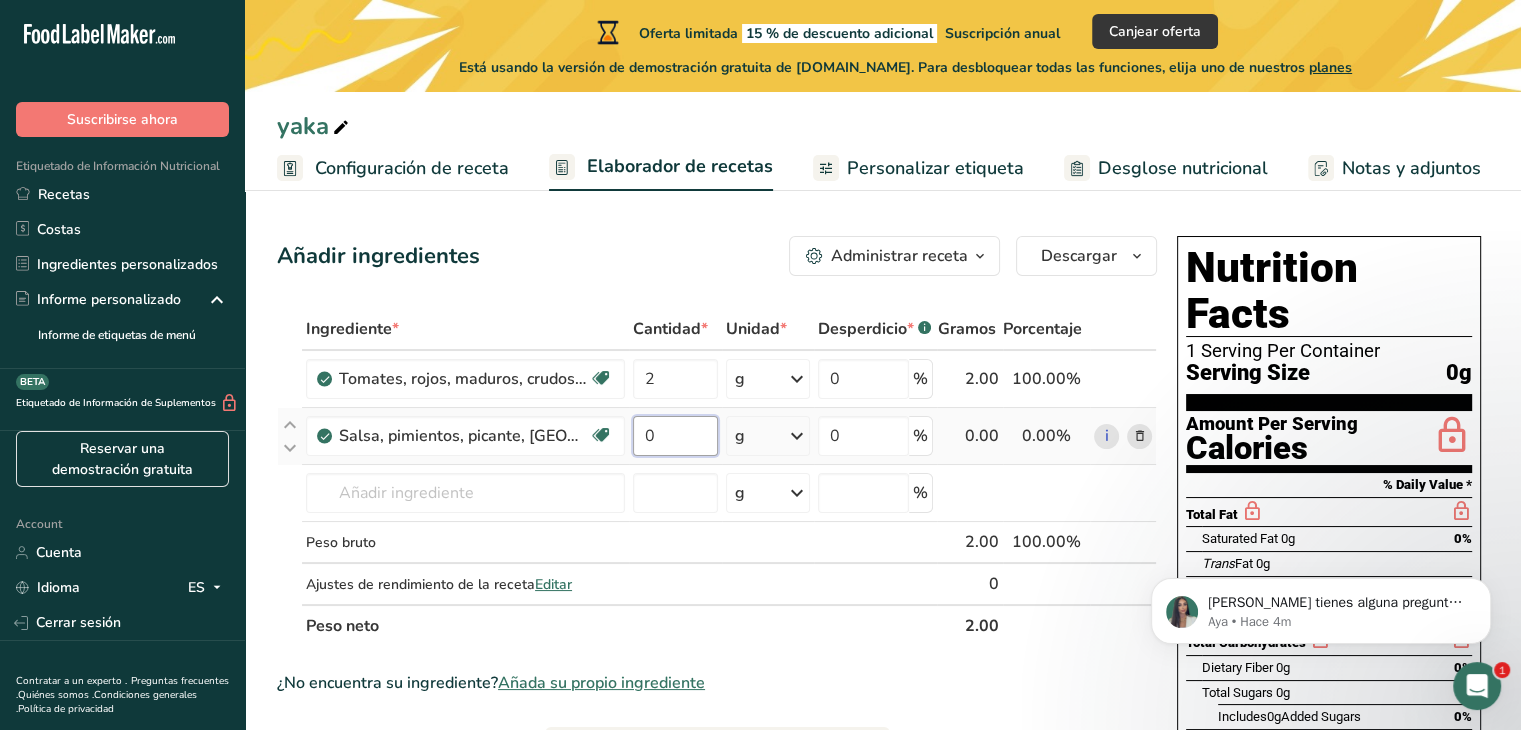 click on "0" at bounding box center [675, 436] 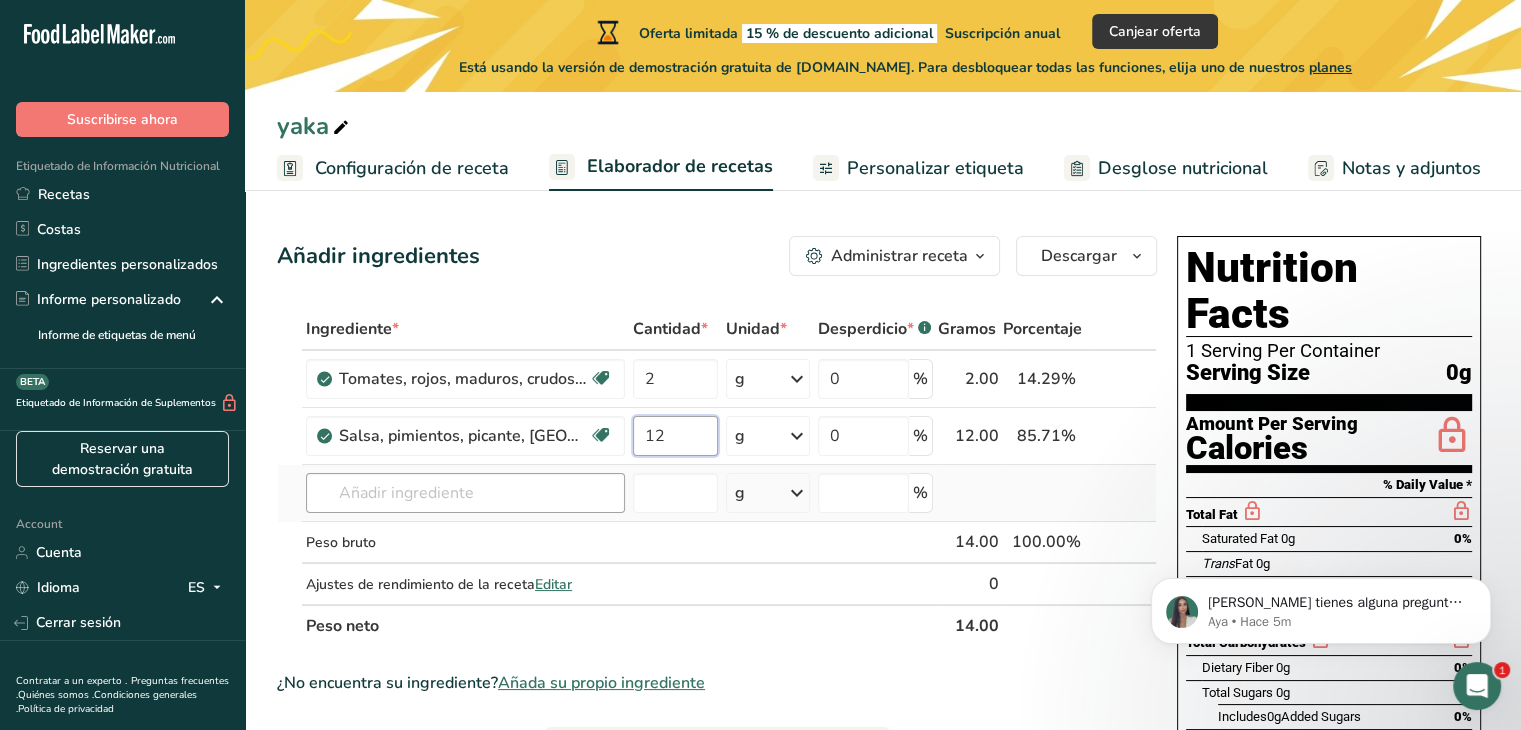 type on "12" 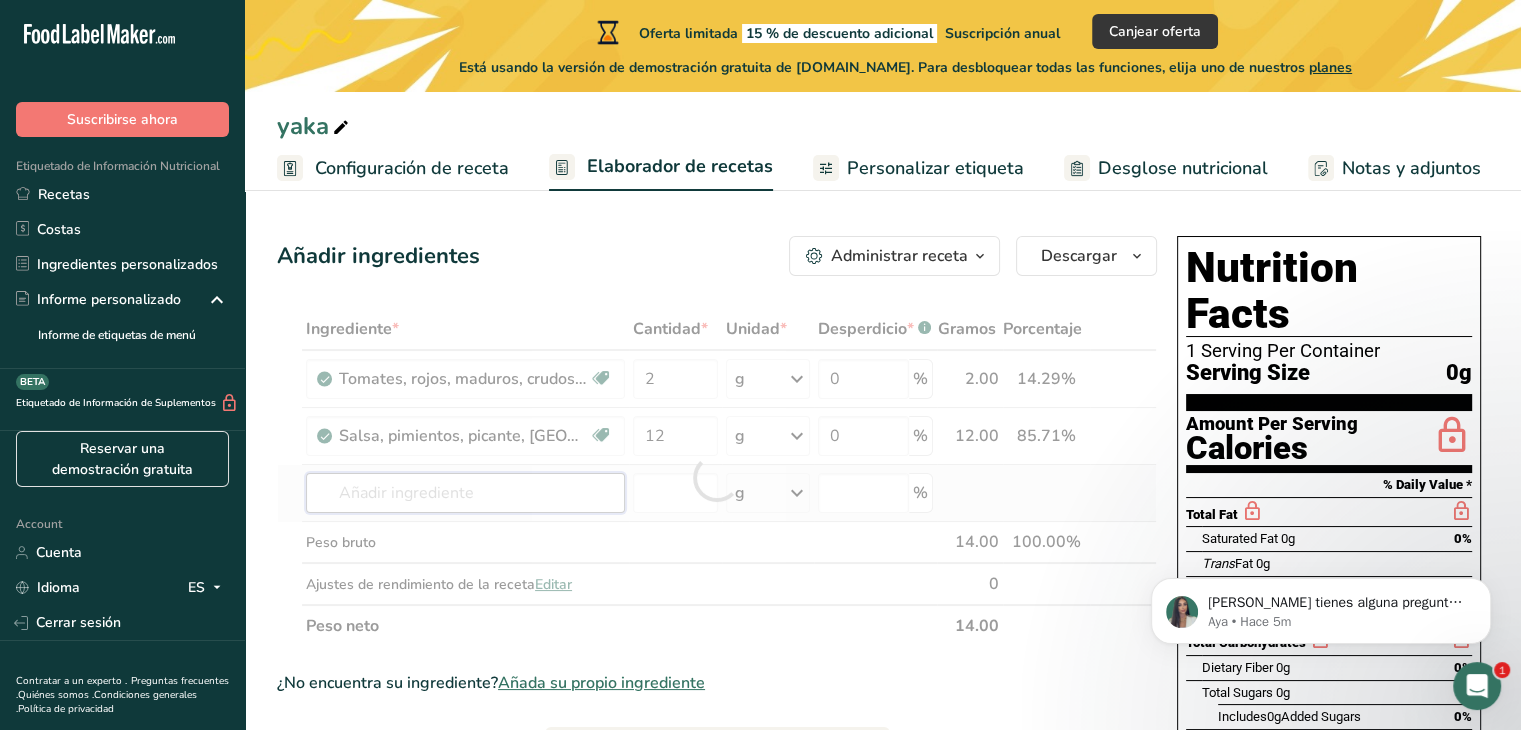 click on "Ingrediente *
Cantidad *
Unidad *
Desperdicio *   .a-a{fill:#347362;}.b-a{fill:#fff;}          Gramos
Porcentaje
Tomates, rojos, maduros, crudos, promedio durante todo el año
Fuente de antioxidantes
Libre de lácteos
Libre de gluten
Vegano
Vegetariano
Libre de soja
2
g
Porciones
1 cup cherry tomatoes
1 cup, chopped or sliced
1 Italian tomato
Ver más
Unidades de peso
g
kg
mg
Ver más
Unidades de volumen
litro
lb/pie³
g/cm³
Confirmar
mL
lb/pie³" at bounding box center (717, 477) 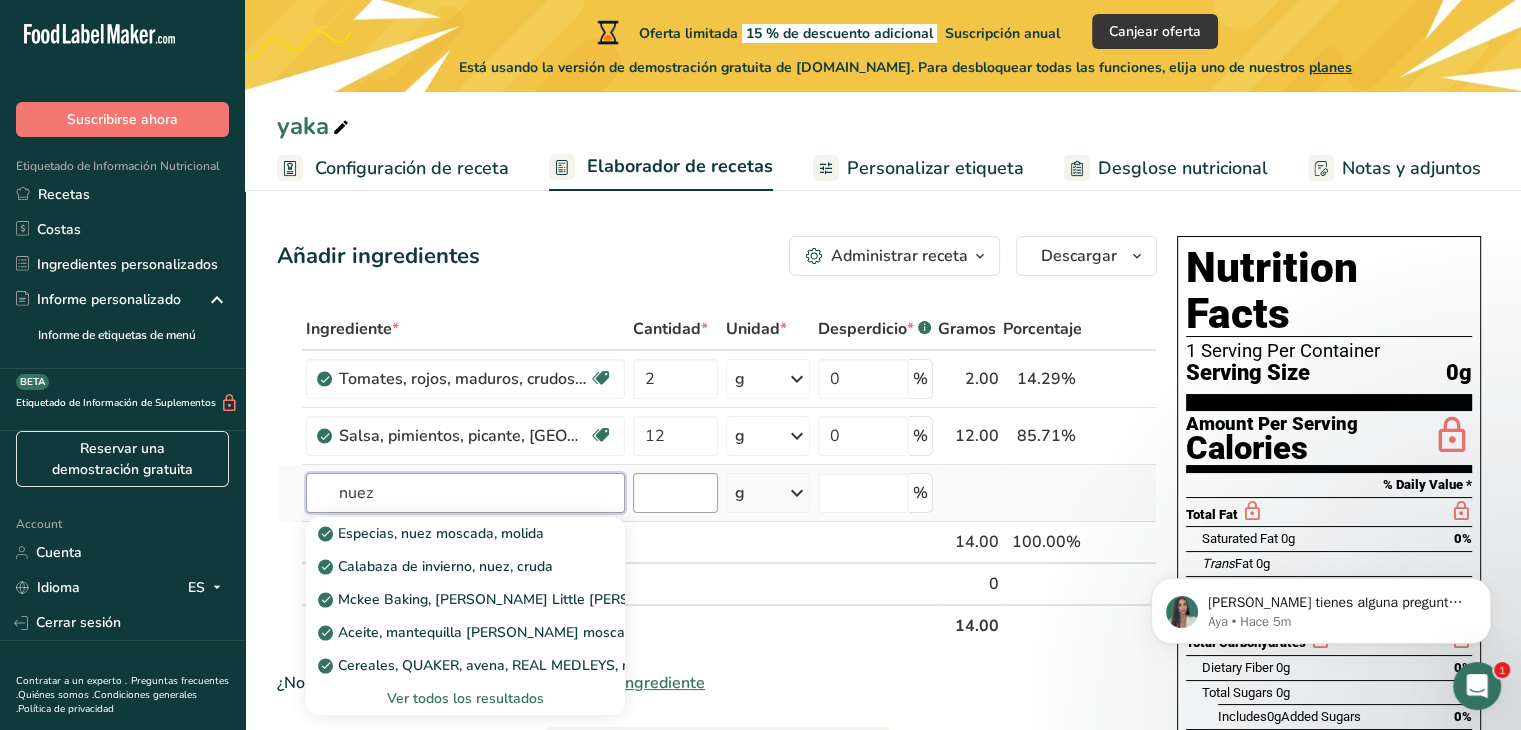 type on "nuez" 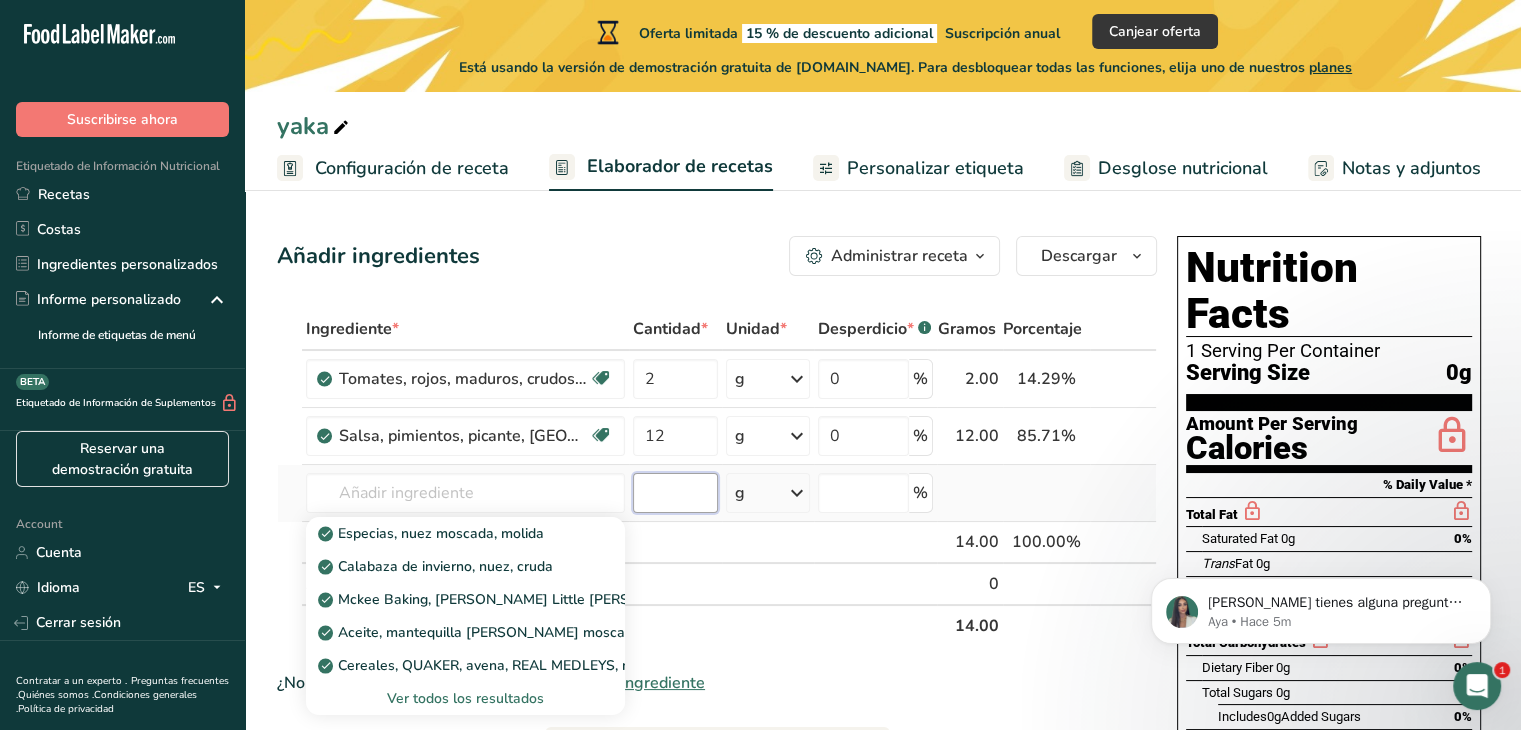 click at bounding box center [675, 493] 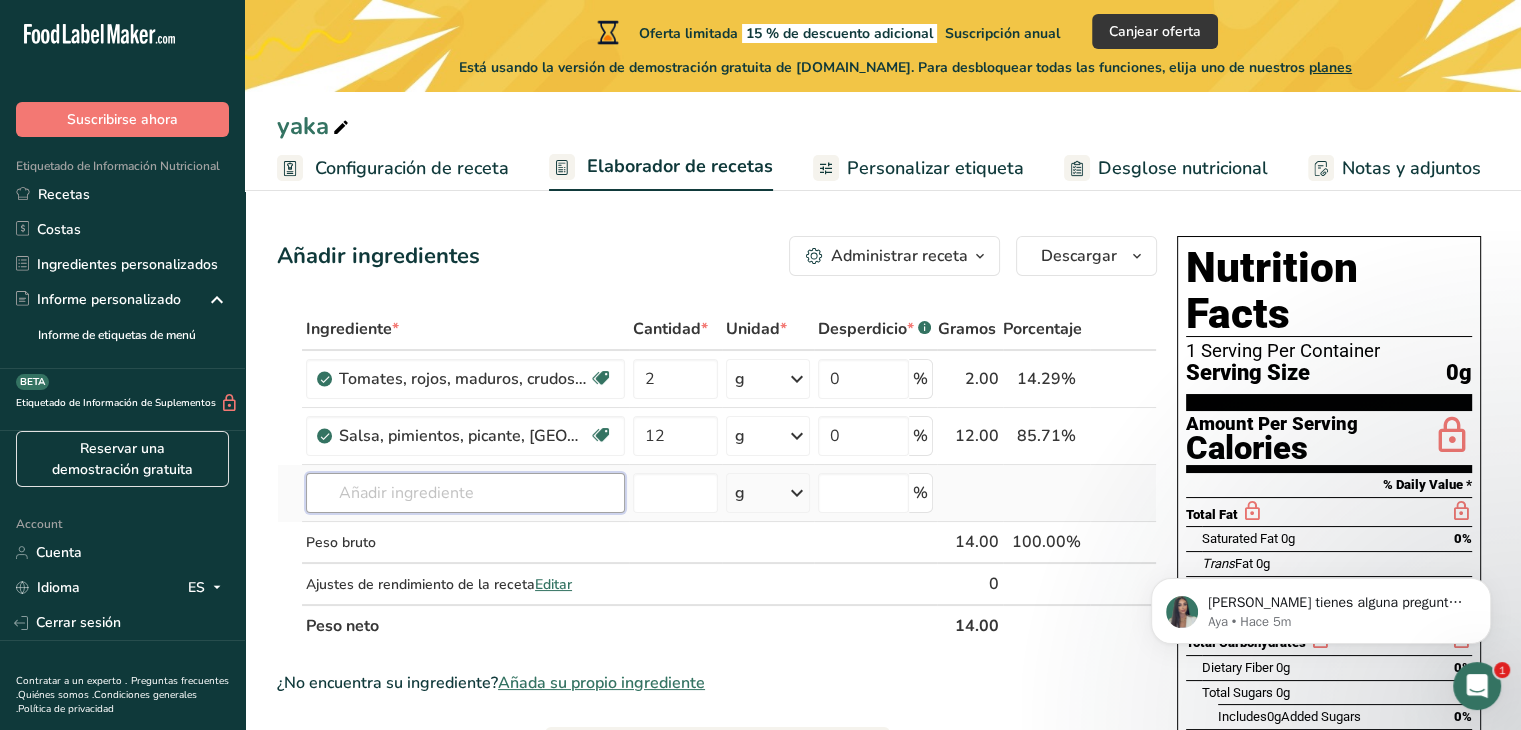click at bounding box center (465, 493) 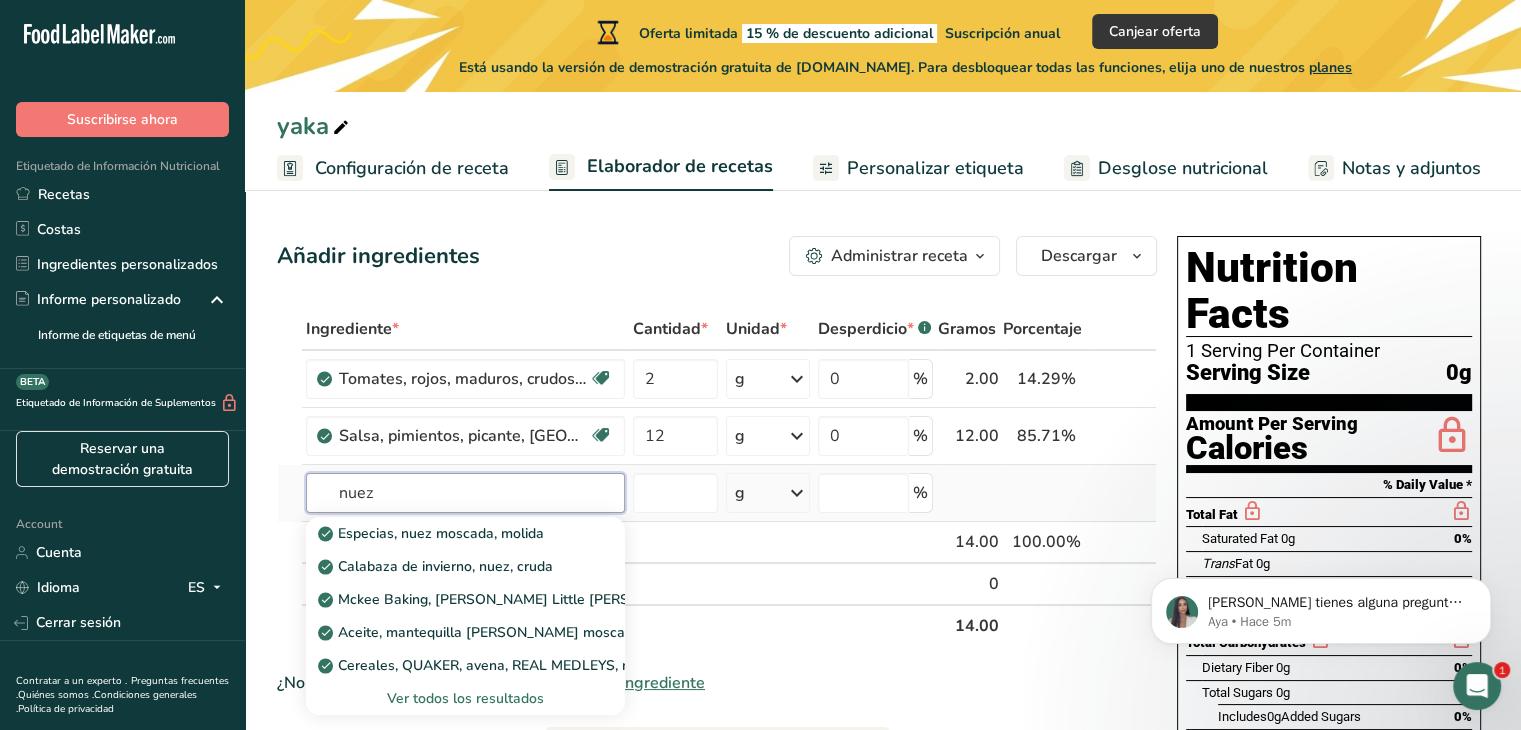 type on "nuez" 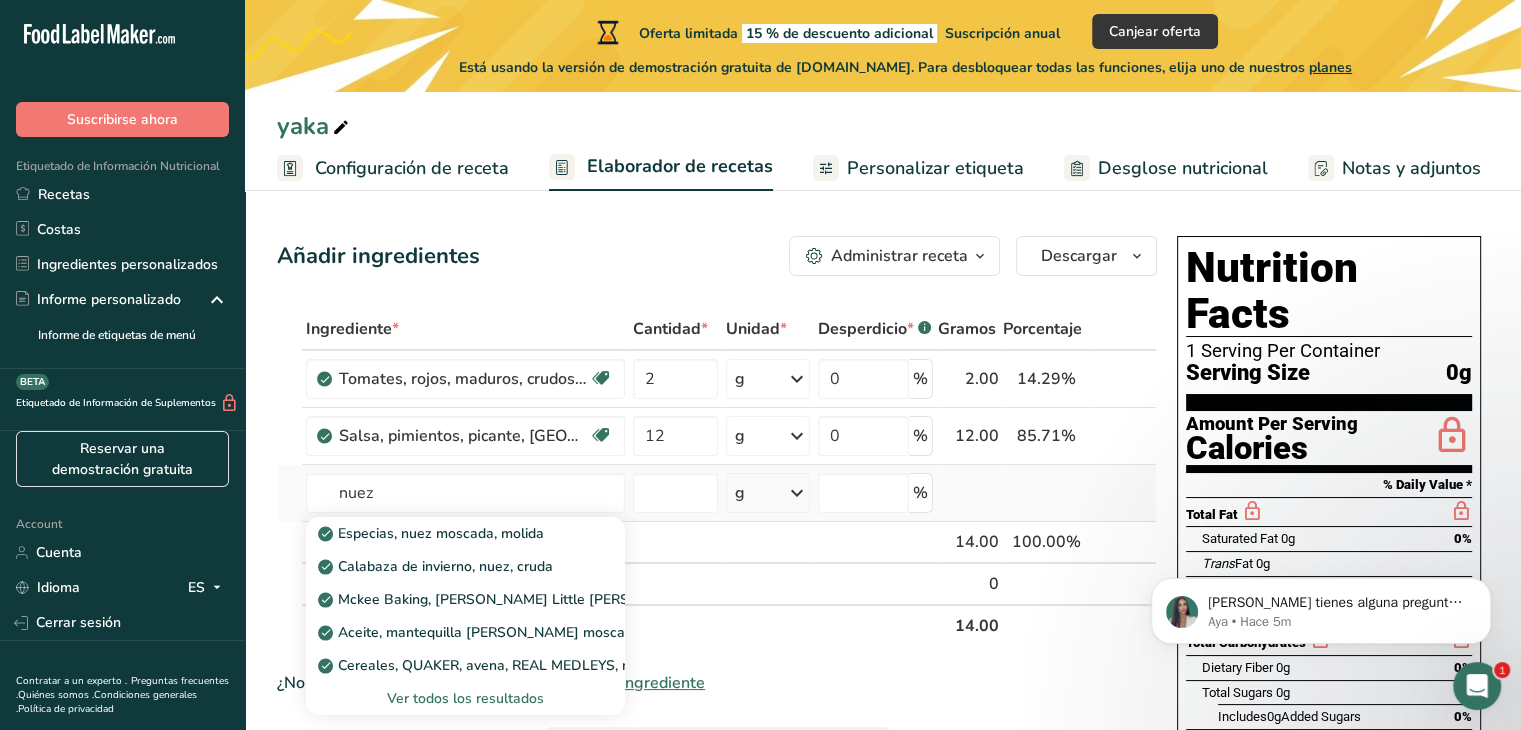 type 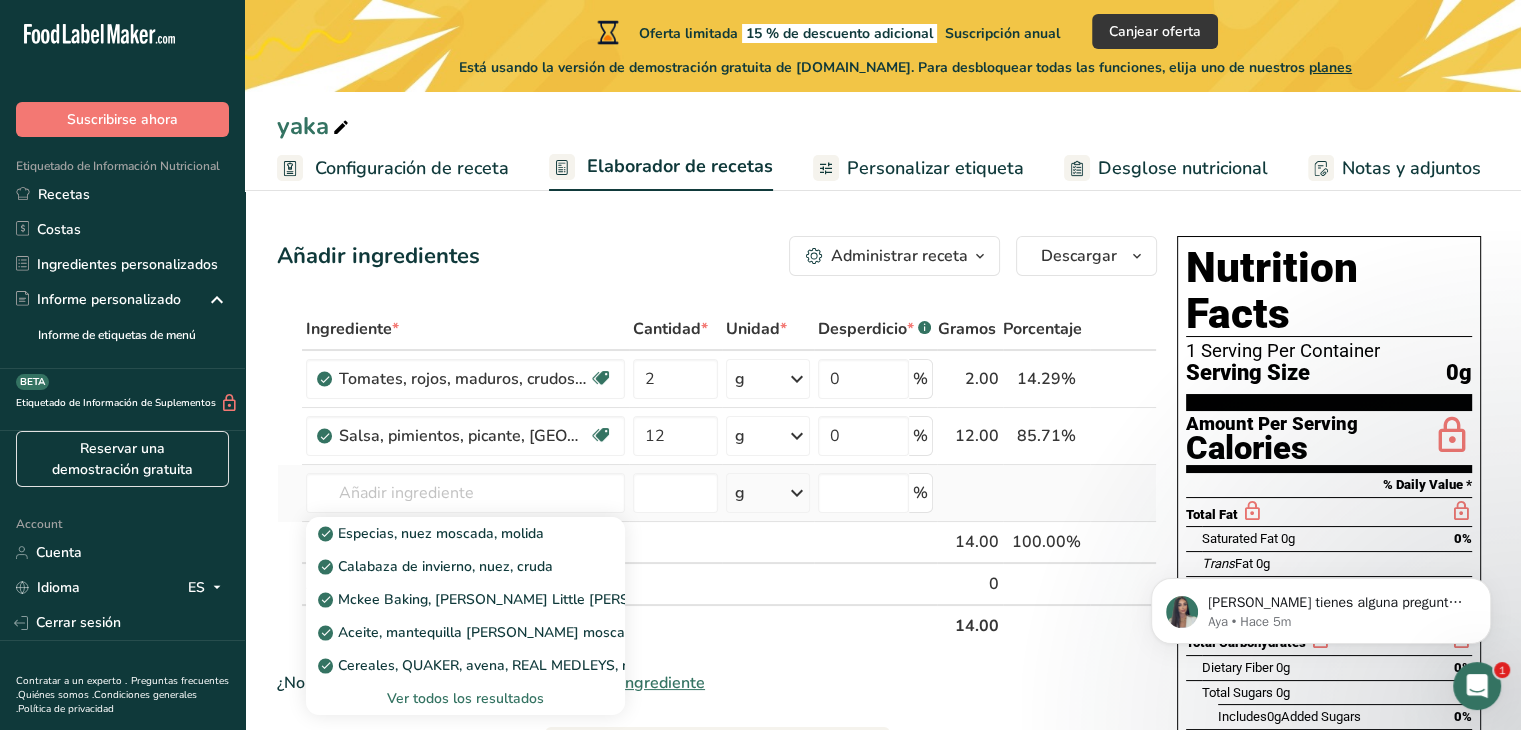 click on "Ver todos los resultados" at bounding box center (465, 698) 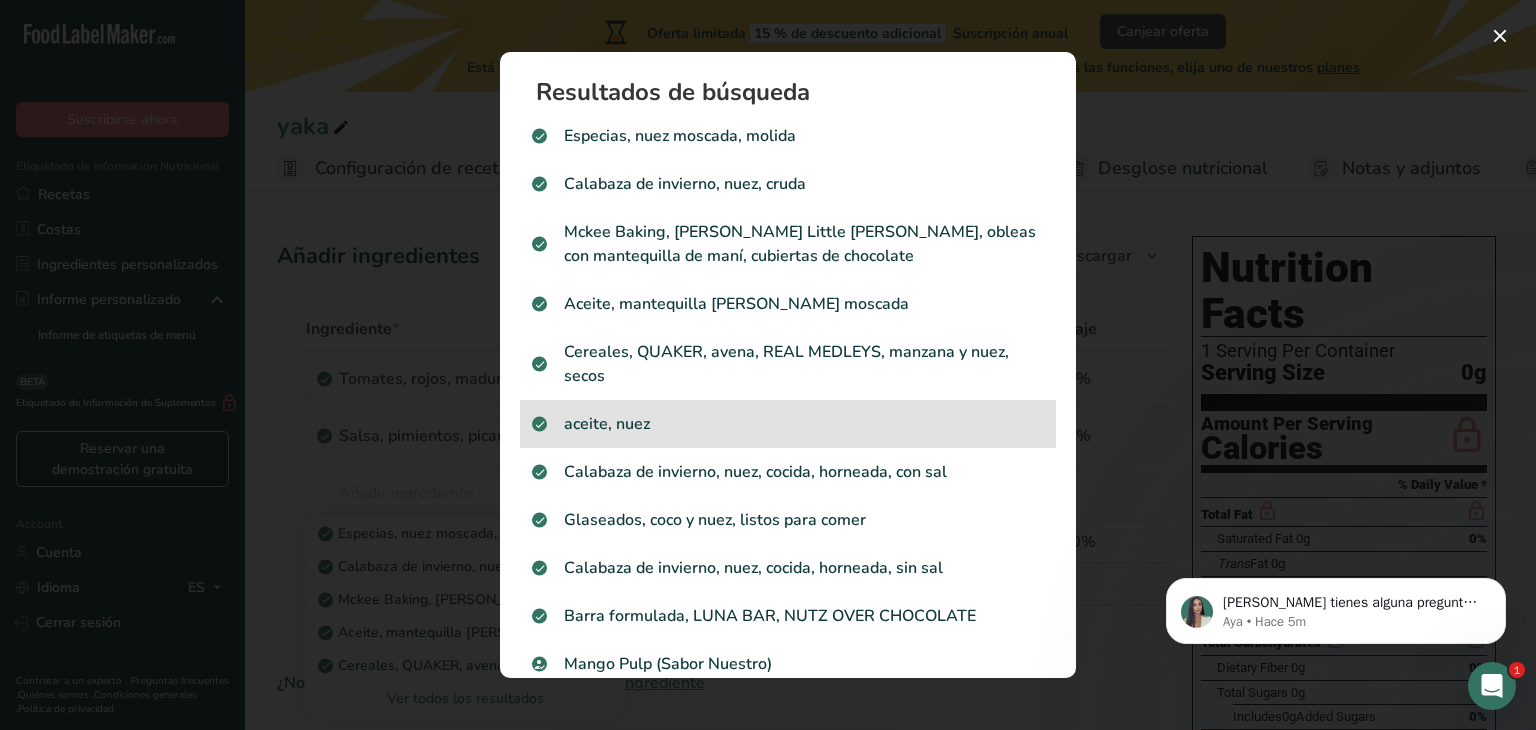 click on "aceite, nuez" at bounding box center [788, 424] 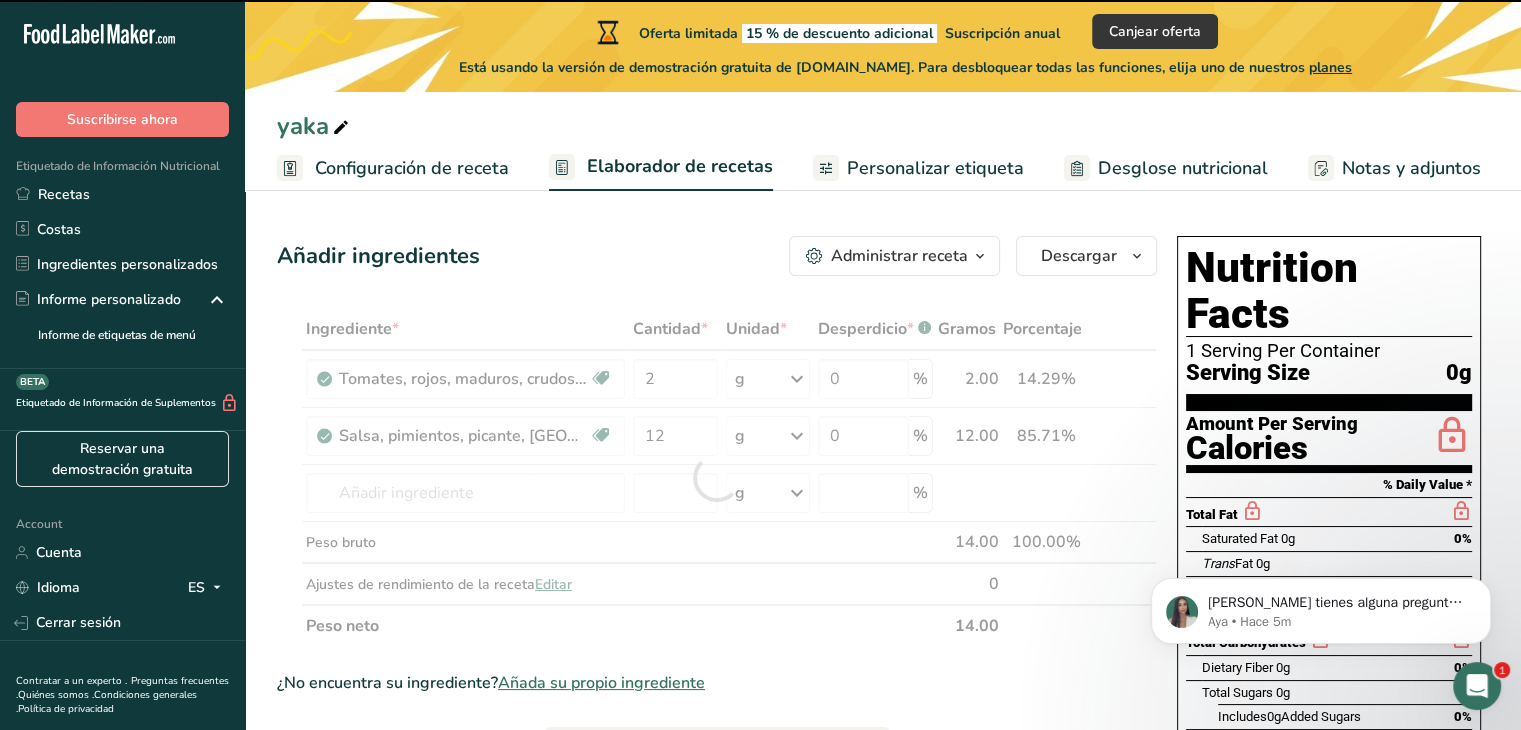 type on "0" 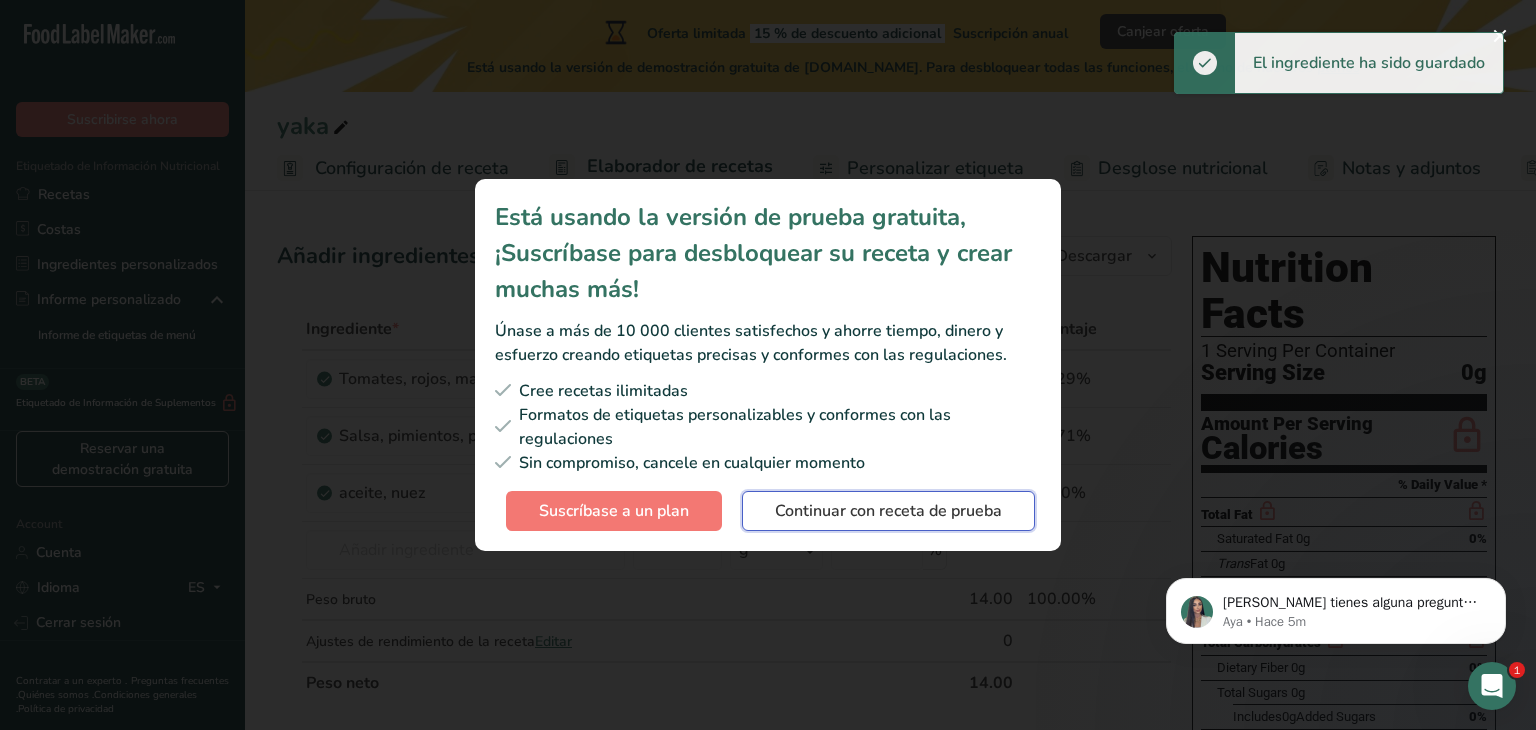 click on "Continuar con receta de prueba" at bounding box center (888, 511) 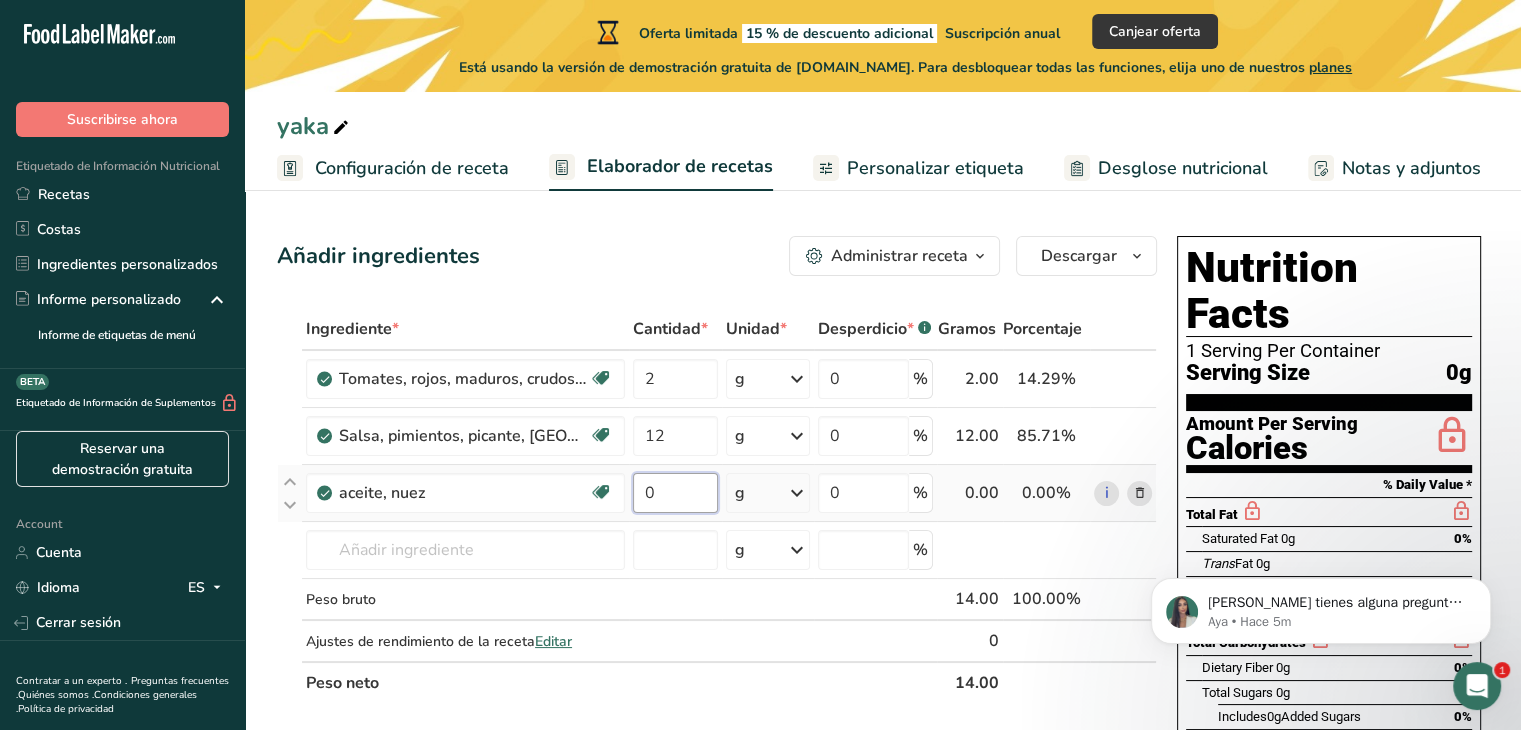 click on "0" at bounding box center [675, 493] 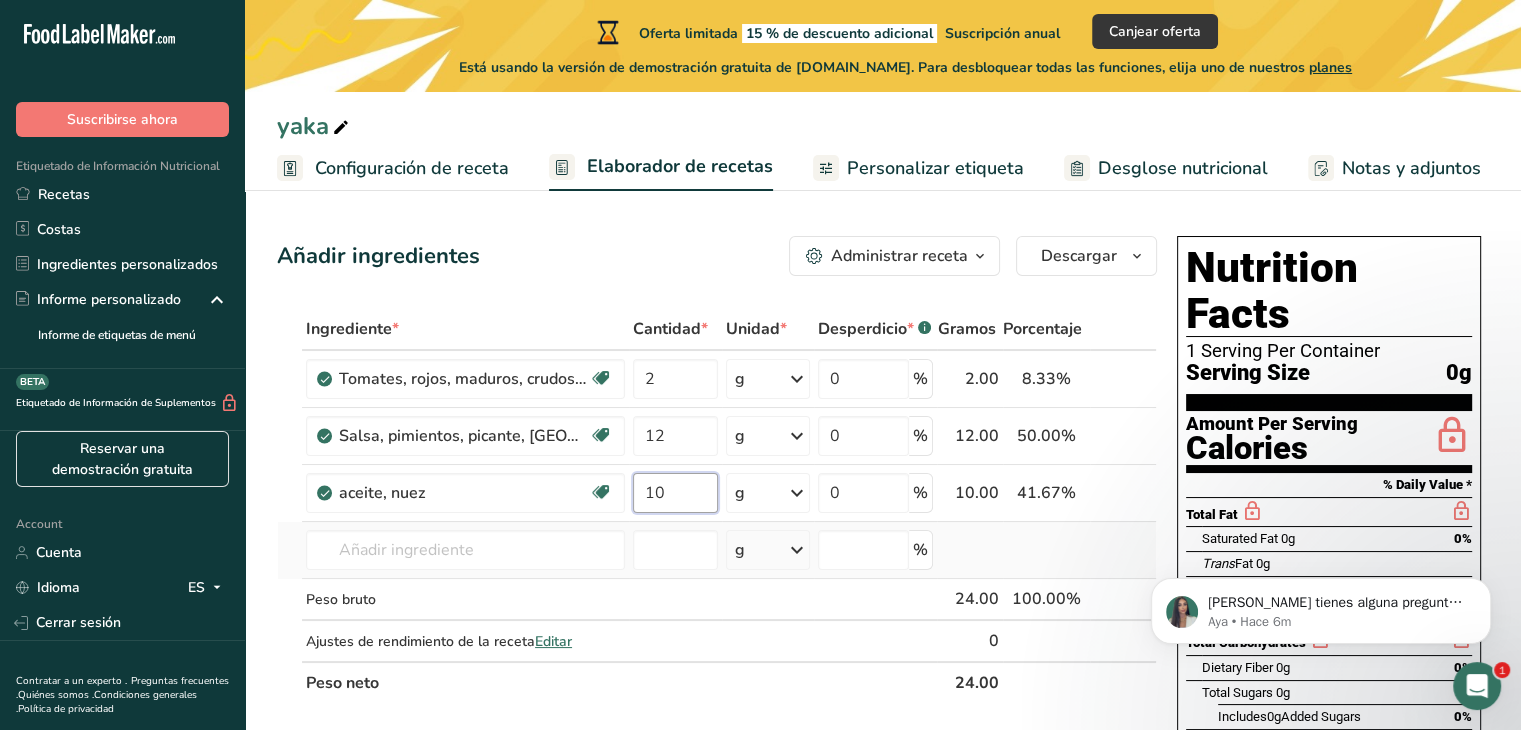 type on "1" 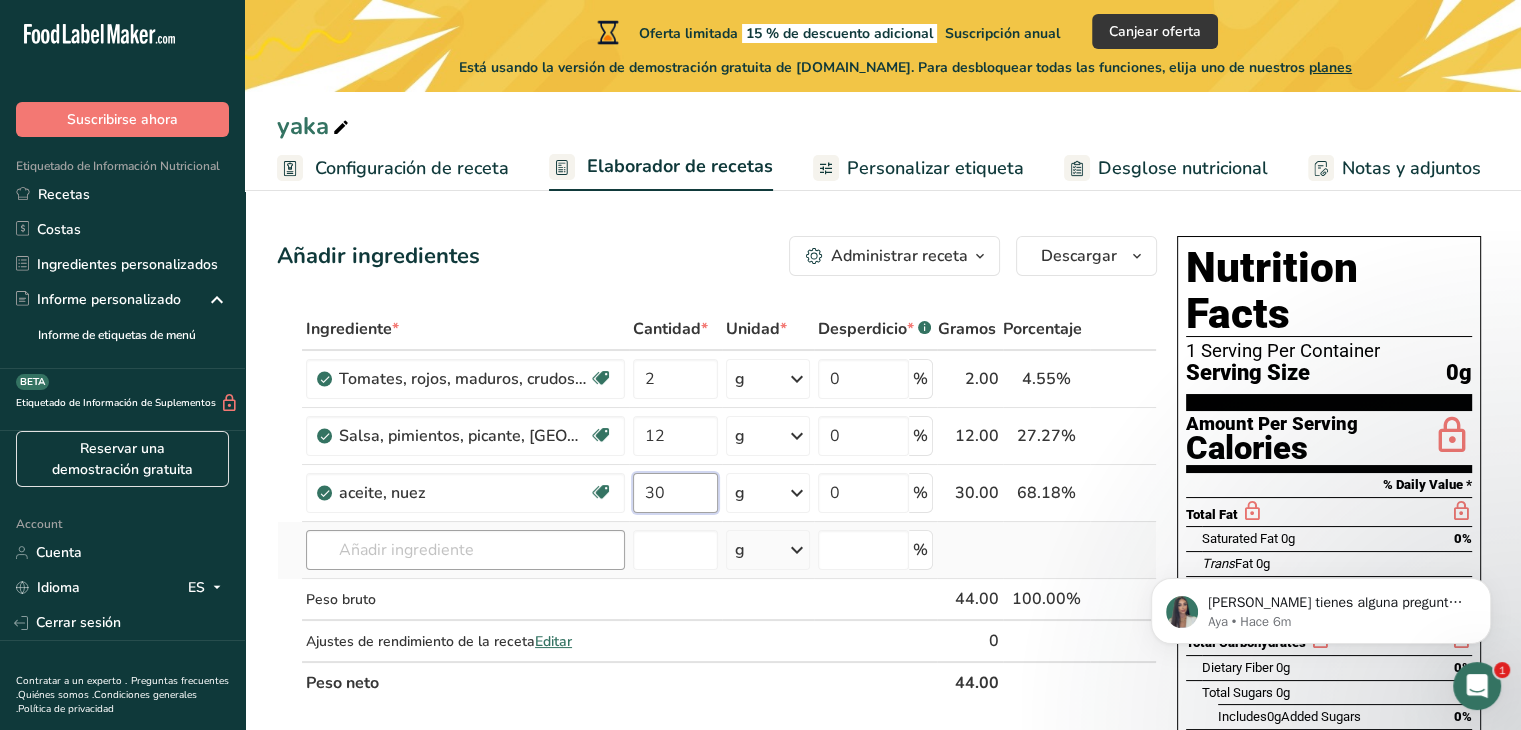 type on "30" 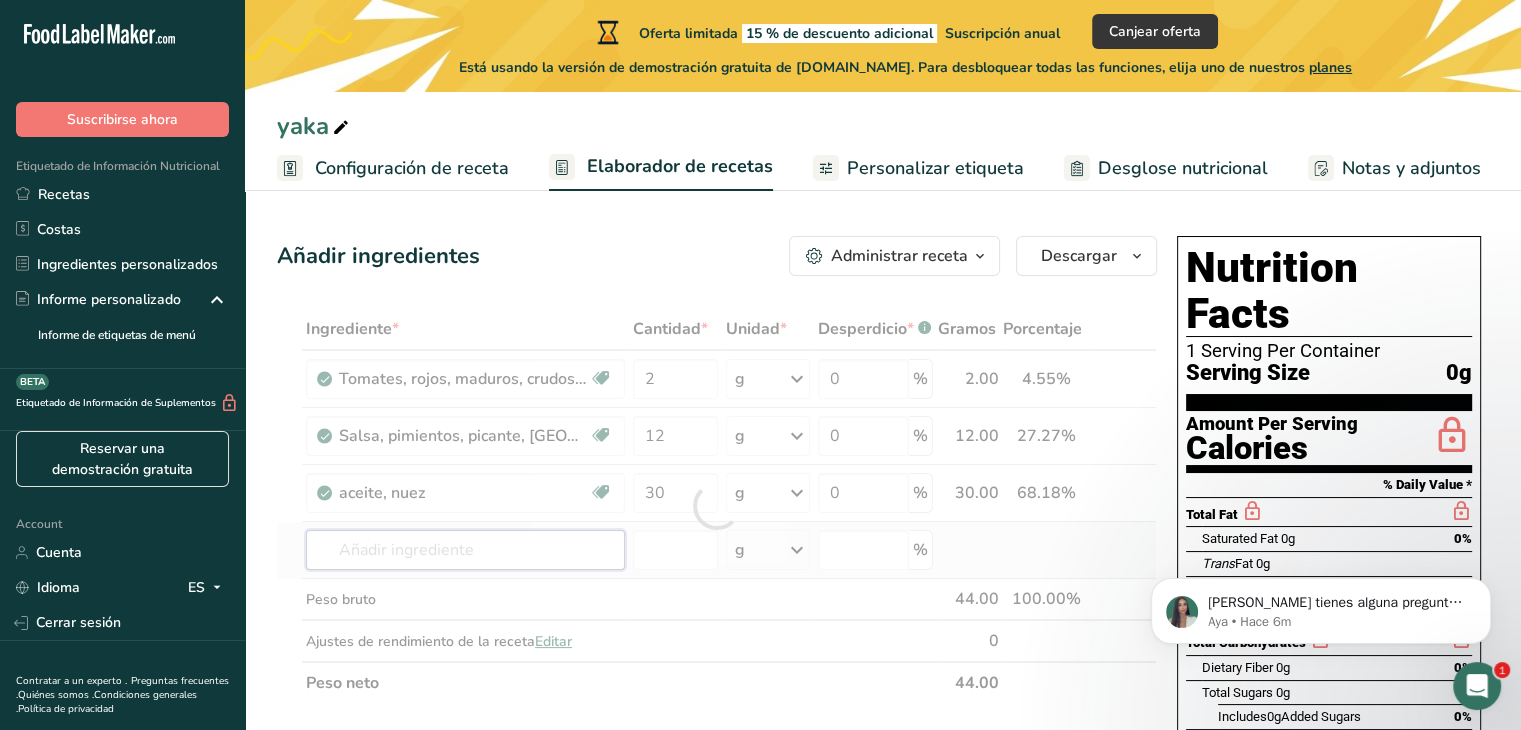 click on "Ingrediente *
Cantidad *
Unidad *
Desperdicio *   .a-a{fill:#347362;}.b-a{fill:#fff;}          Gramos
Porcentaje
Tomates, rojos, maduros, crudos, promedio durante todo el año
Fuente de antioxidantes
Libre de lácteos
Libre de gluten
Vegano
Vegetariano
Libre de soja
2
g
Porciones
1 cup cherry tomatoes
1 cup, chopped or sliced
1 Italian tomato
Ver más
Unidades de peso
g
kg
mg
Ver más
Unidades de volumen
litro
lb/pie³
g/cm³
Confirmar
mL
lb/pie³" at bounding box center [717, 506] 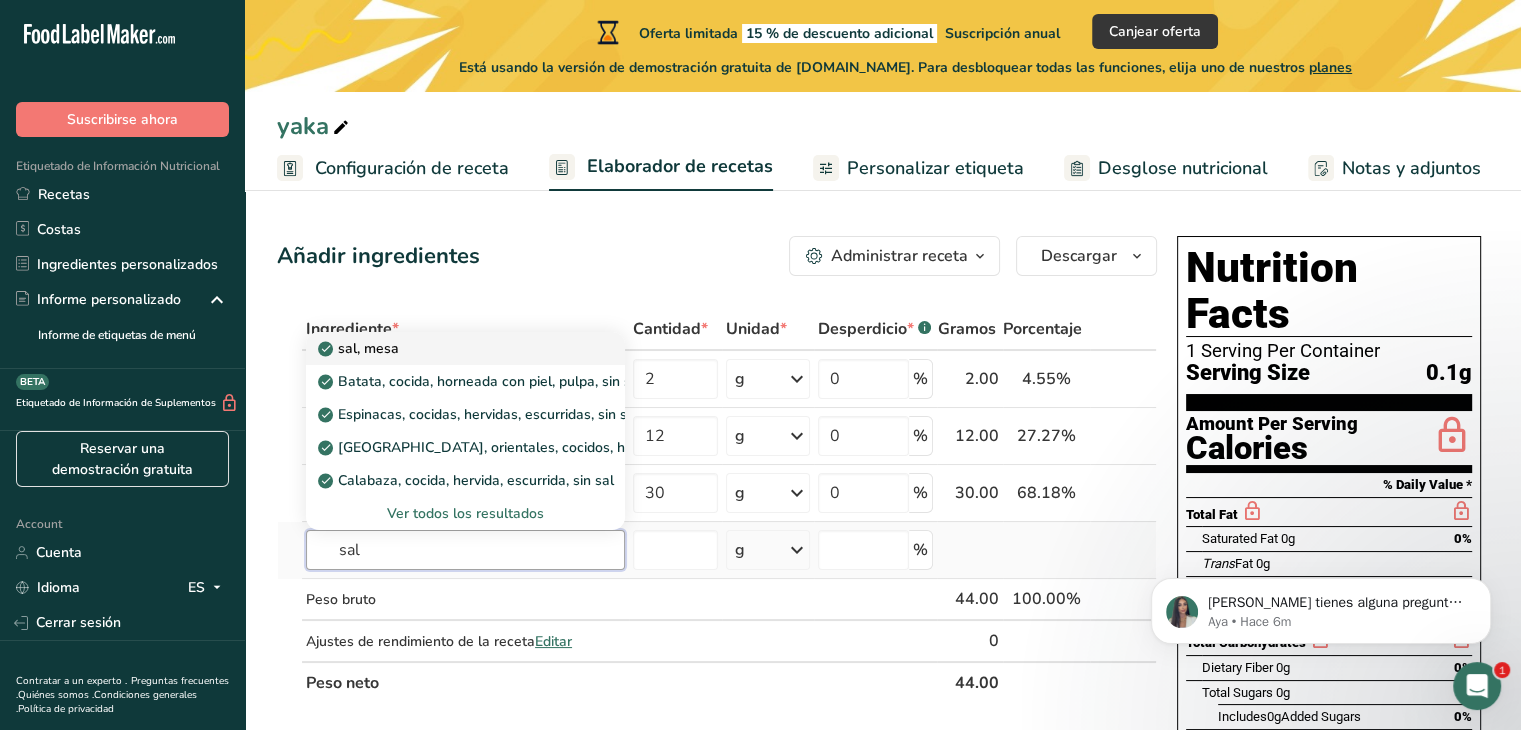 type on "sal" 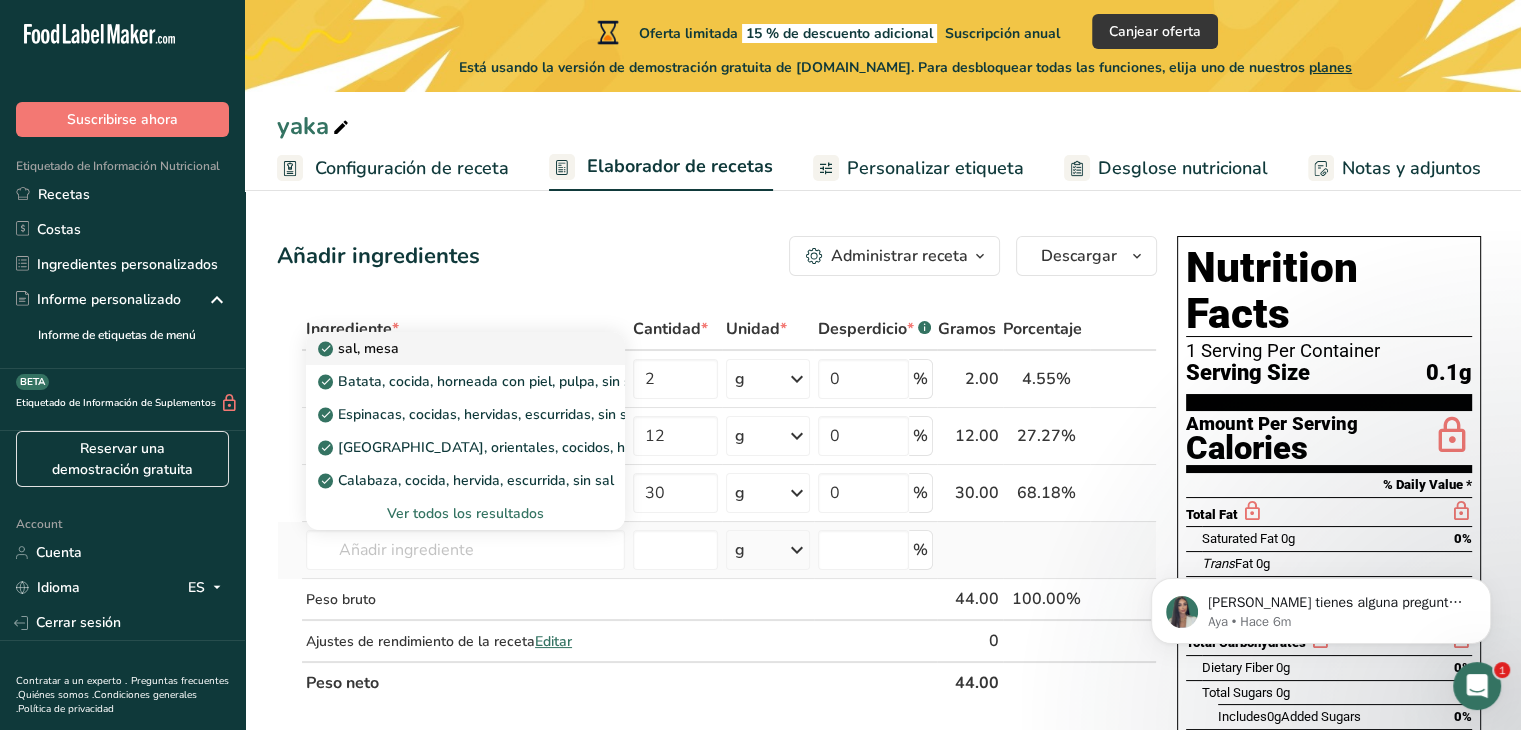 click on "sal, mesa" at bounding box center [449, 348] 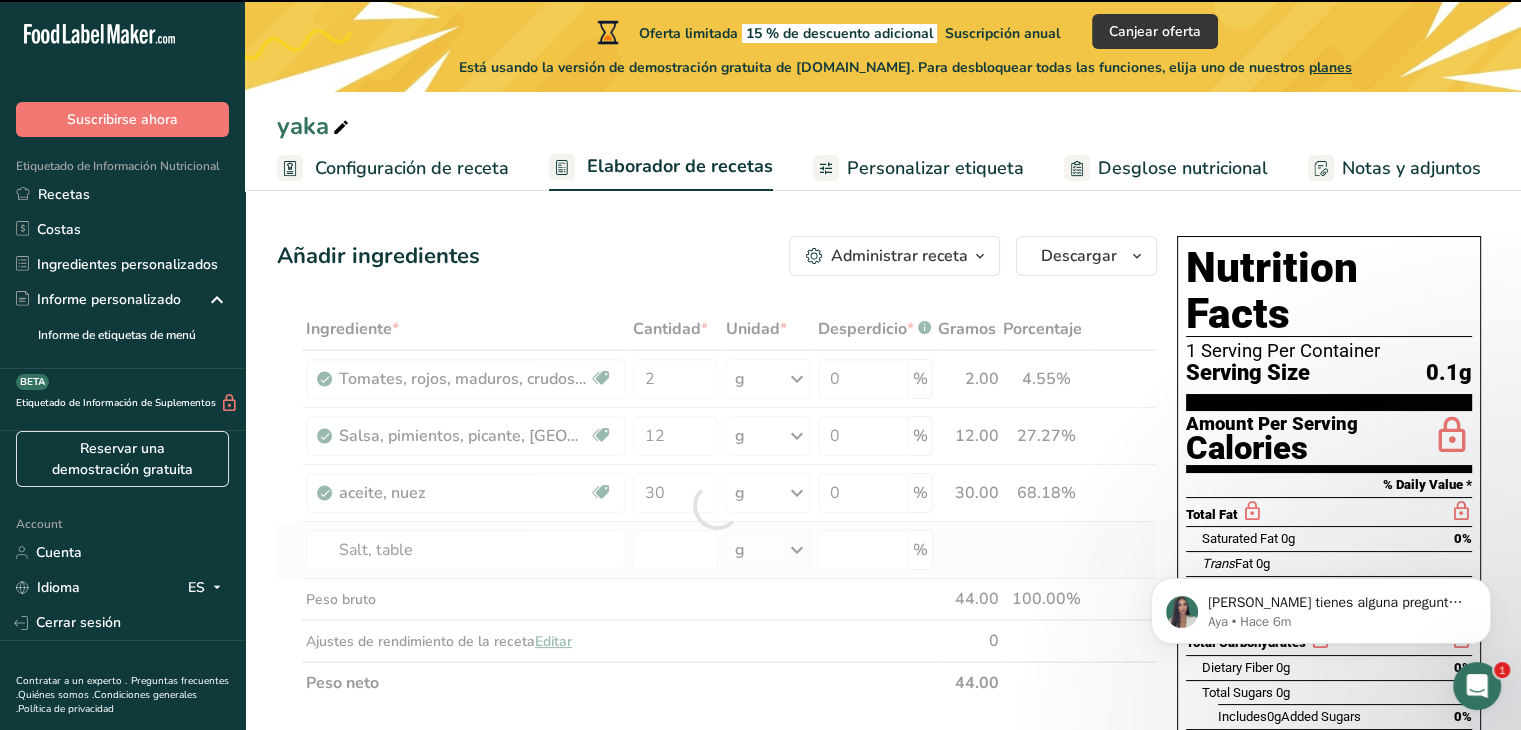 type on "0" 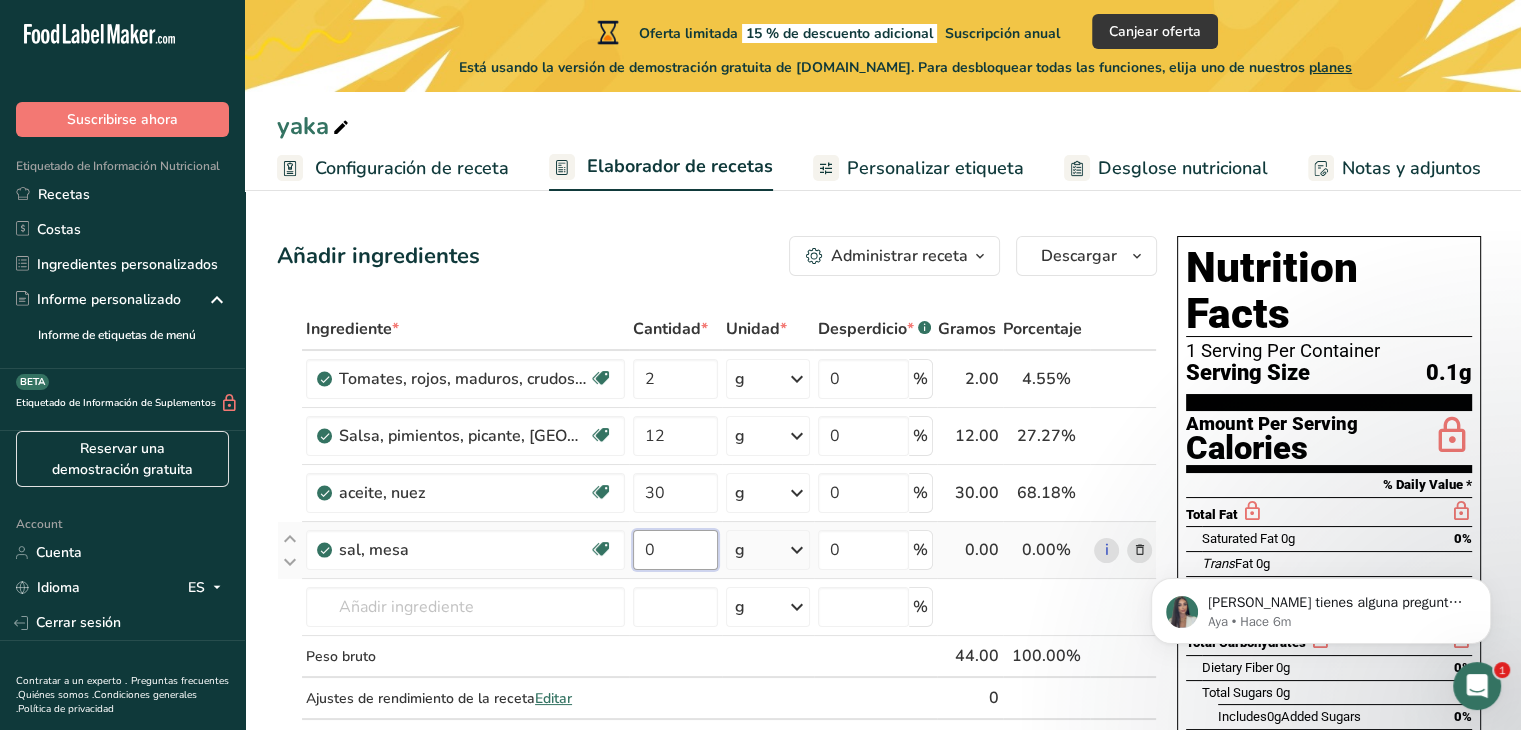click on "0" at bounding box center (675, 550) 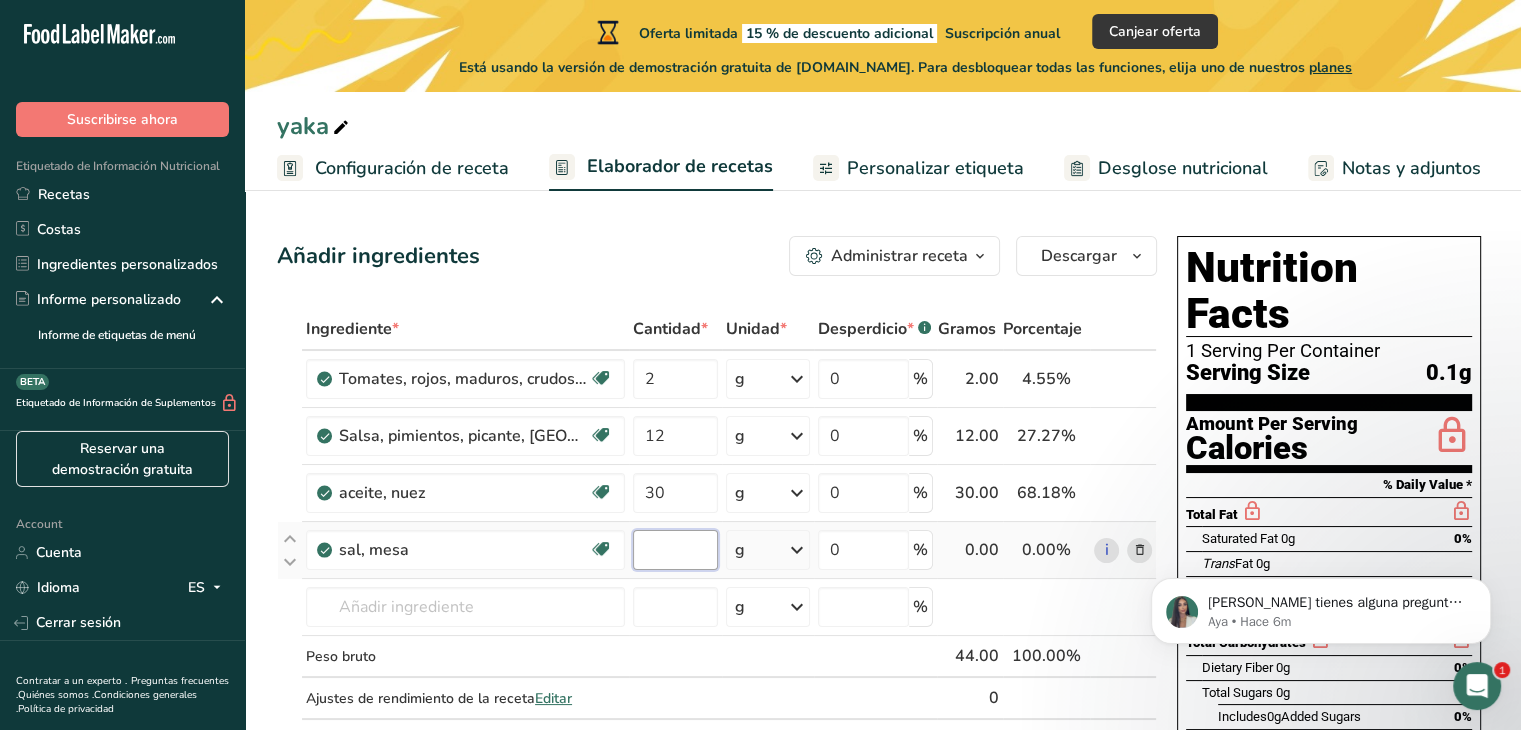 type on "1" 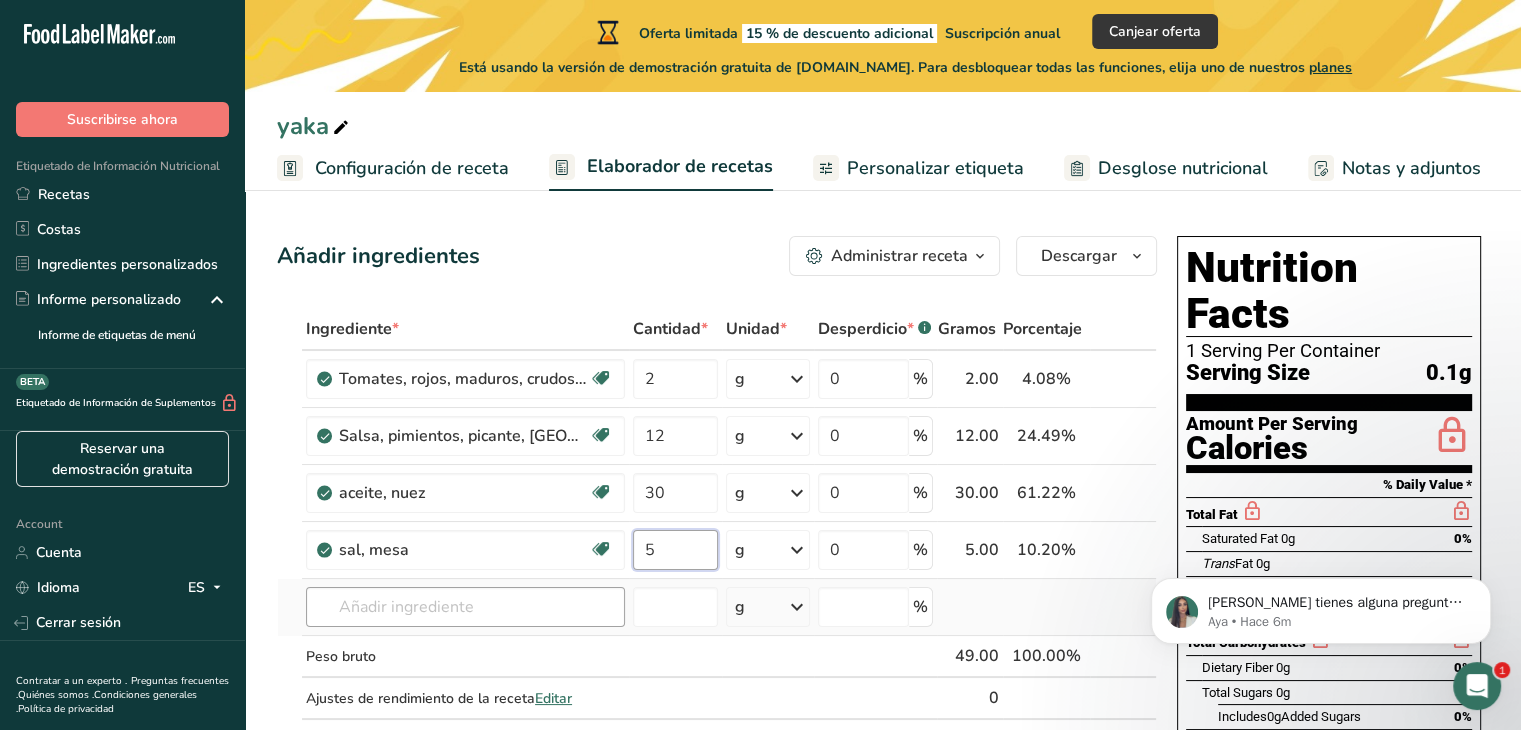 type on "5" 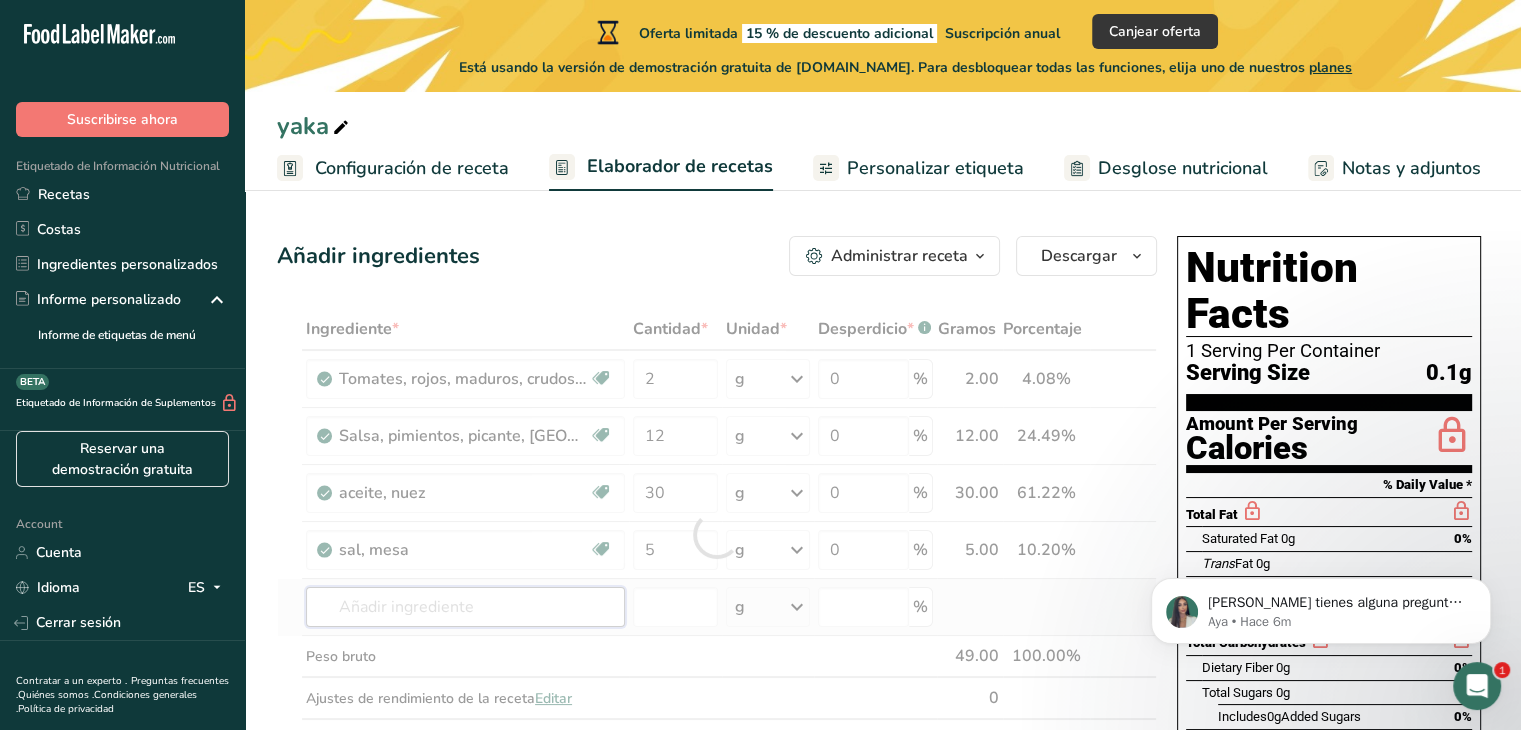 click on "Ingrediente *
Cantidad *
Unidad *
Desperdicio *   .a-a{fill:#347362;}.b-a{fill:#fff;}          Gramos
Porcentaje
Tomates, rojos, maduros, crudos, promedio durante todo el año
Fuente de antioxidantes
Libre de lácteos
Libre de gluten
Vegano
Vegetariano
Libre de soja
2
g
Porciones
1 cup cherry tomatoes
1 cup, chopped or sliced
1 Italian tomato
Ver más
Unidades de peso
g
kg
mg
Ver más
Unidades de volumen
litro
lb/pie³
g/cm³
Confirmar
mL
lb/pie³" at bounding box center [717, 534] 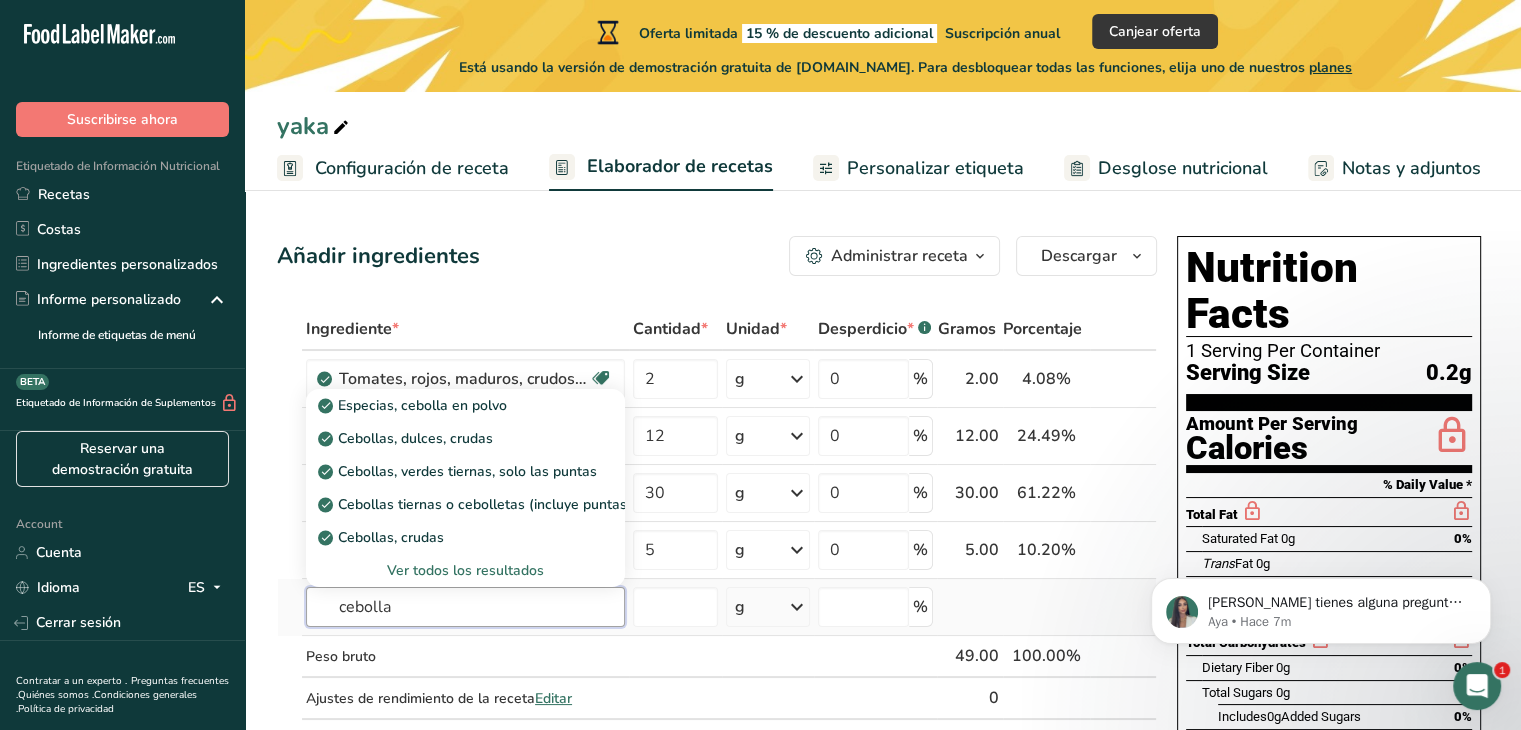 type on "cebolla" 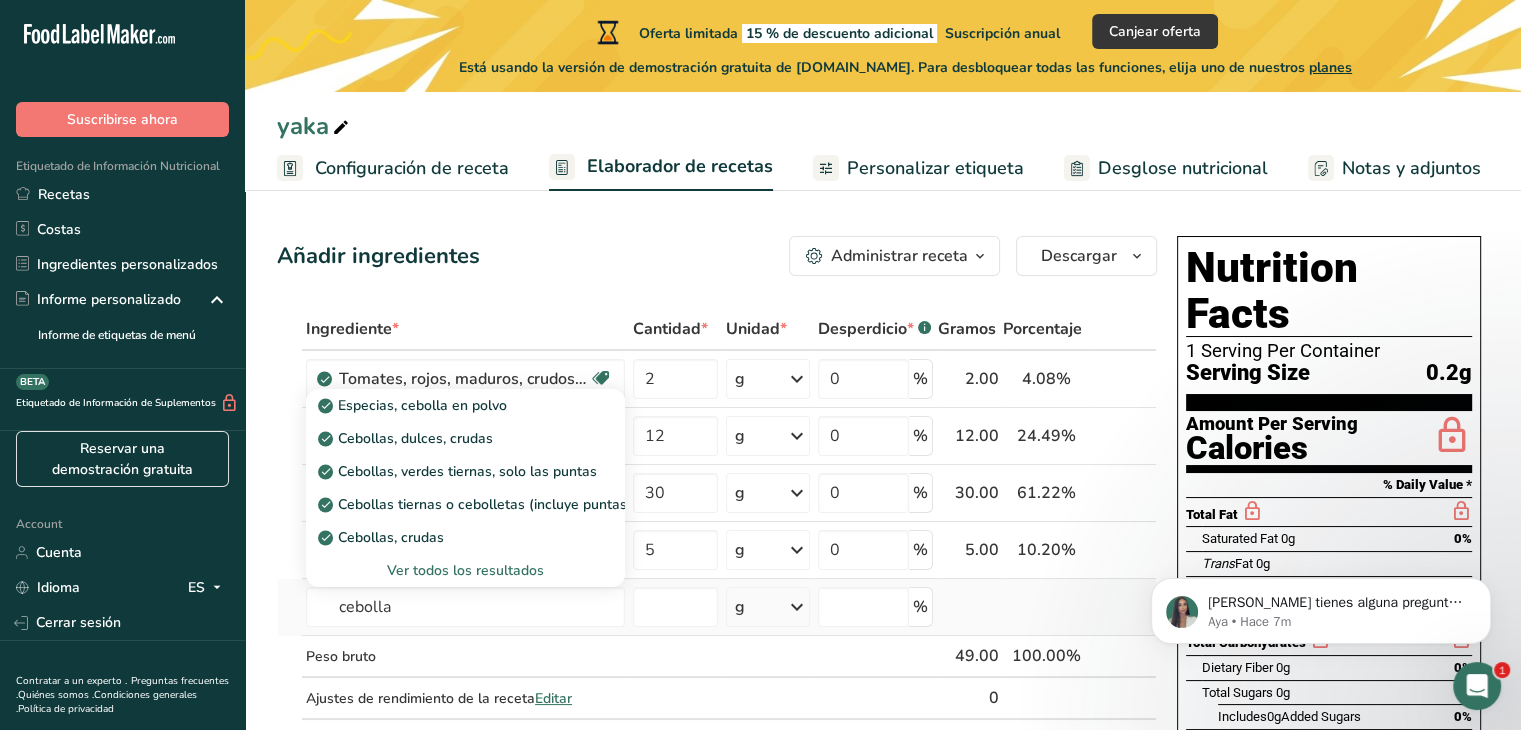 type 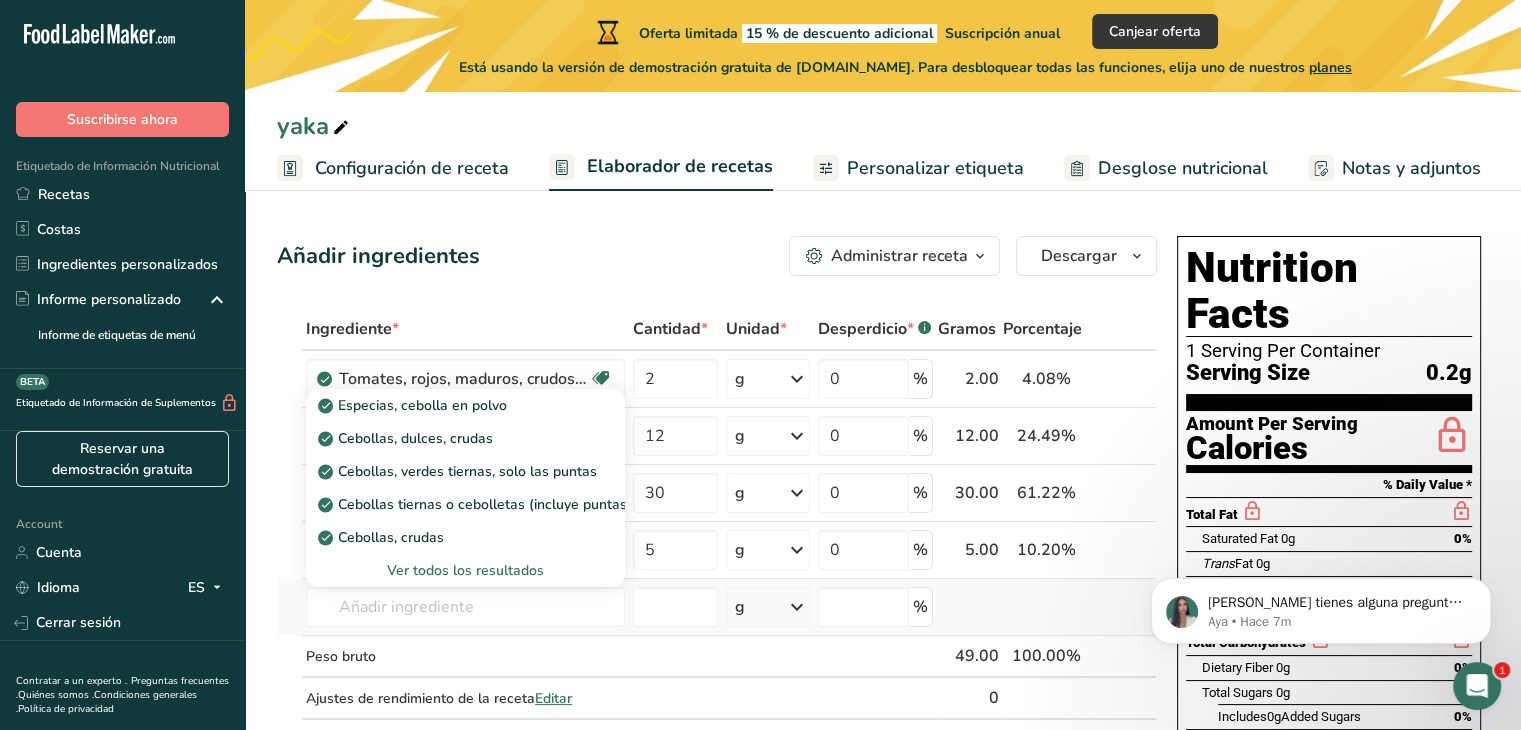 click on "Ver todos los resultados" at bounding box center [465, 570] 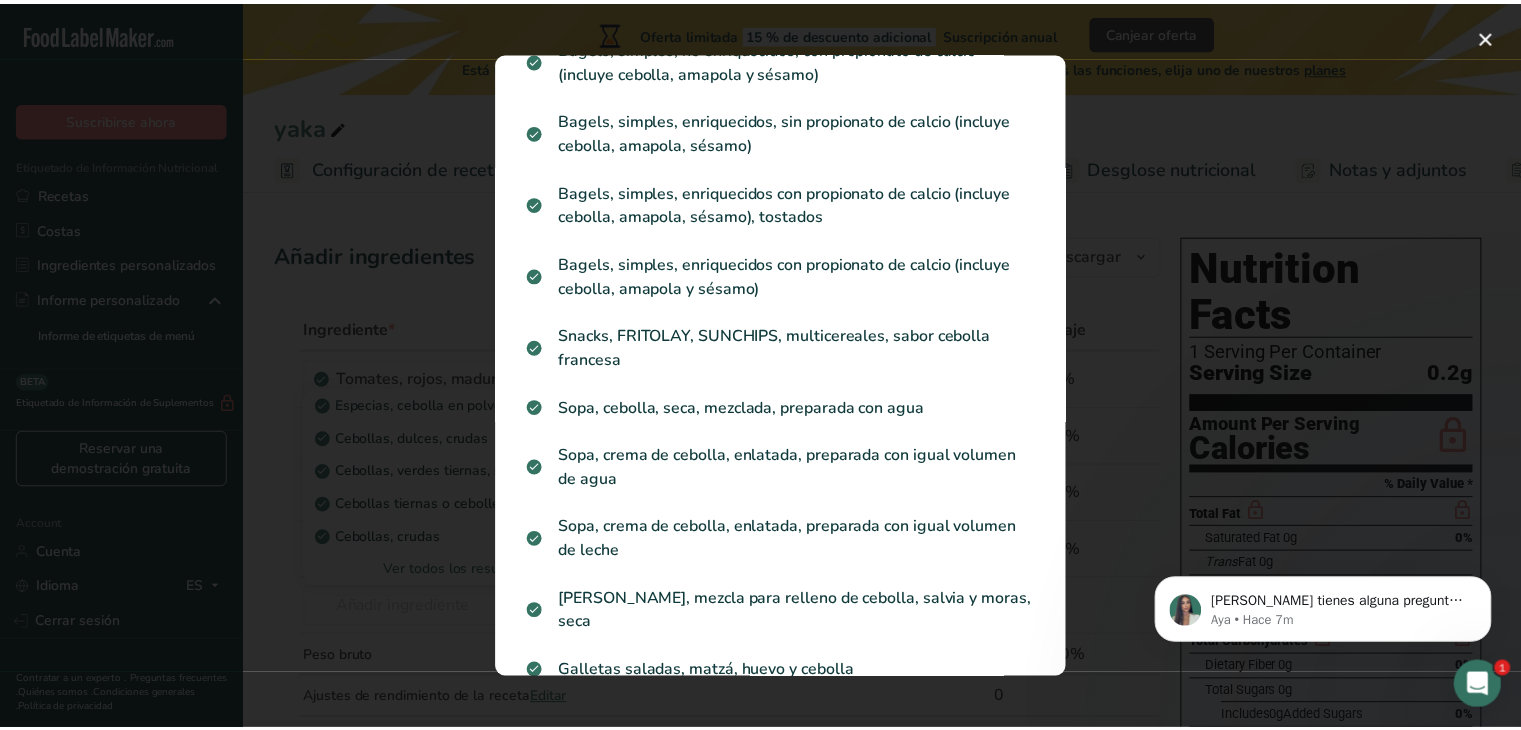 scroll, scrollTop: 0, scrollLeft: 0, axis: both 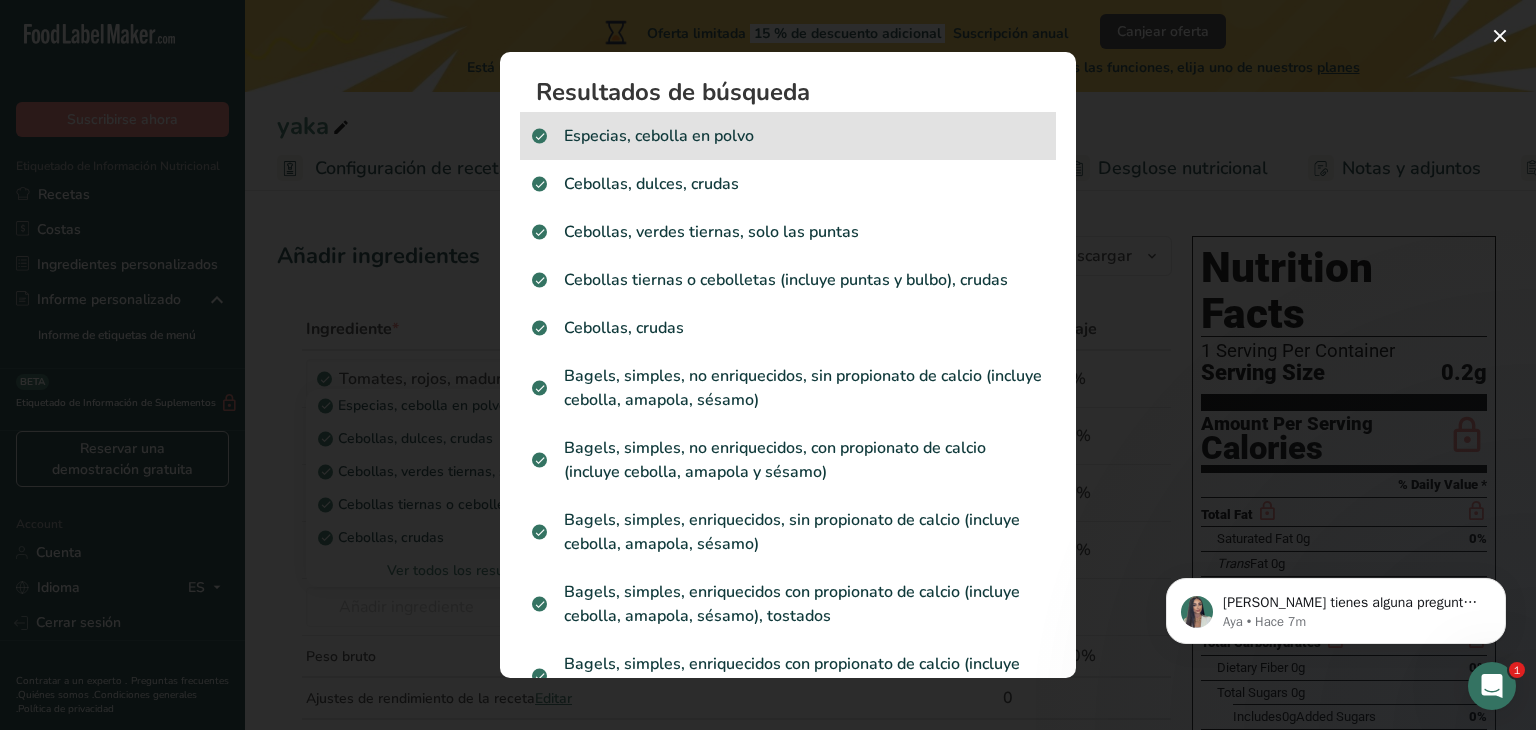 click on "Especias, cebolla en polvo" at bounding box center (788, 136) 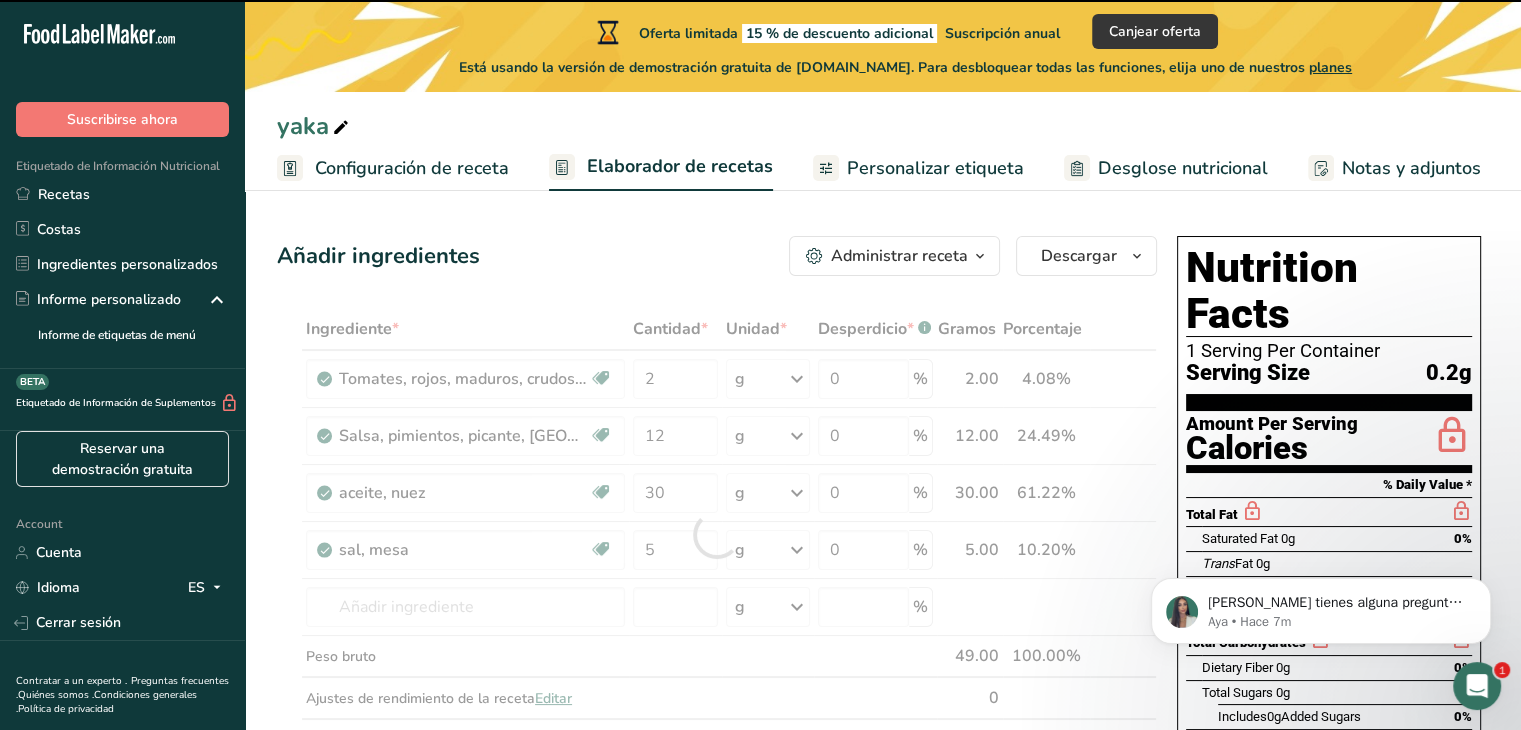 type on "0" 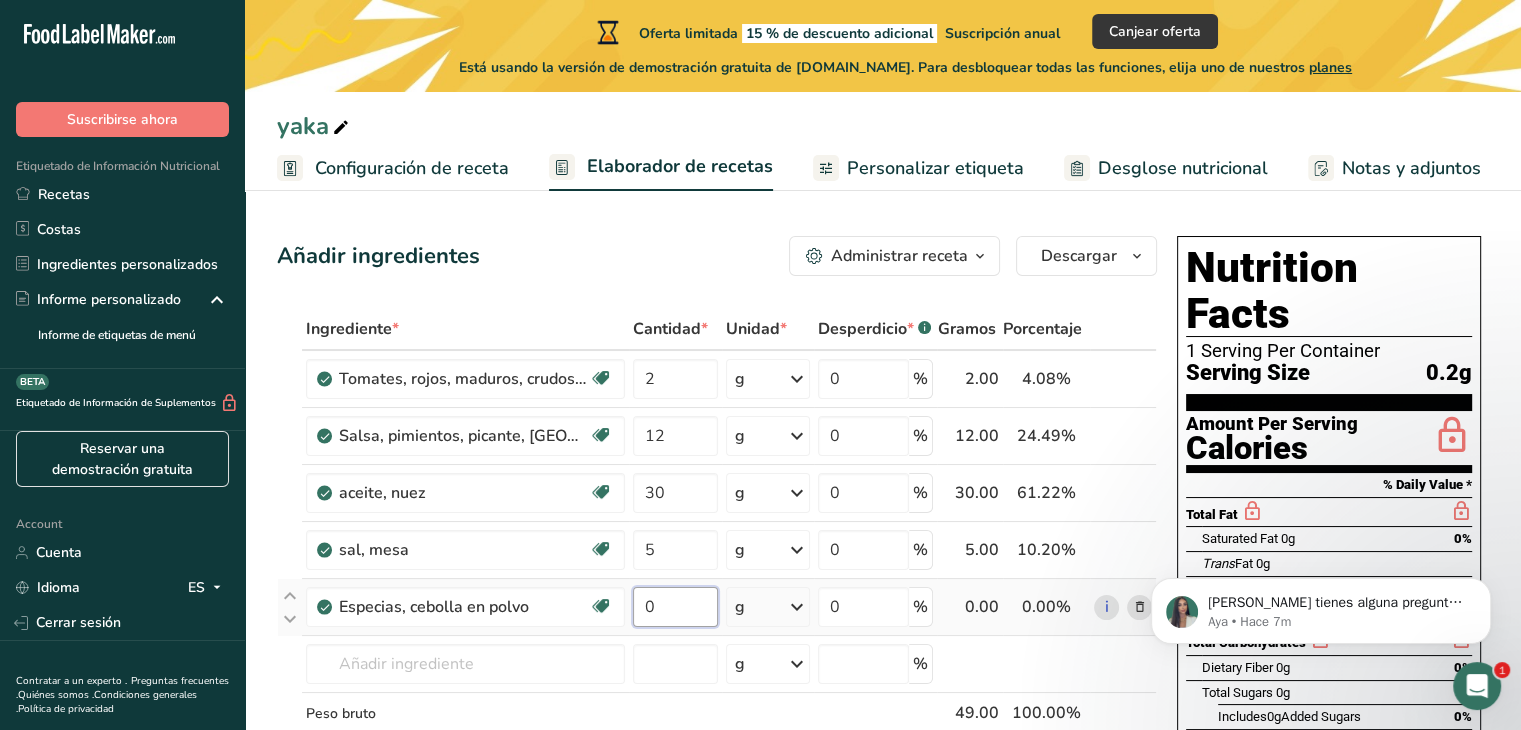 click on "0" at bounding box center (675, 607) 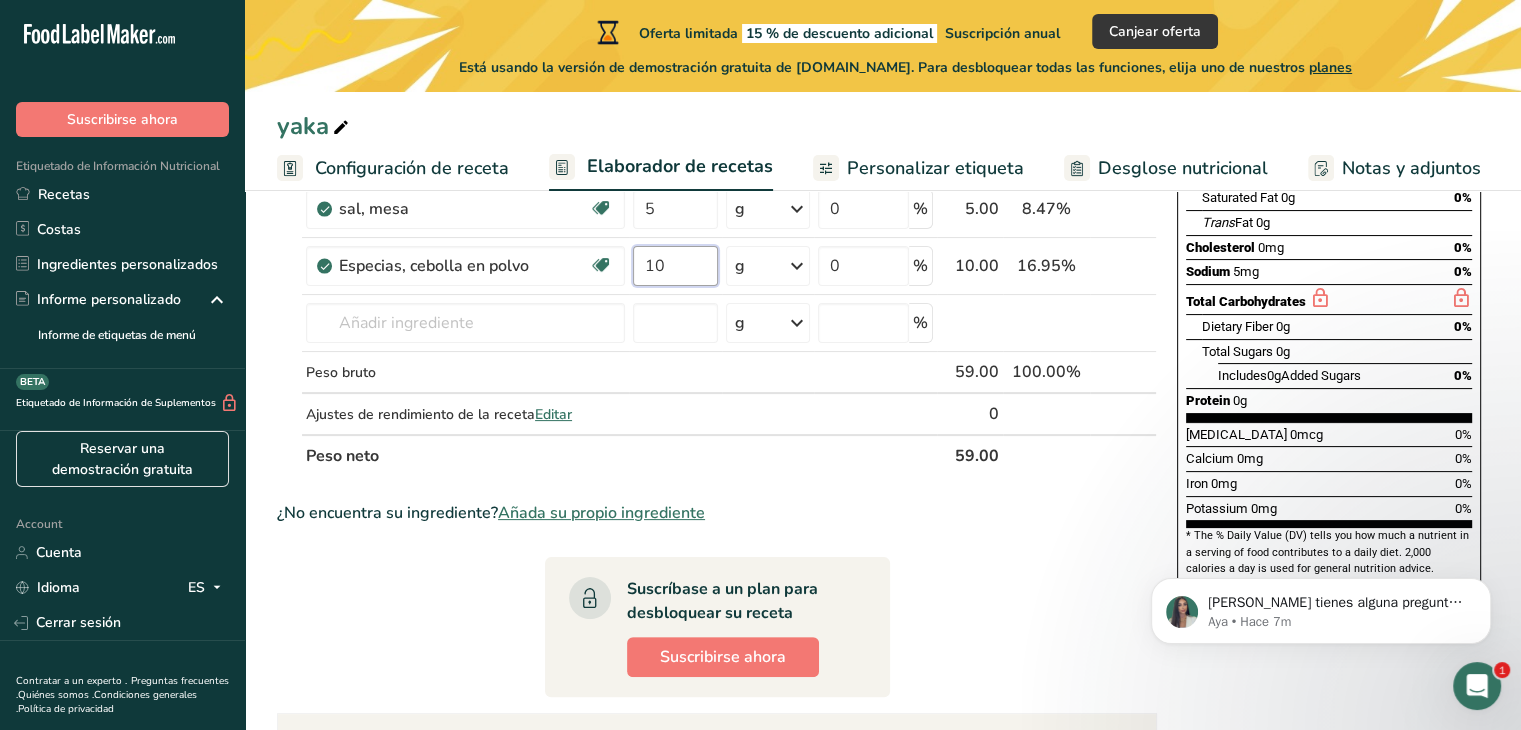 scroll, scrollTop: 347, scrollLeft: 0, axis: vertical 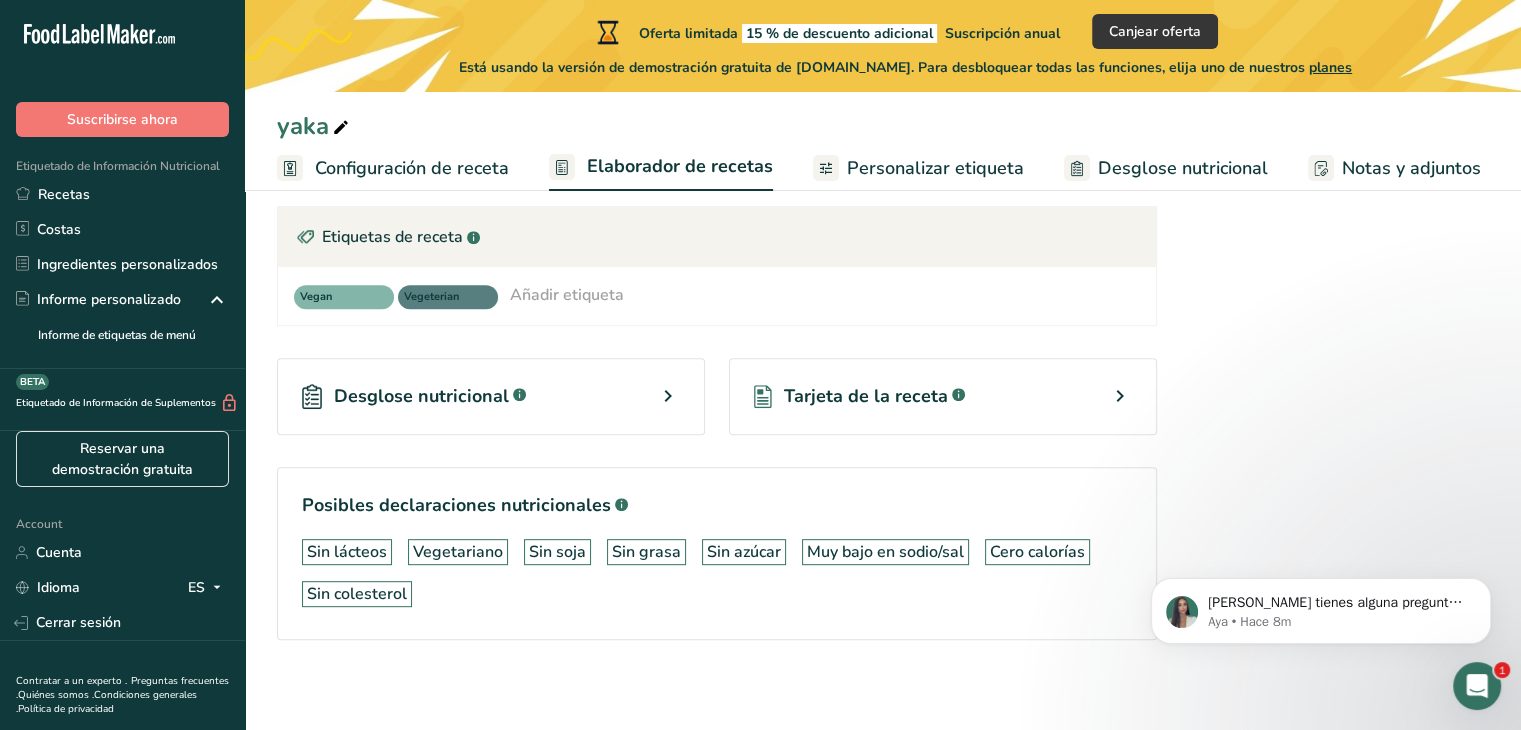 type on "10" 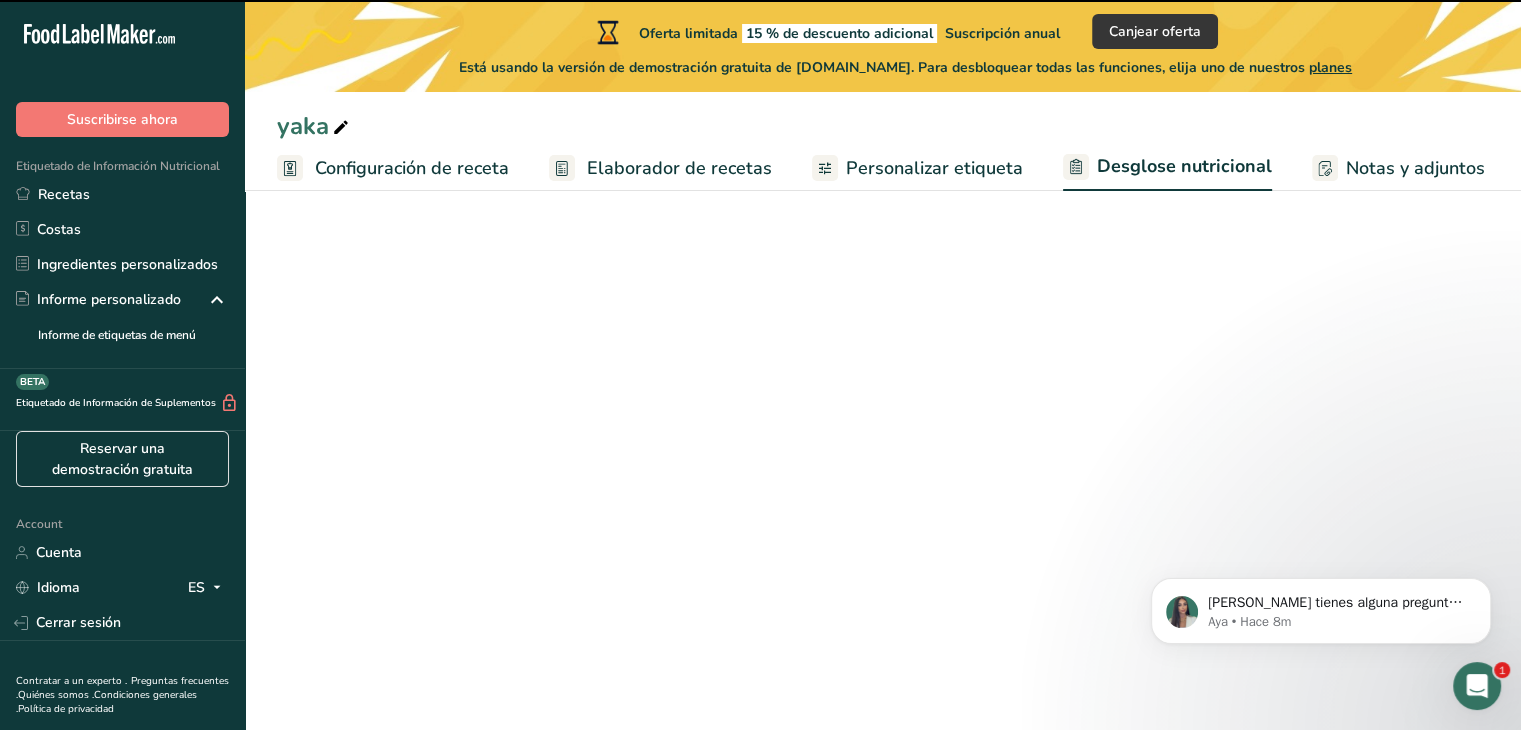 select on "Calories" 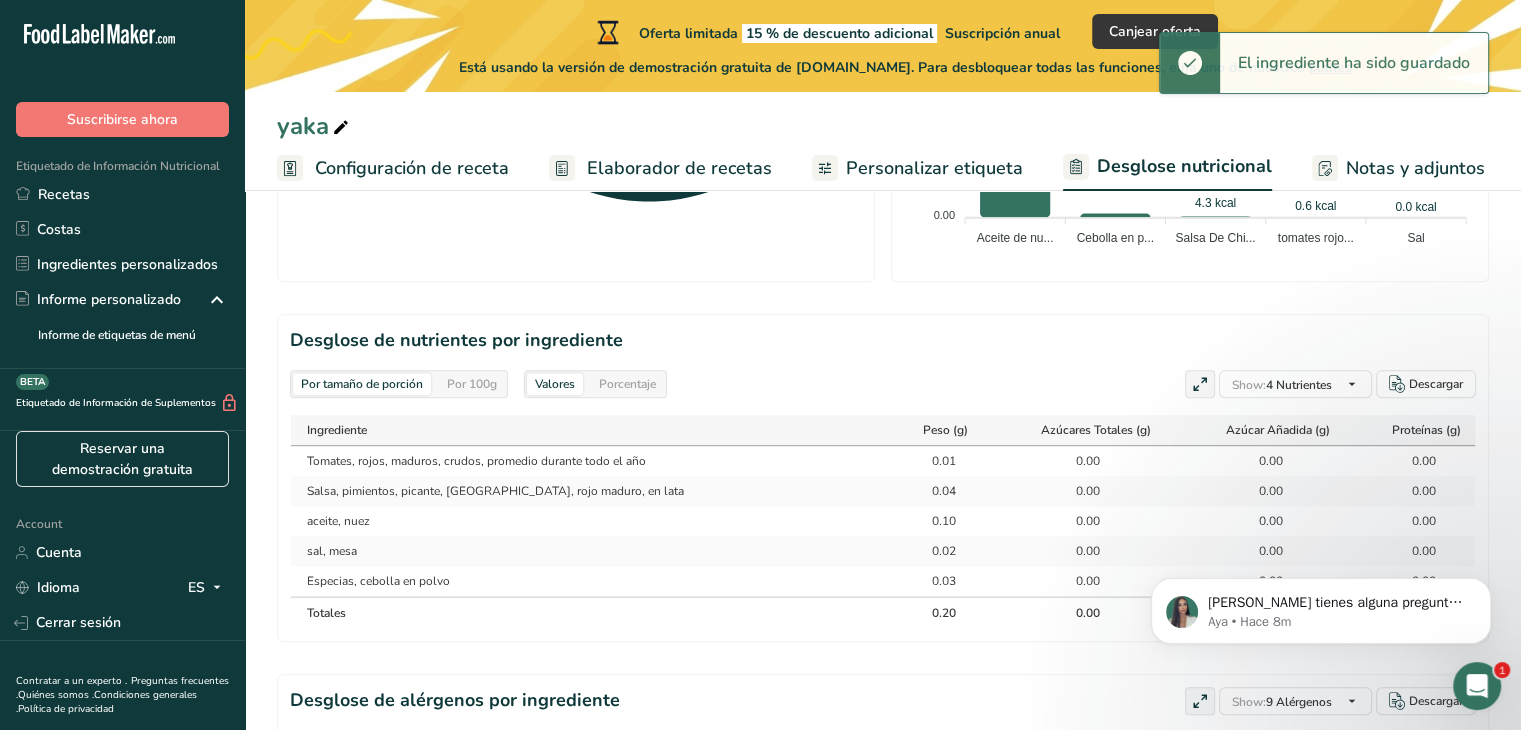 scroll, scrollTop: 0, scrollLeft: 0, axis: both 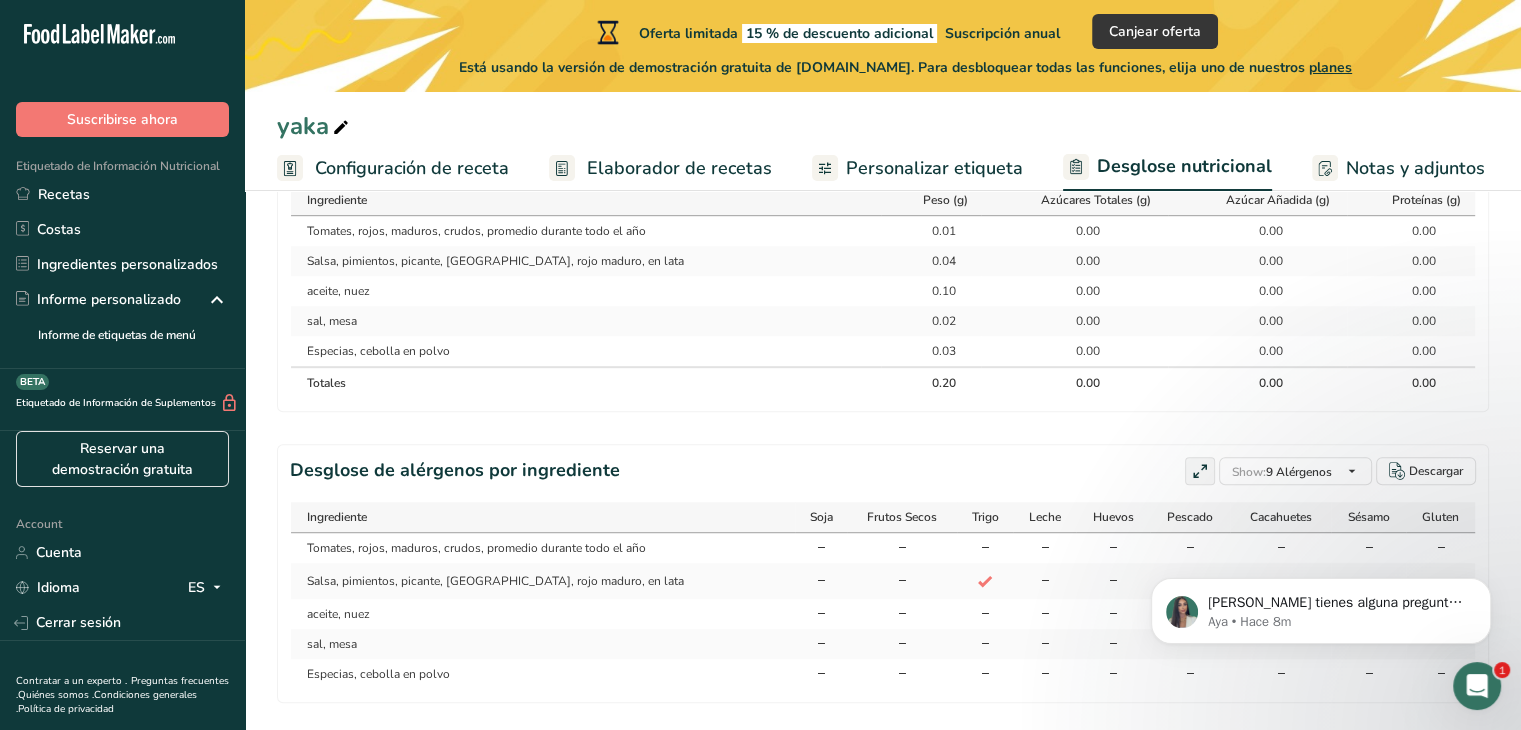 drag, startPoint x: 1139, startPoint y: 566, endPoint x: 1142, endPoint y: 551, distance: 15.297058 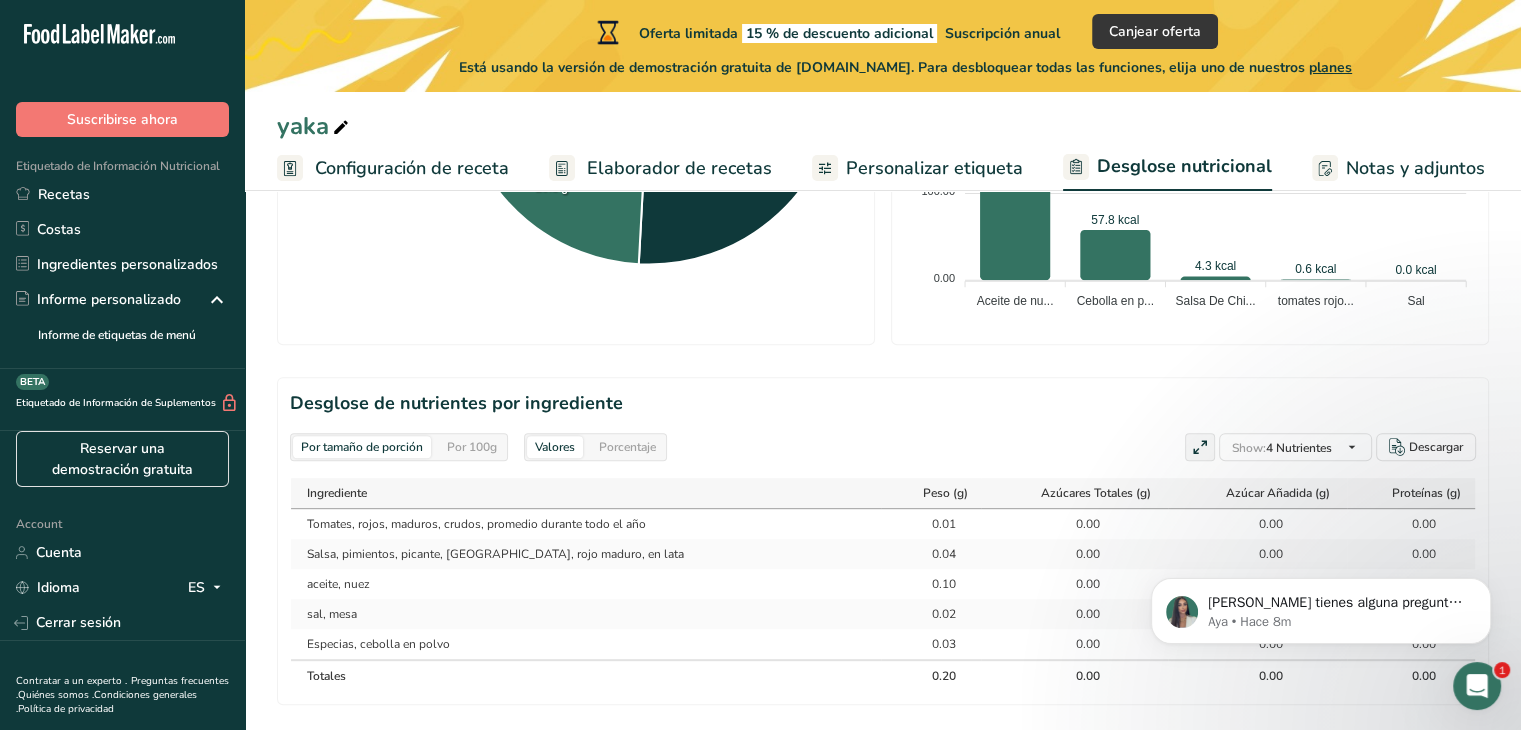 scroll, scrollTop: 784, scrollLeft: 0, axis: vertical 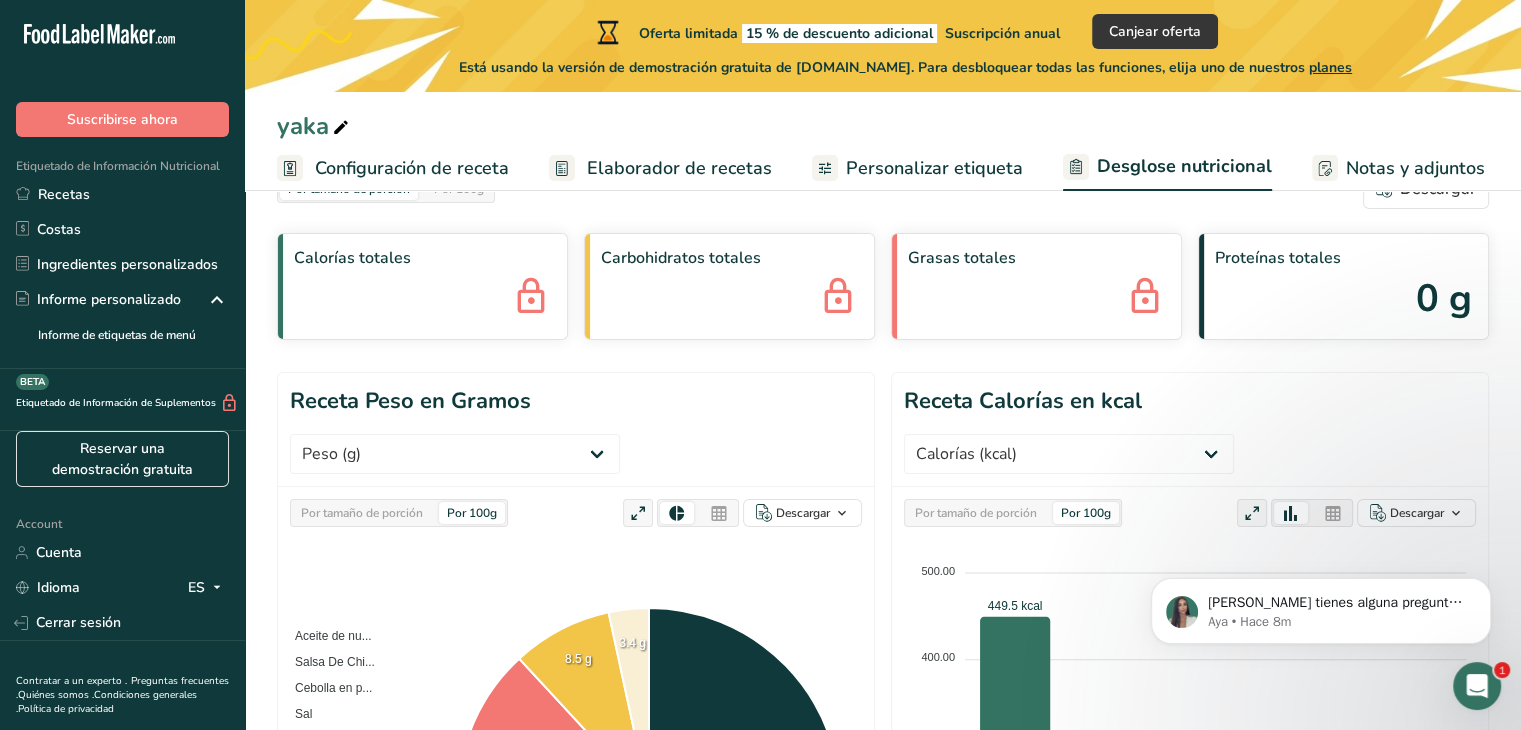 click on "Personalizar etiqueta" at bounding box center [917, 168] 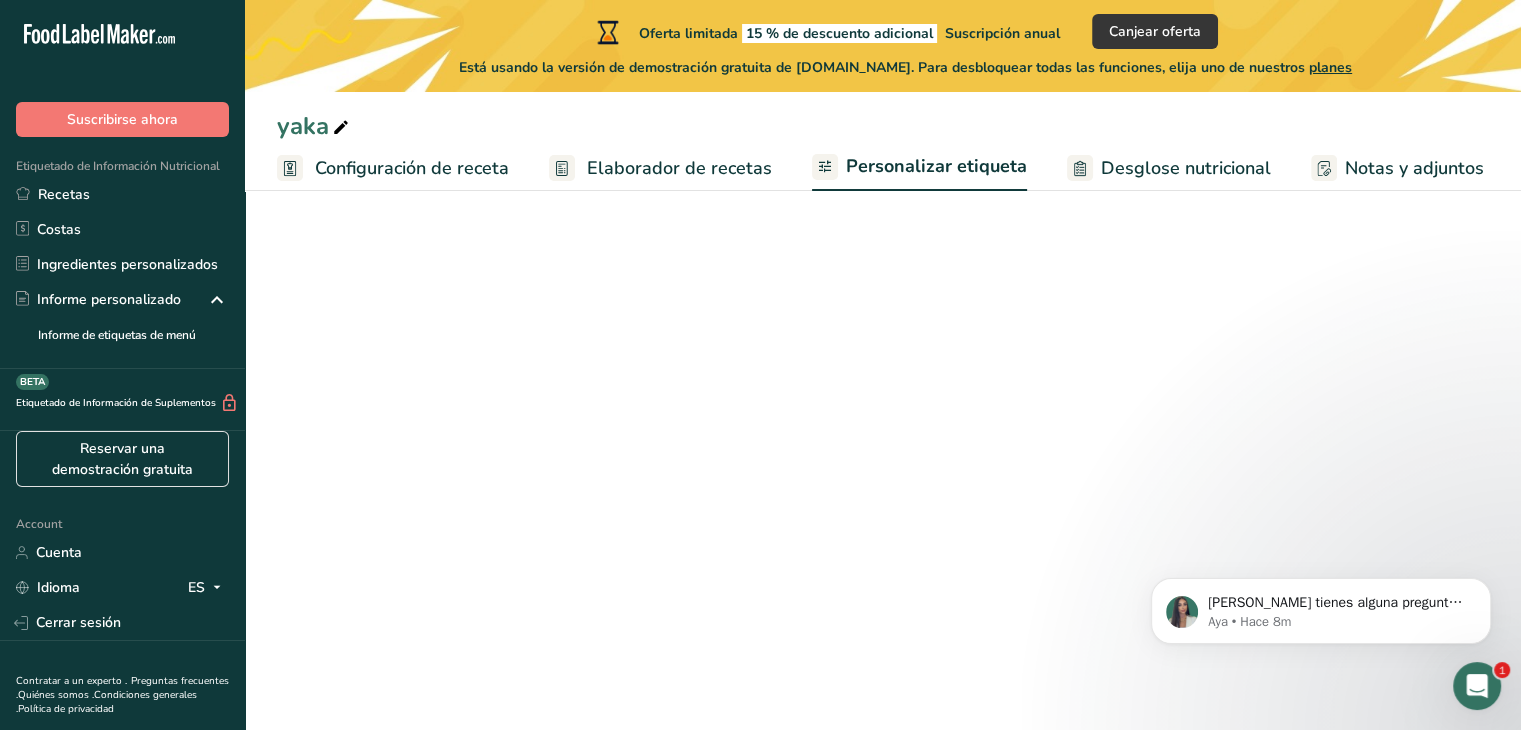 scroll, scrollTop: 0, scrollLeft: 223, axis: horizontal 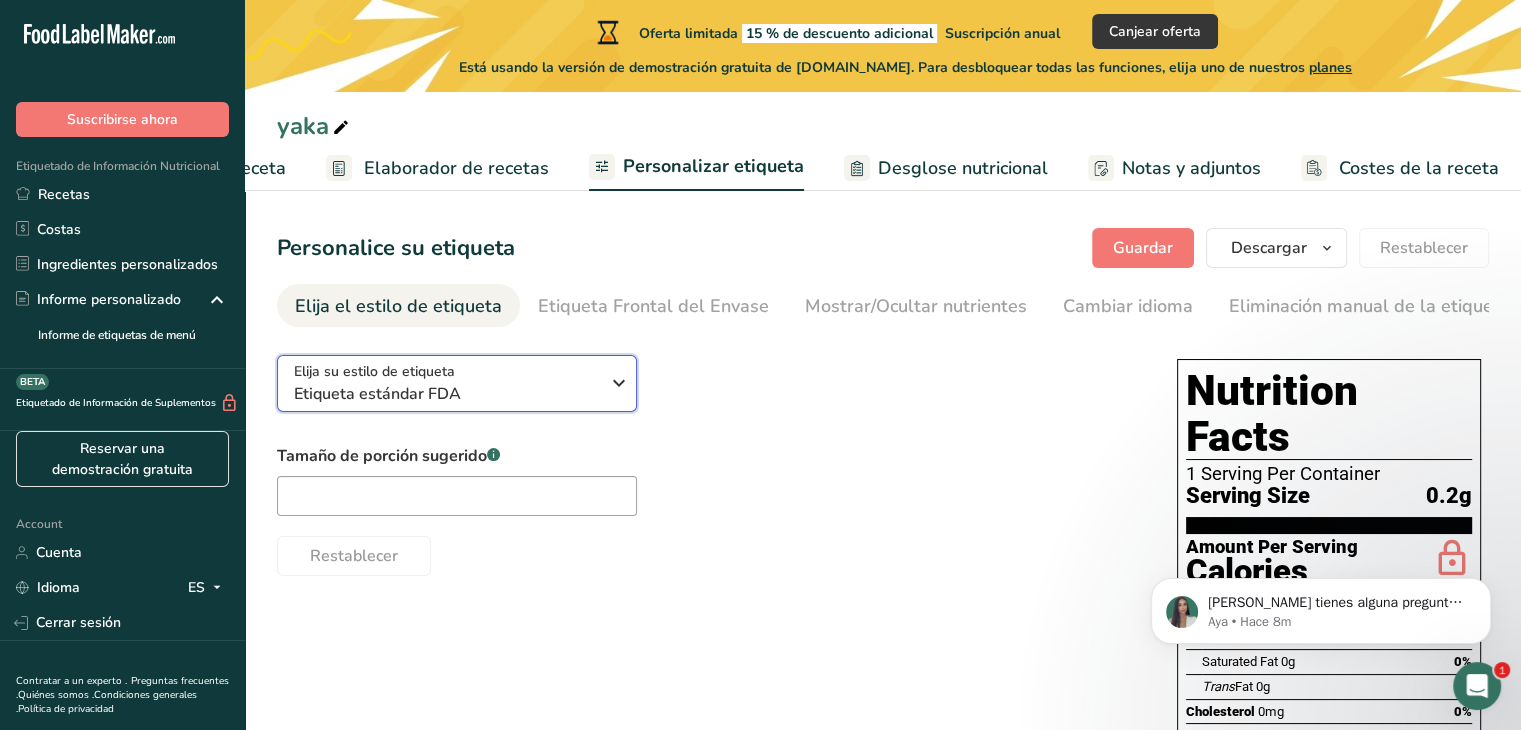 click on "Etiqueta estándar FDA" at bounding box center (446, 394) 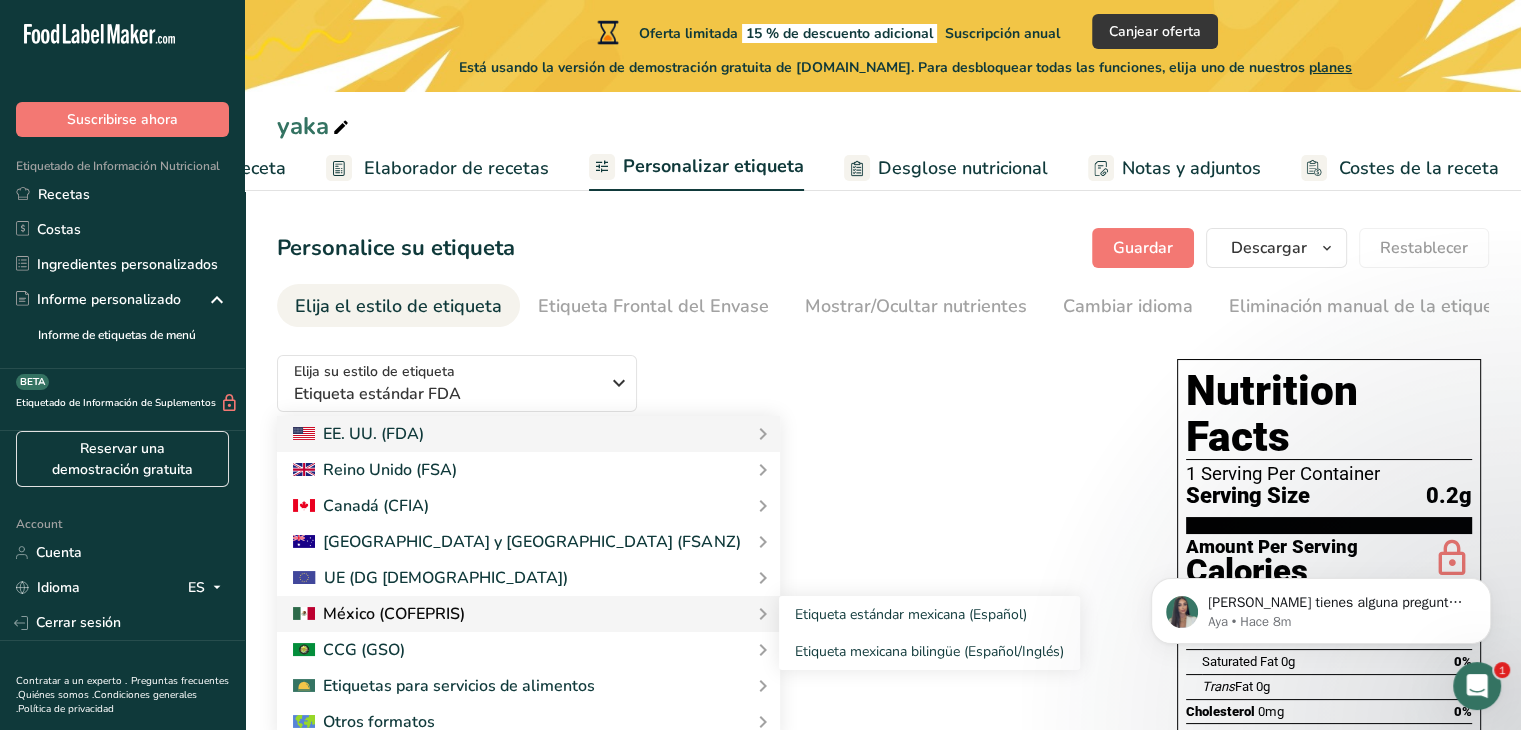 click at bounding box center (528, 614) 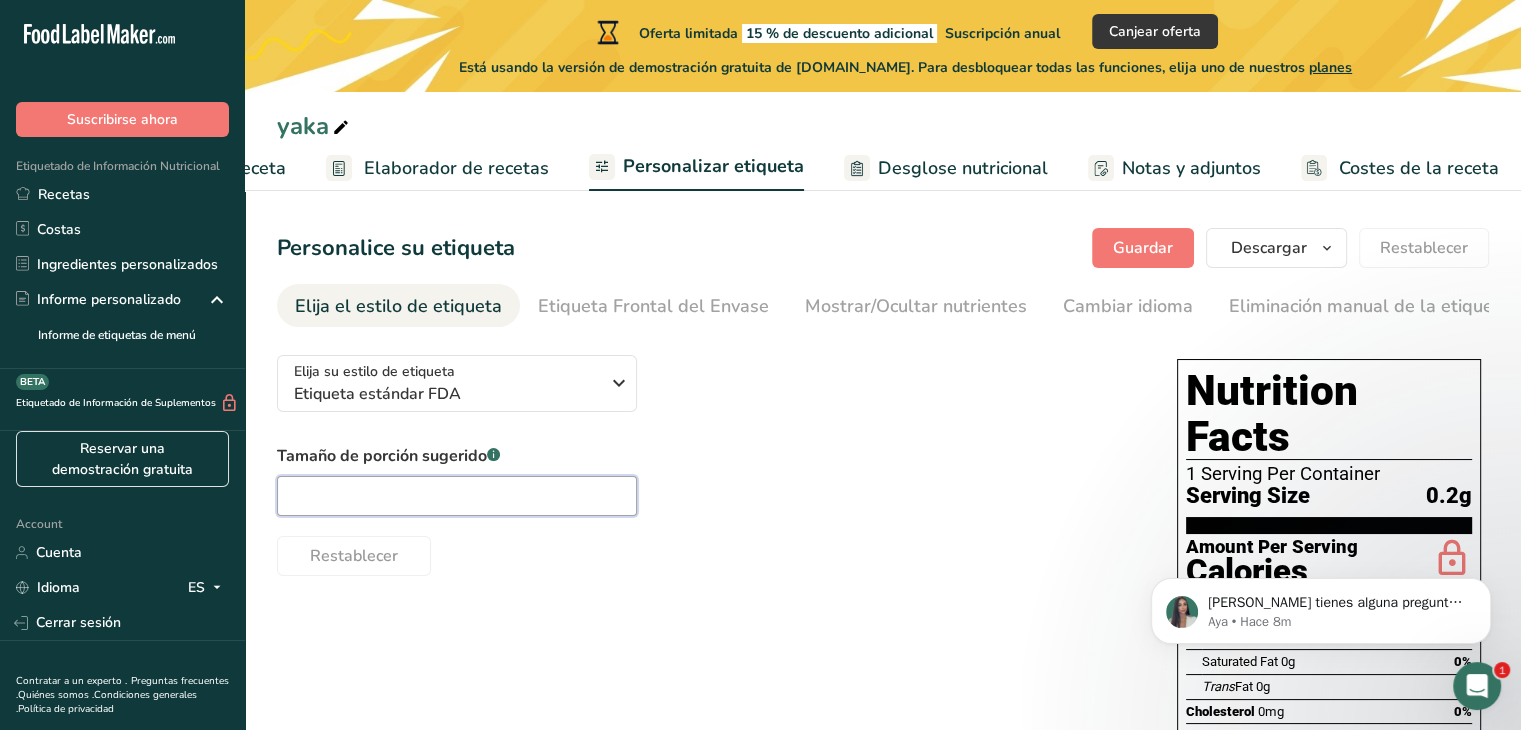 click at bounding box center [457, 496] 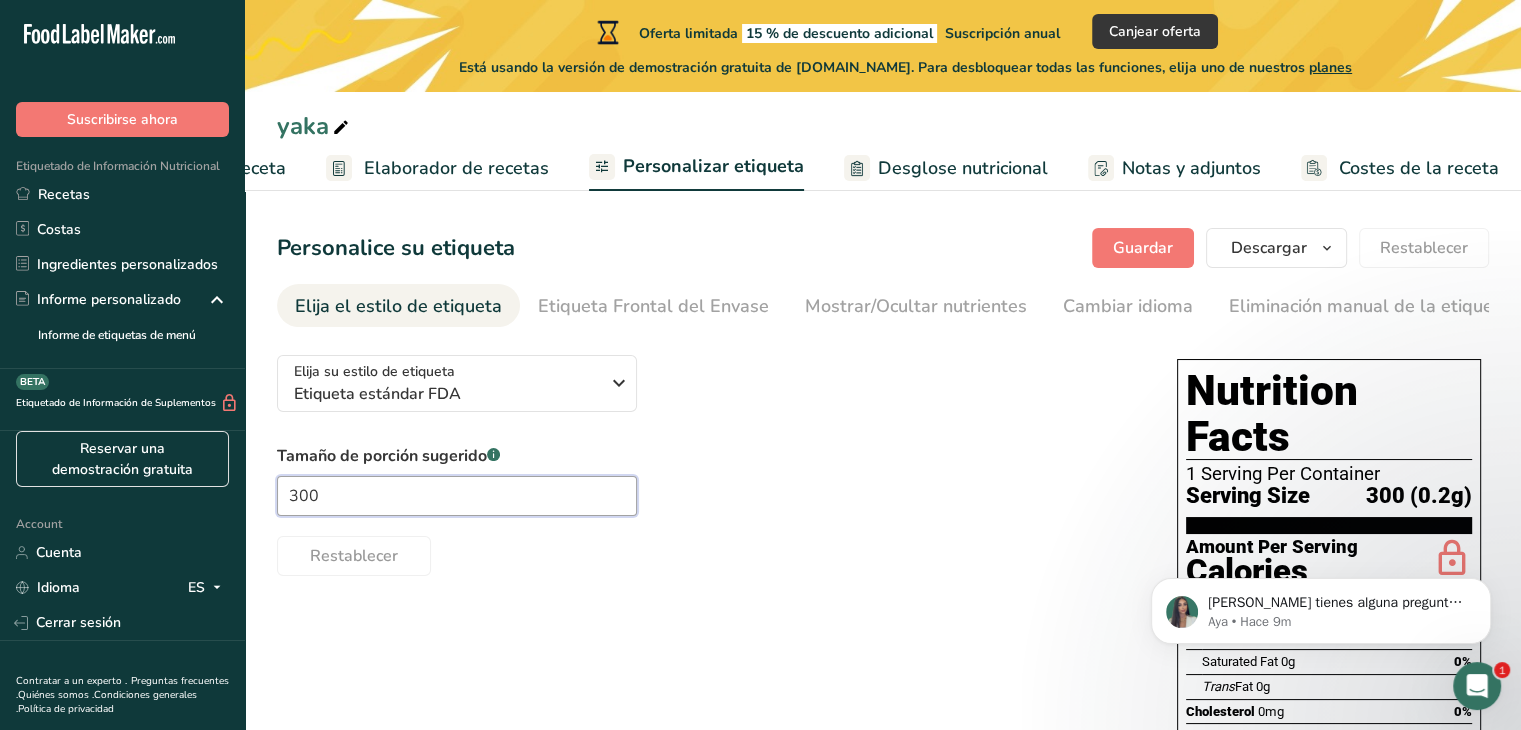 type on "300" 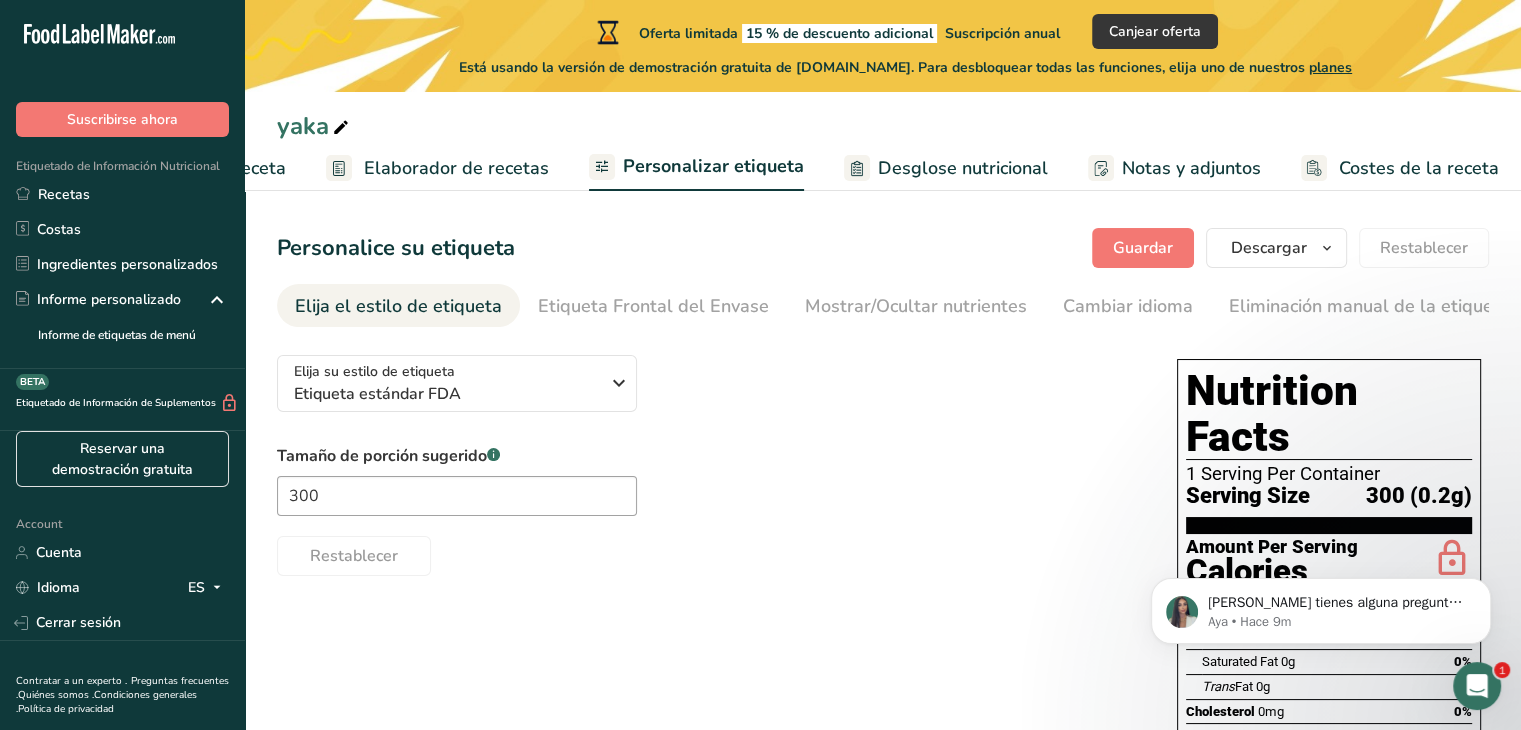 click on "Restablecer" at bounding box center [707, 552] 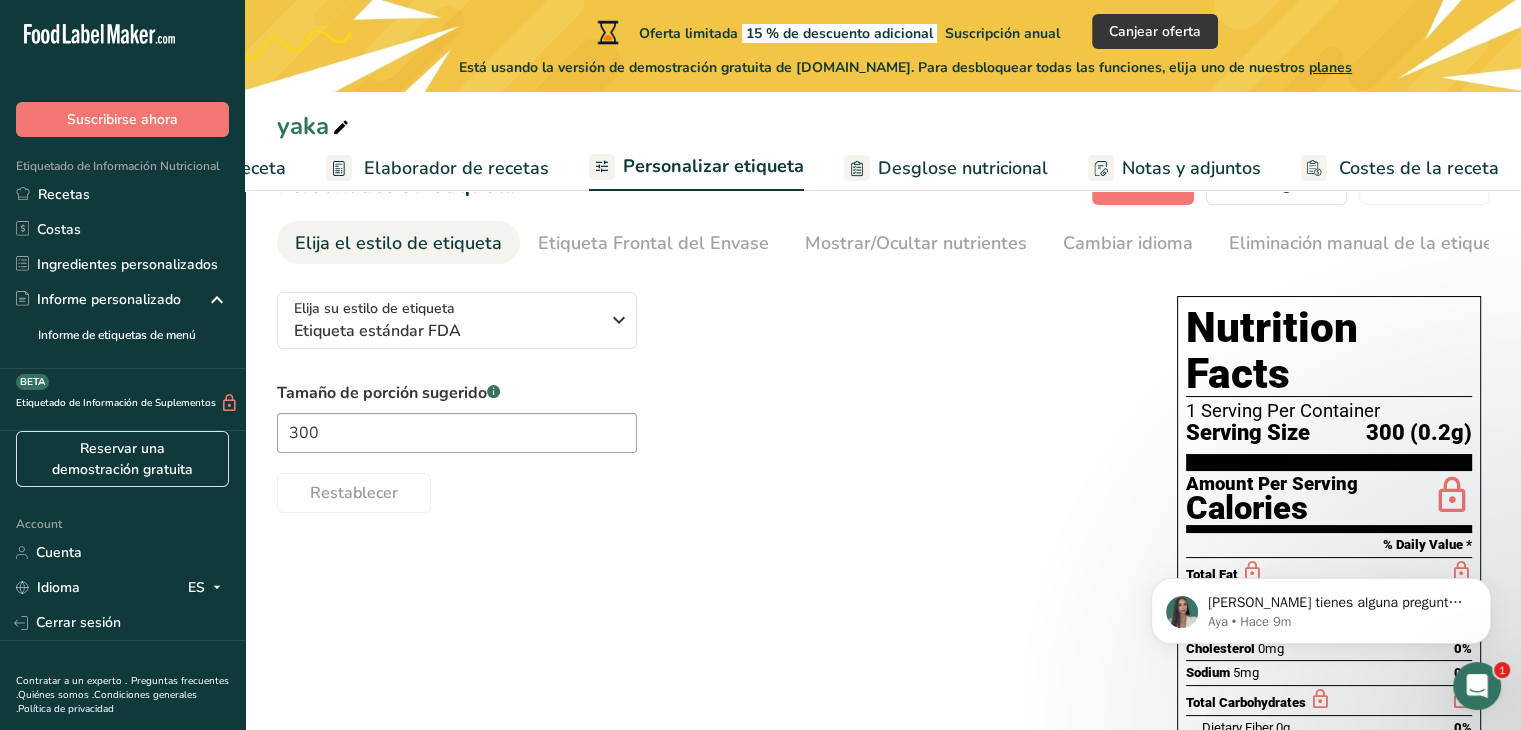 scroll, scrollTop: 68, scrollLeft: 0, axis: vertical 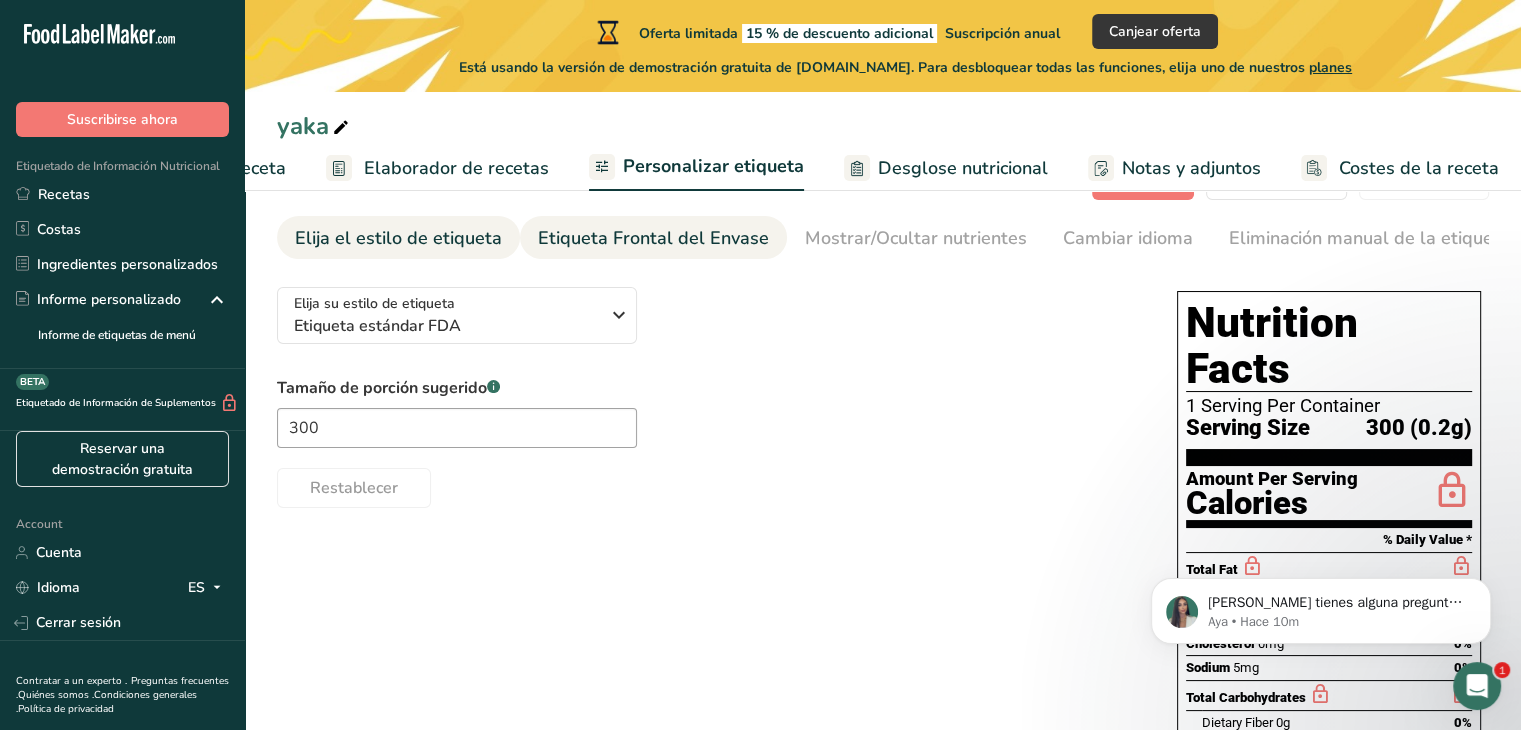 click on "Etiqueta Frontal del Envase" at bounding box center (653, 238) 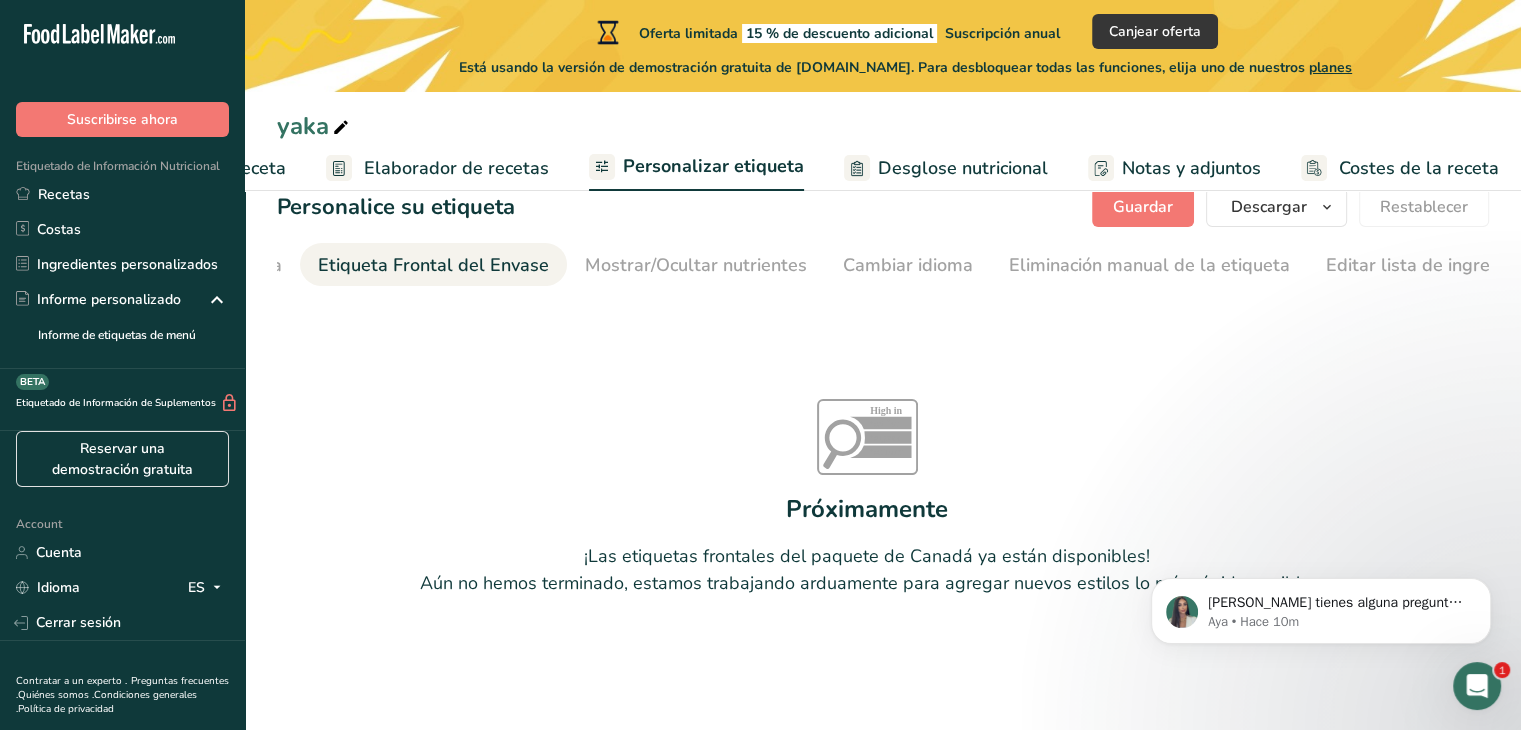 scroll, scrollTop: 0, scrollLeft: 238, axis: horizontal 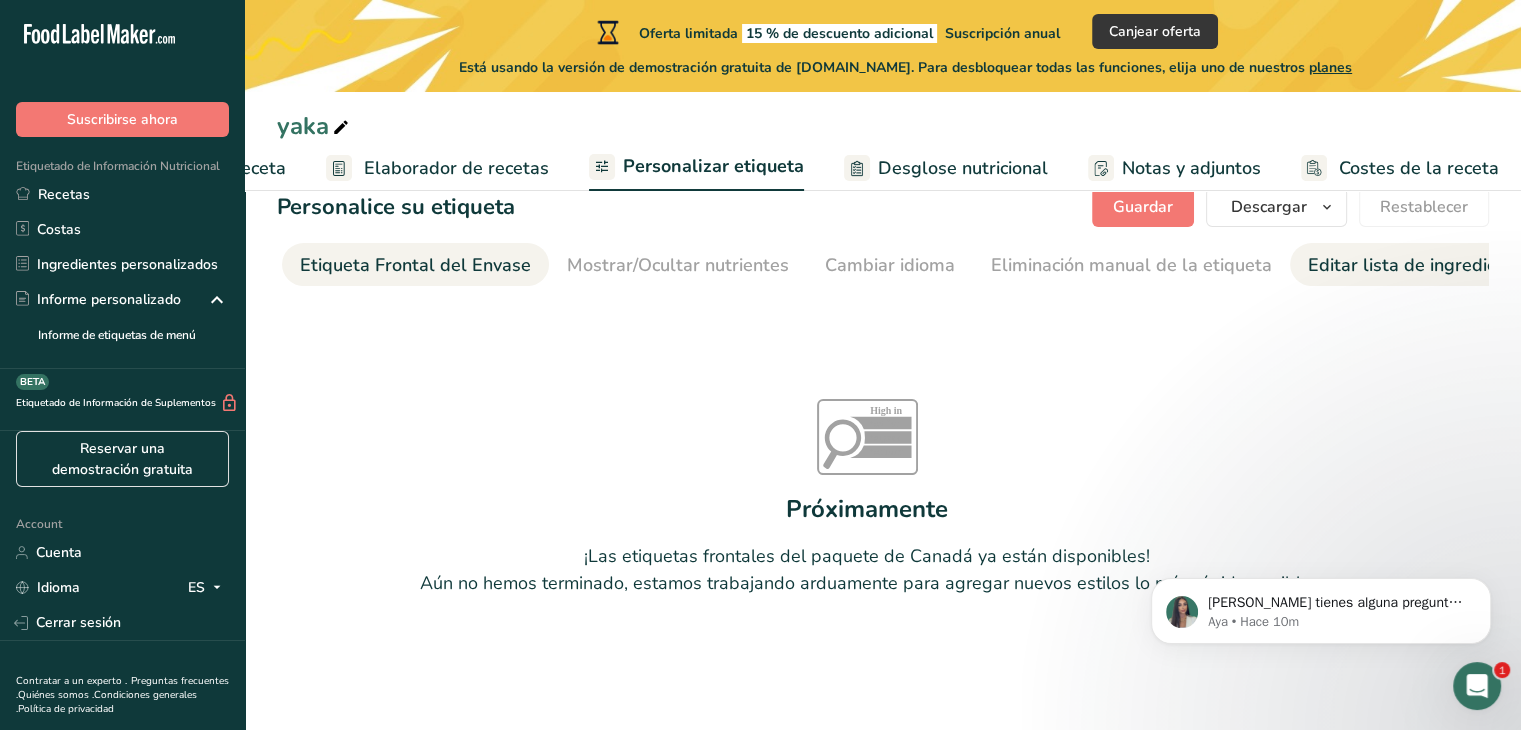 click on "Editar lista de ingredientes/alérgenos" at bounding box center (1464, 265) 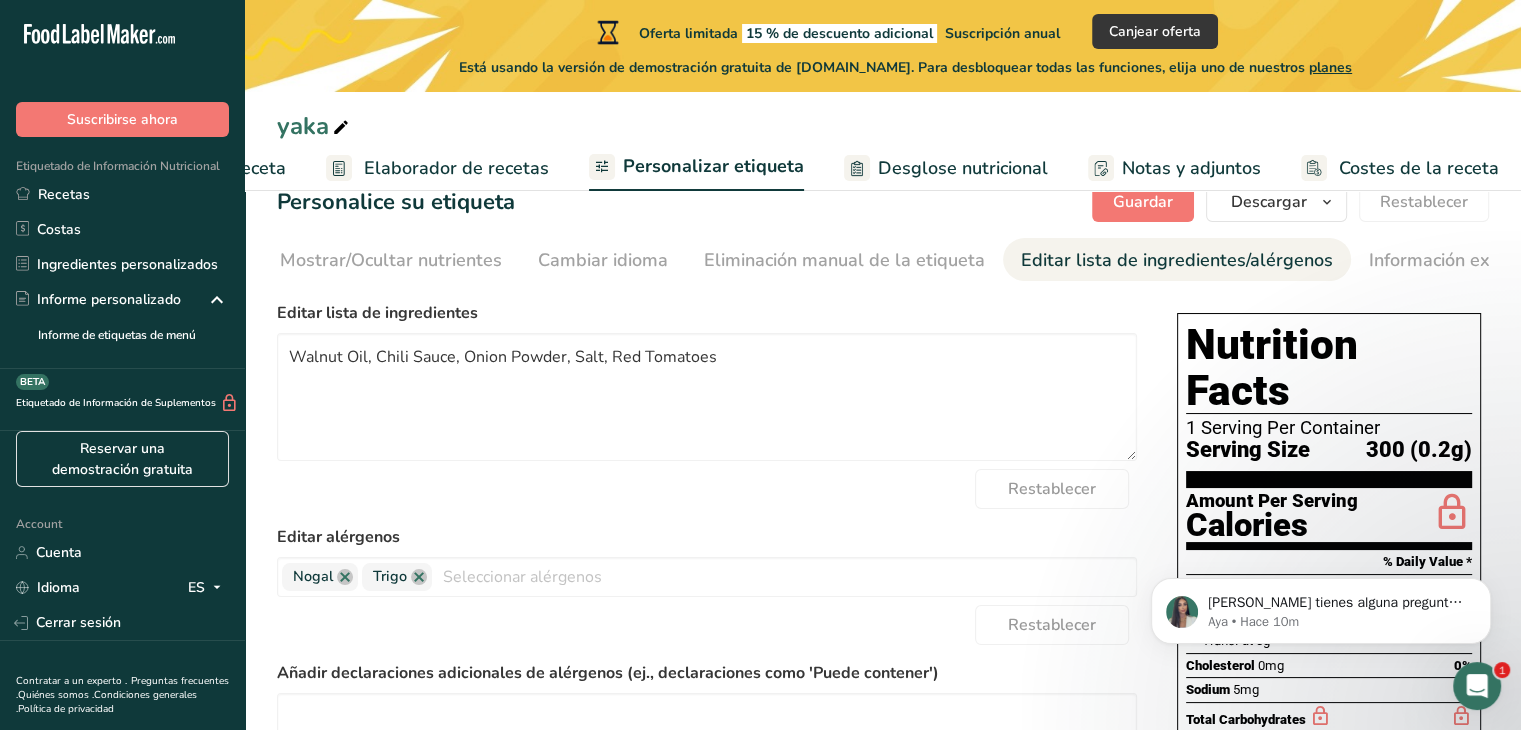 scroll, scrollTop: 0, scrollLeft: 654, axis: horizontal 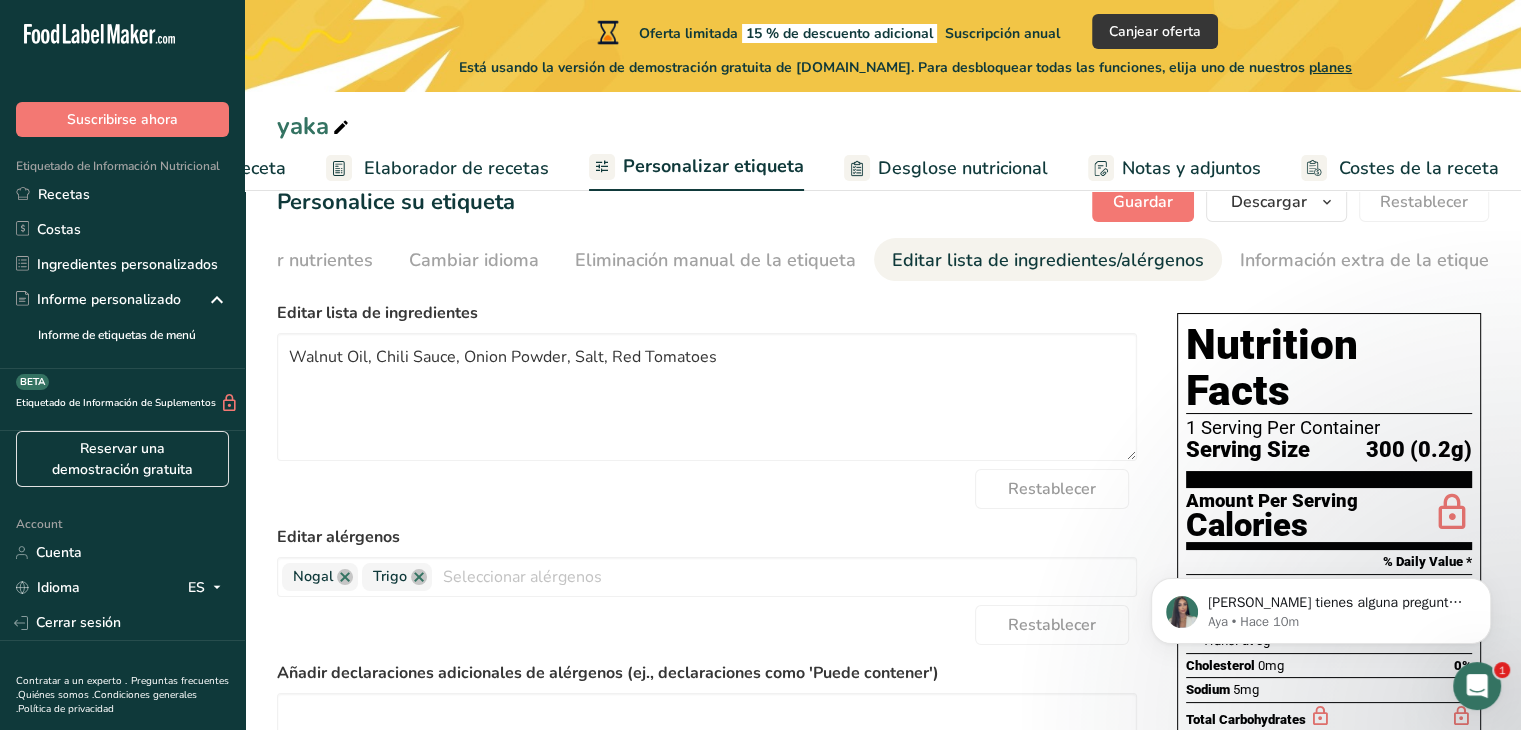 click on "Información extra de la etiqueta" at bounding box center [1373, 260] 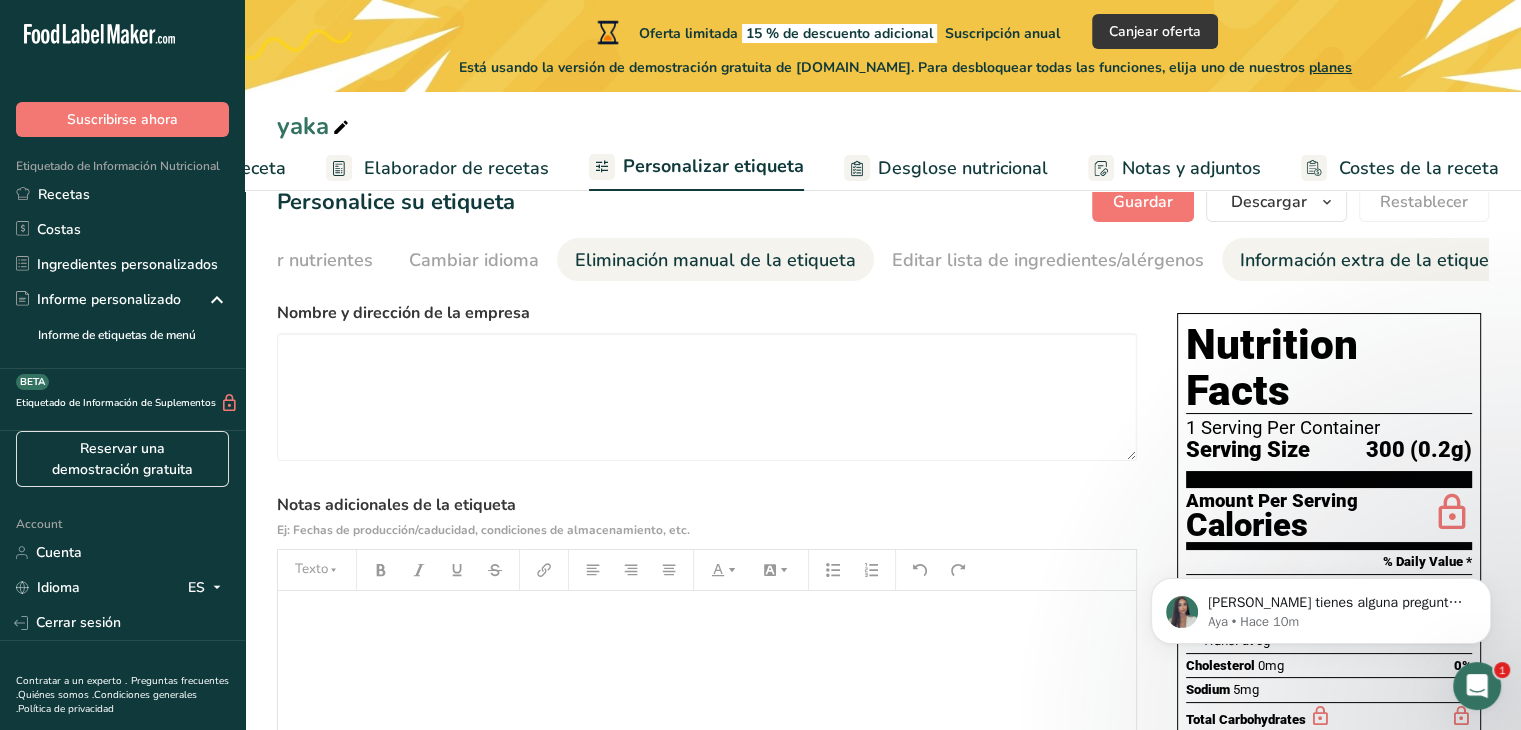 click on "Eliminación manual de la etiqueta" at bounding box center (715, 260) 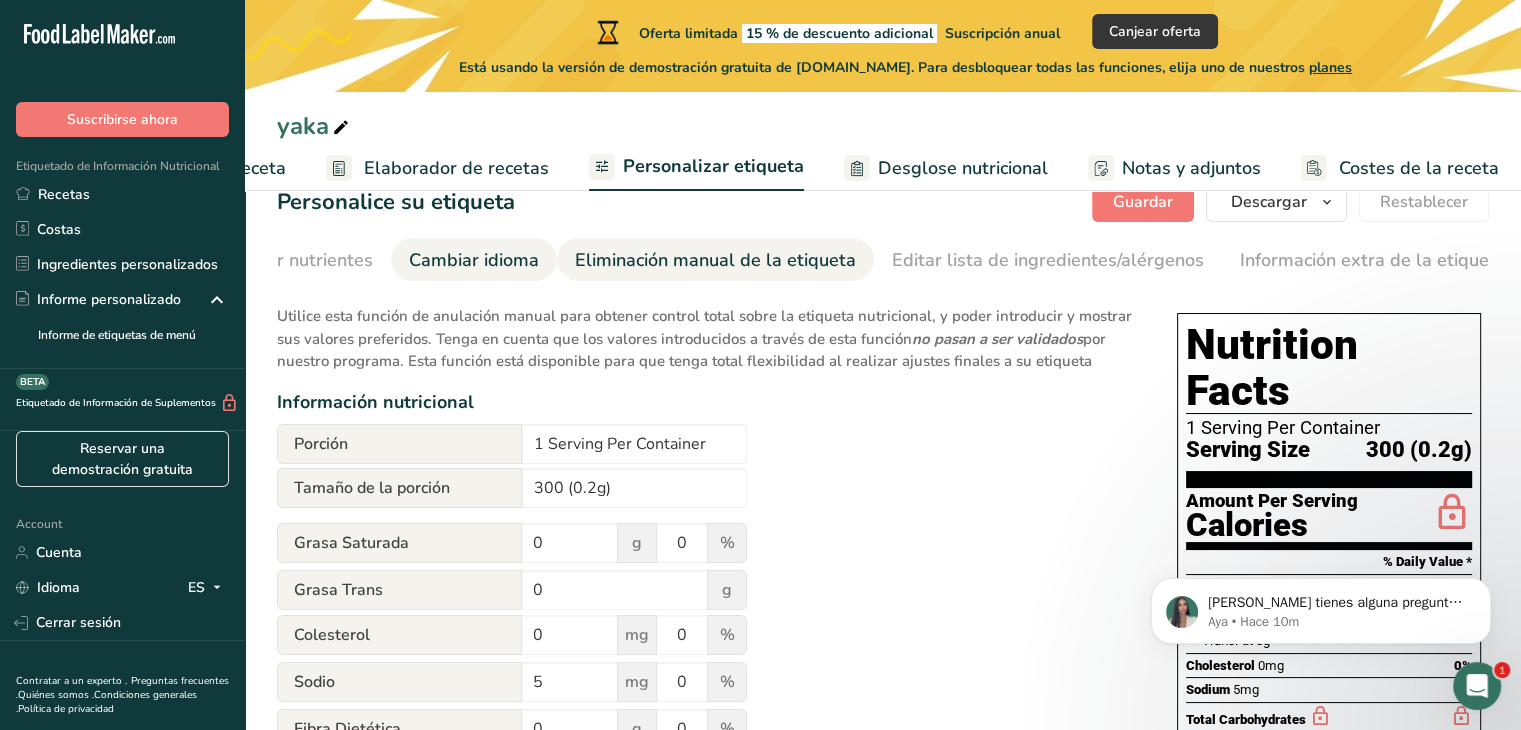 click on "Cambiar idioma" at bounding box center [474, 260] 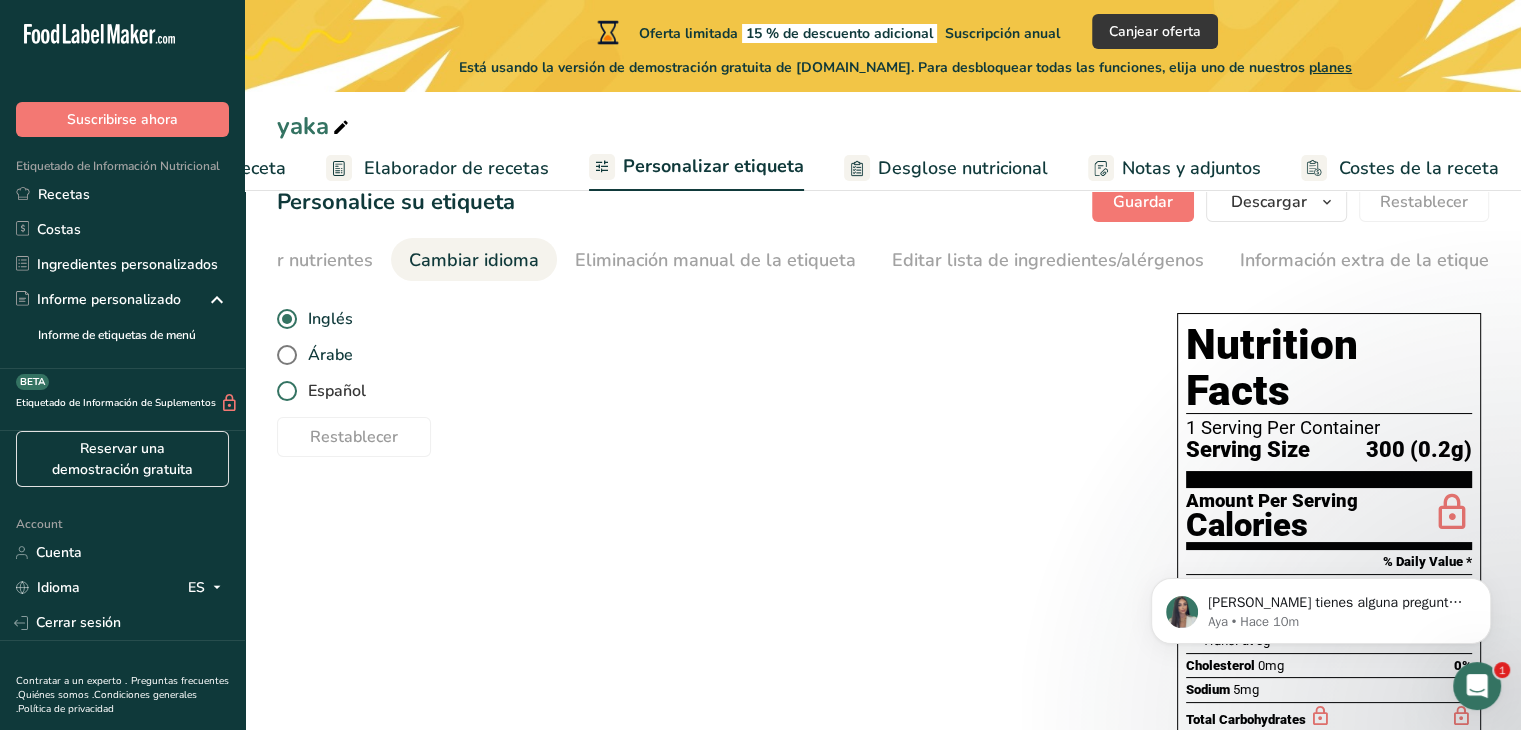 click on "Español" at bounding box center [331, 391] 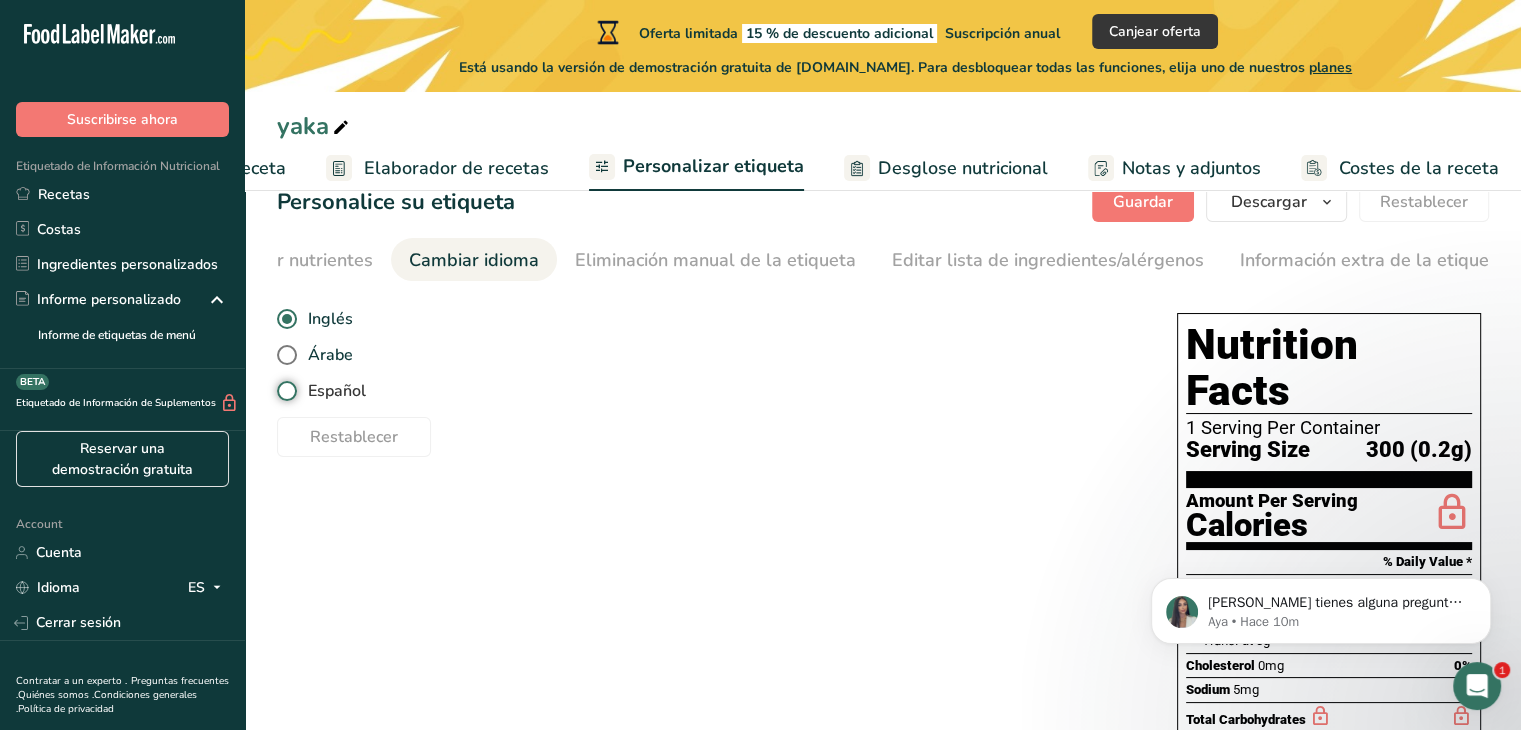 click on "Español" at bounding box center (283, 391) 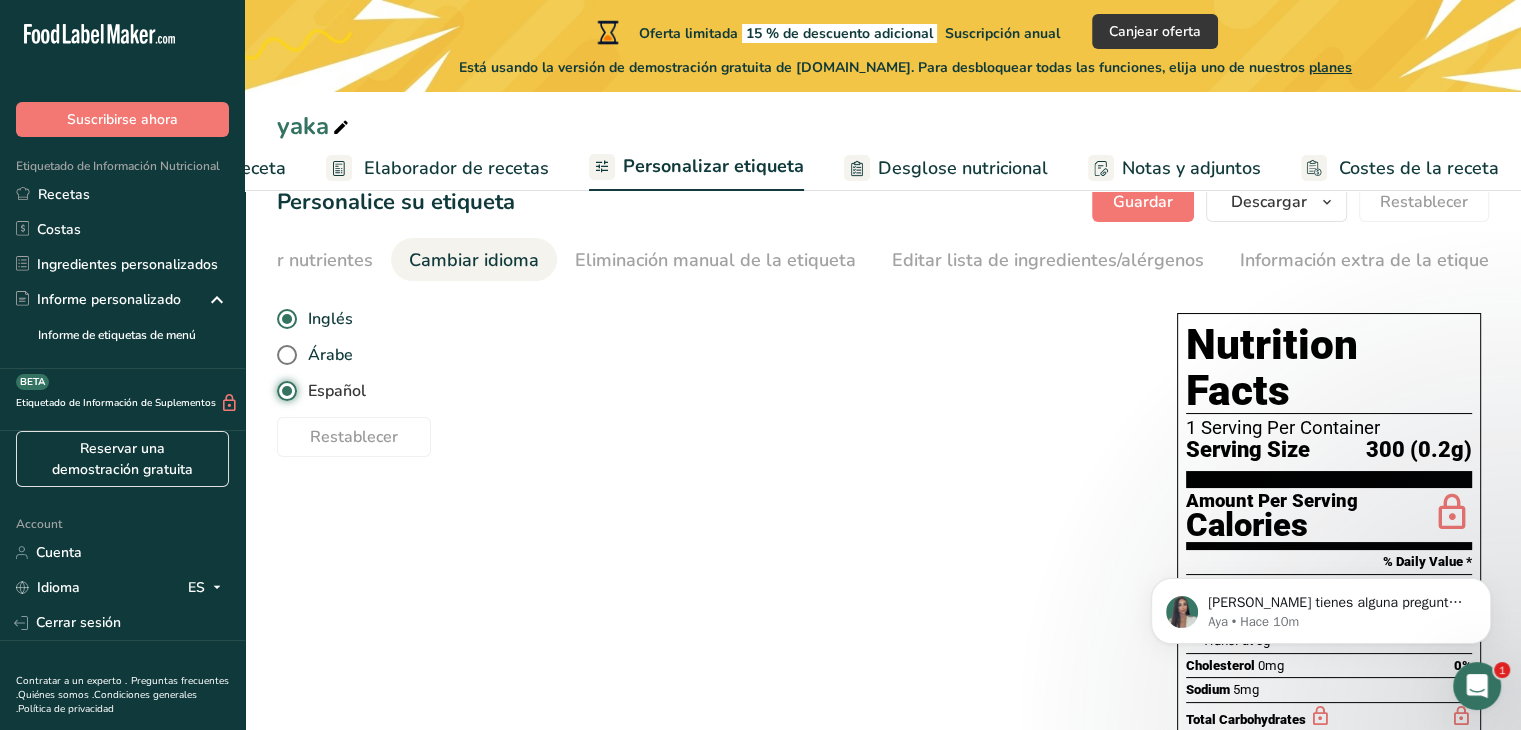 radio on "false" 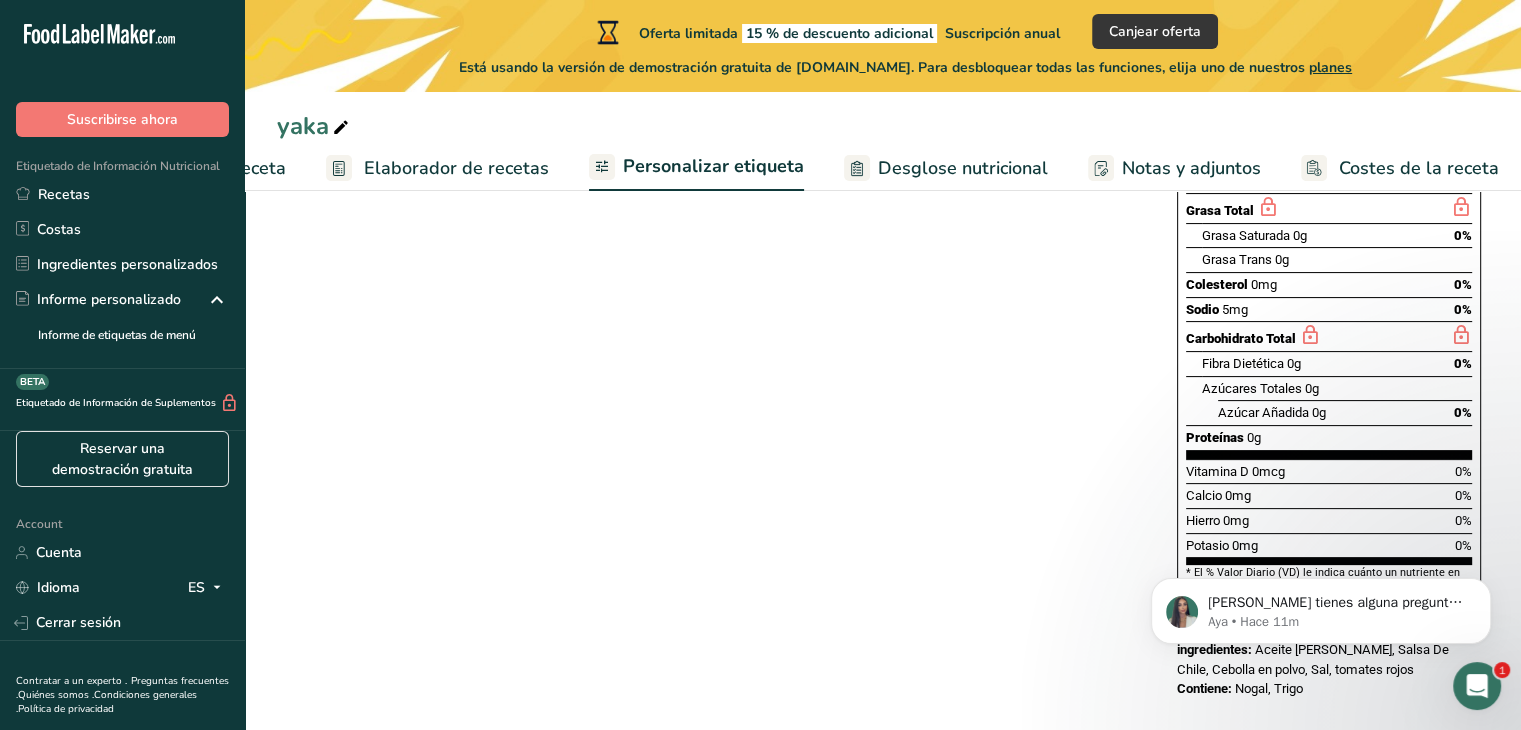 scroll, scrollTop: 420, scrollLeft: 0, axis: vertical 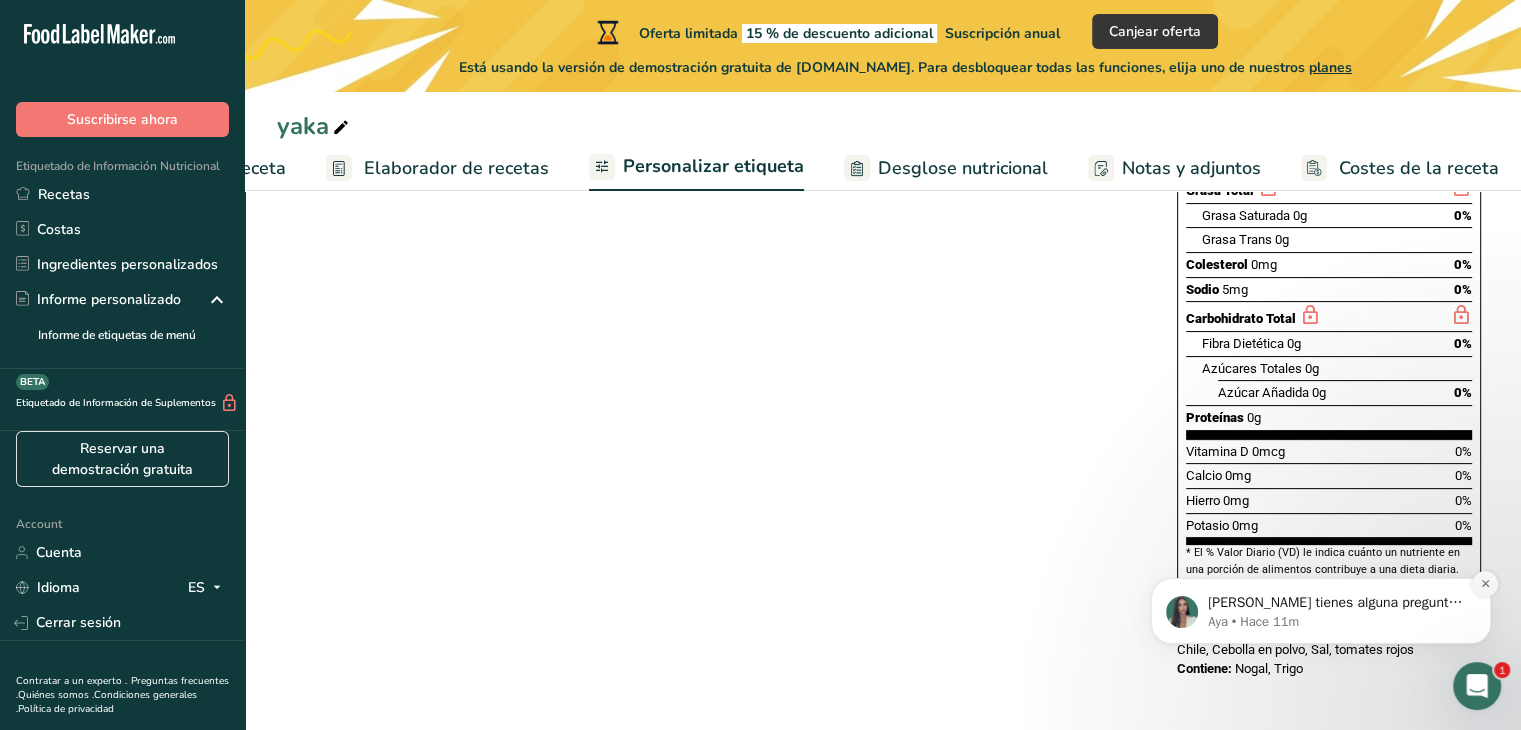 click 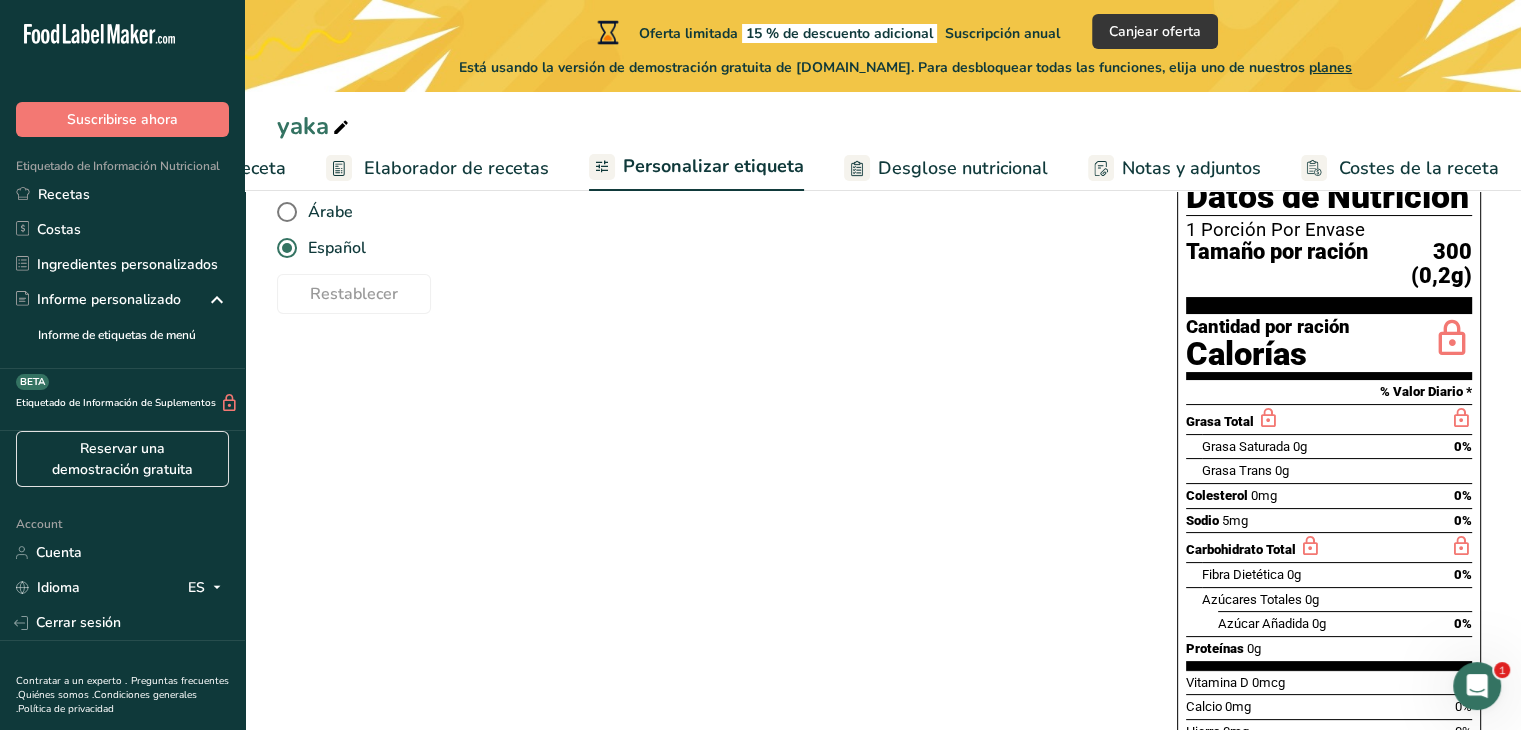 scroll, scrollTop: 187, scrollLeft: 0, axis: vertical 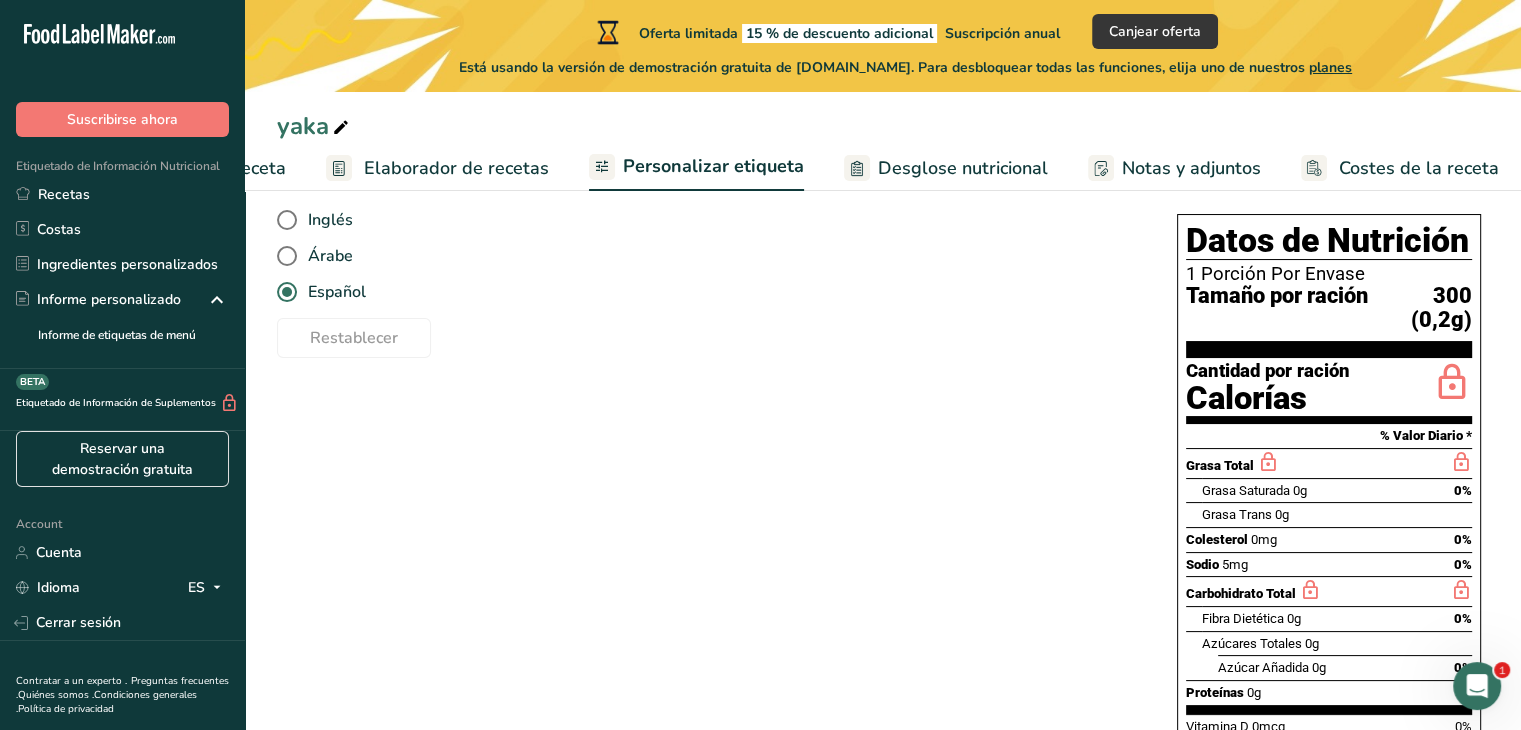 click on "Configuración de receta" at bounding box center (189, 168) 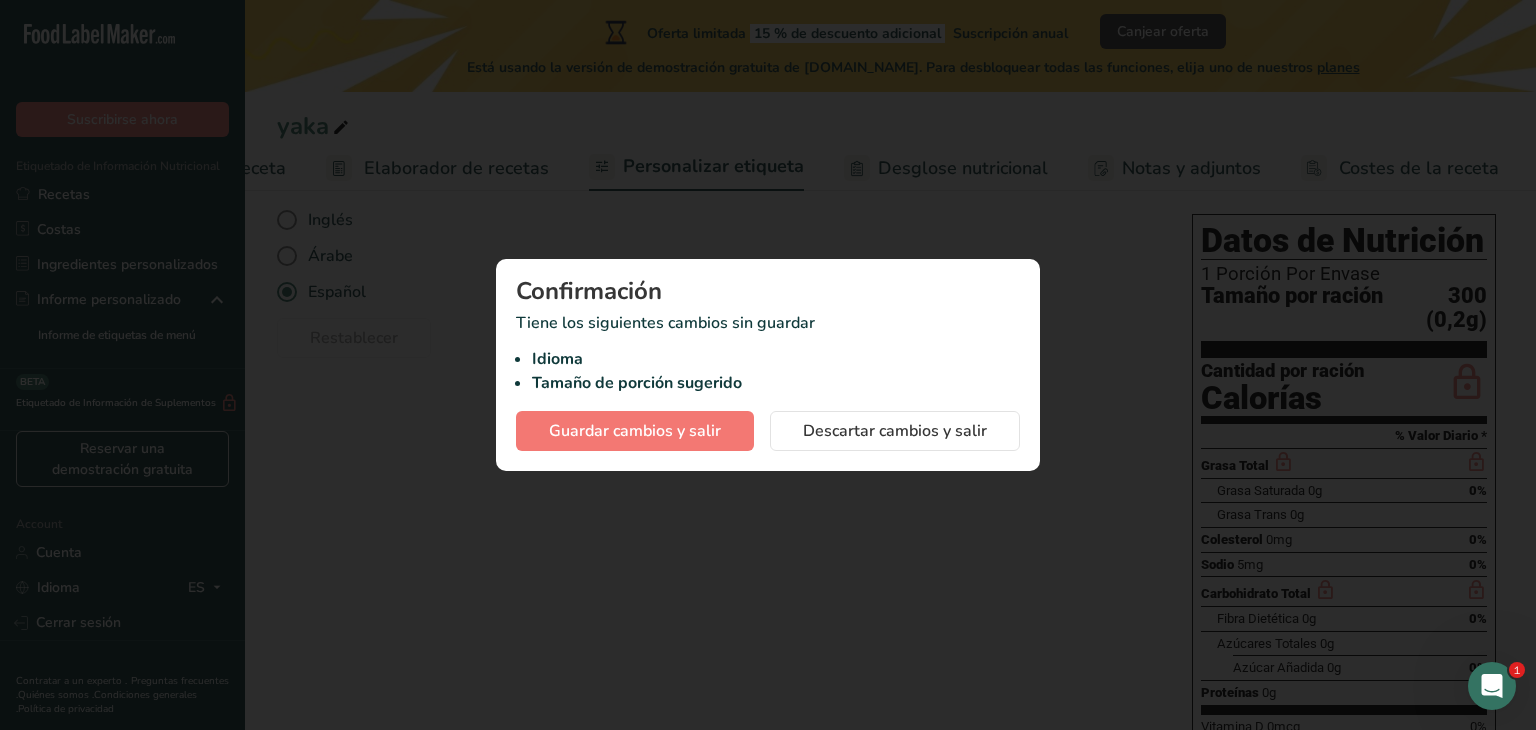 scroll, scrollTop: 0, scrollLeft: 639, axis: horizontal 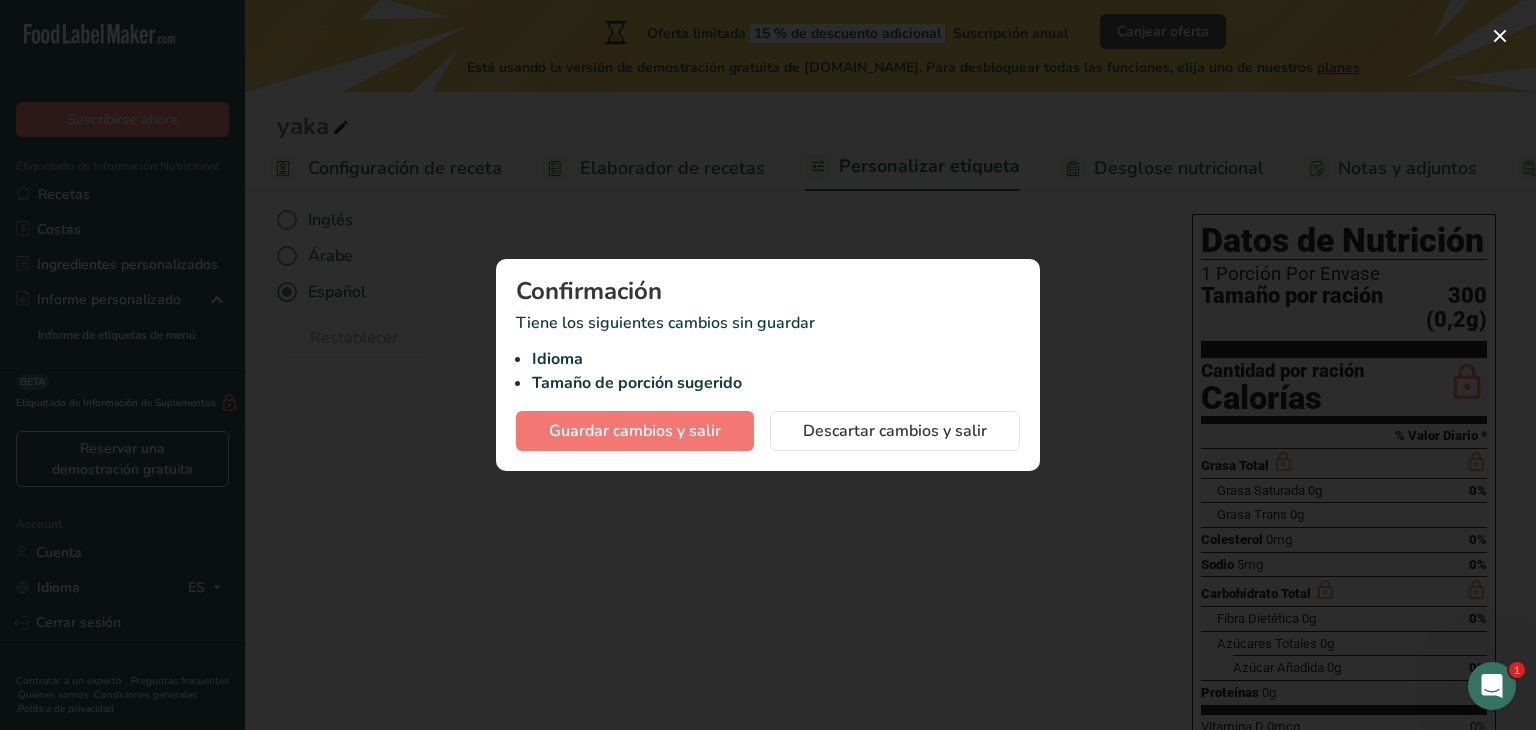 click at bounding box center [768, 365] 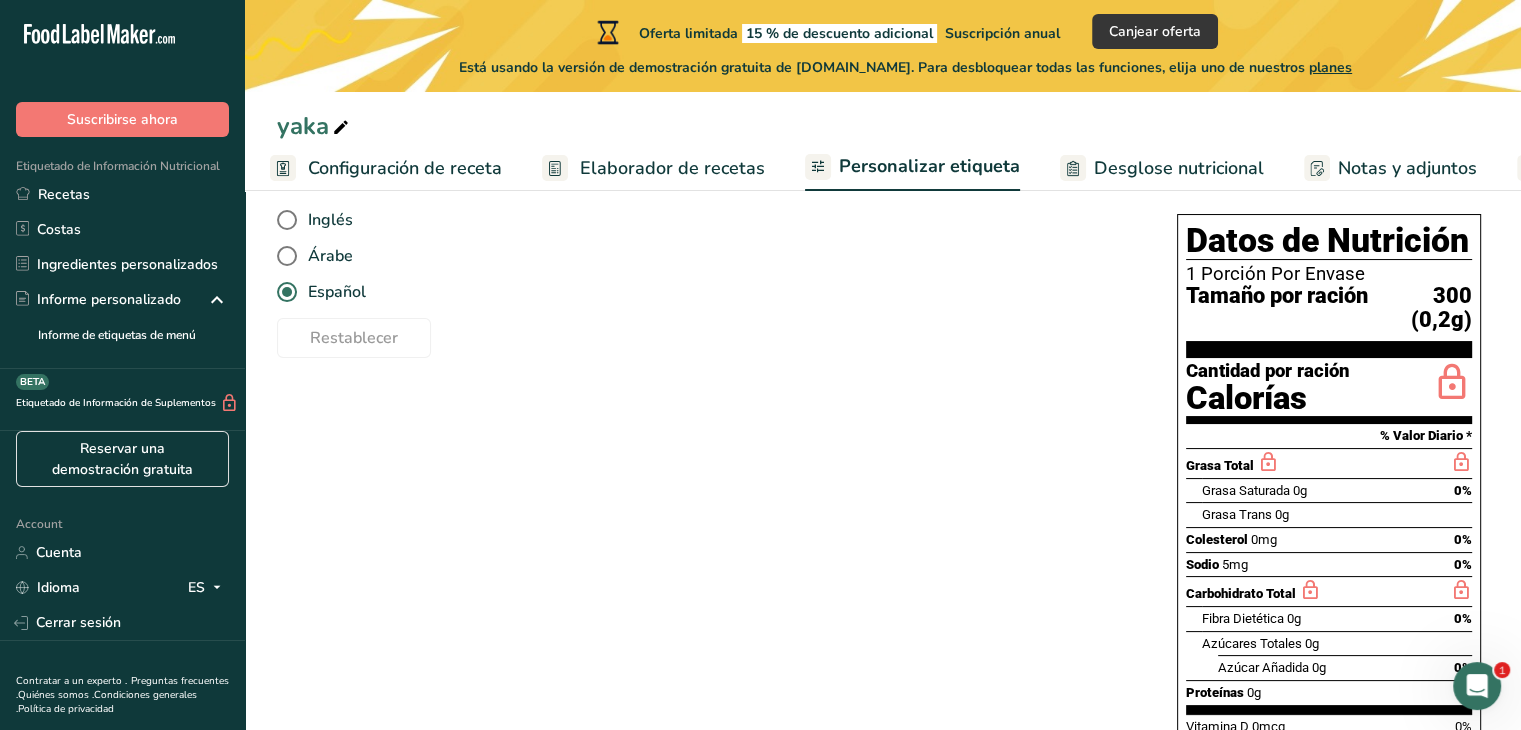 click on "Configuración de receta" at bounding box center (405, 168) 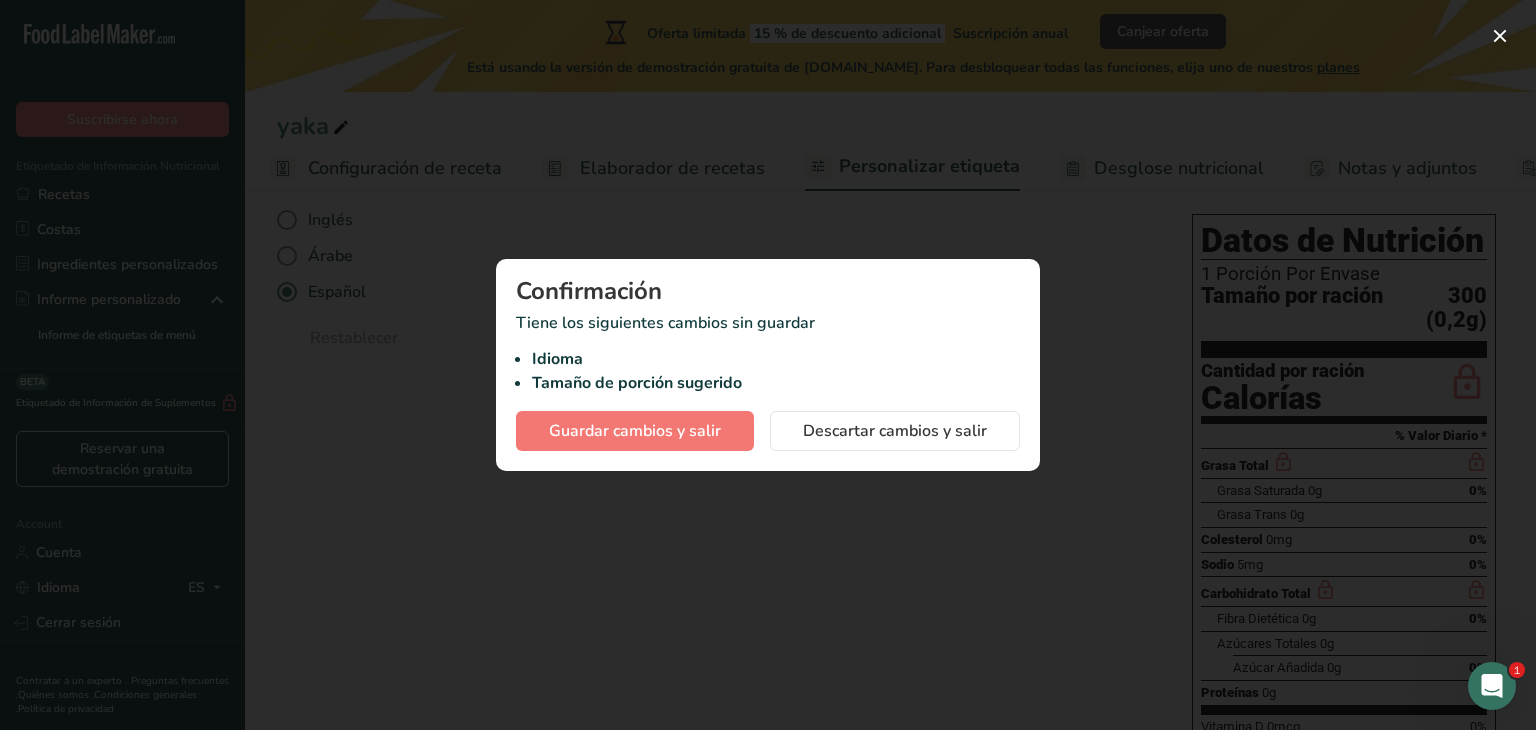 click at bounding box center (768, 365) 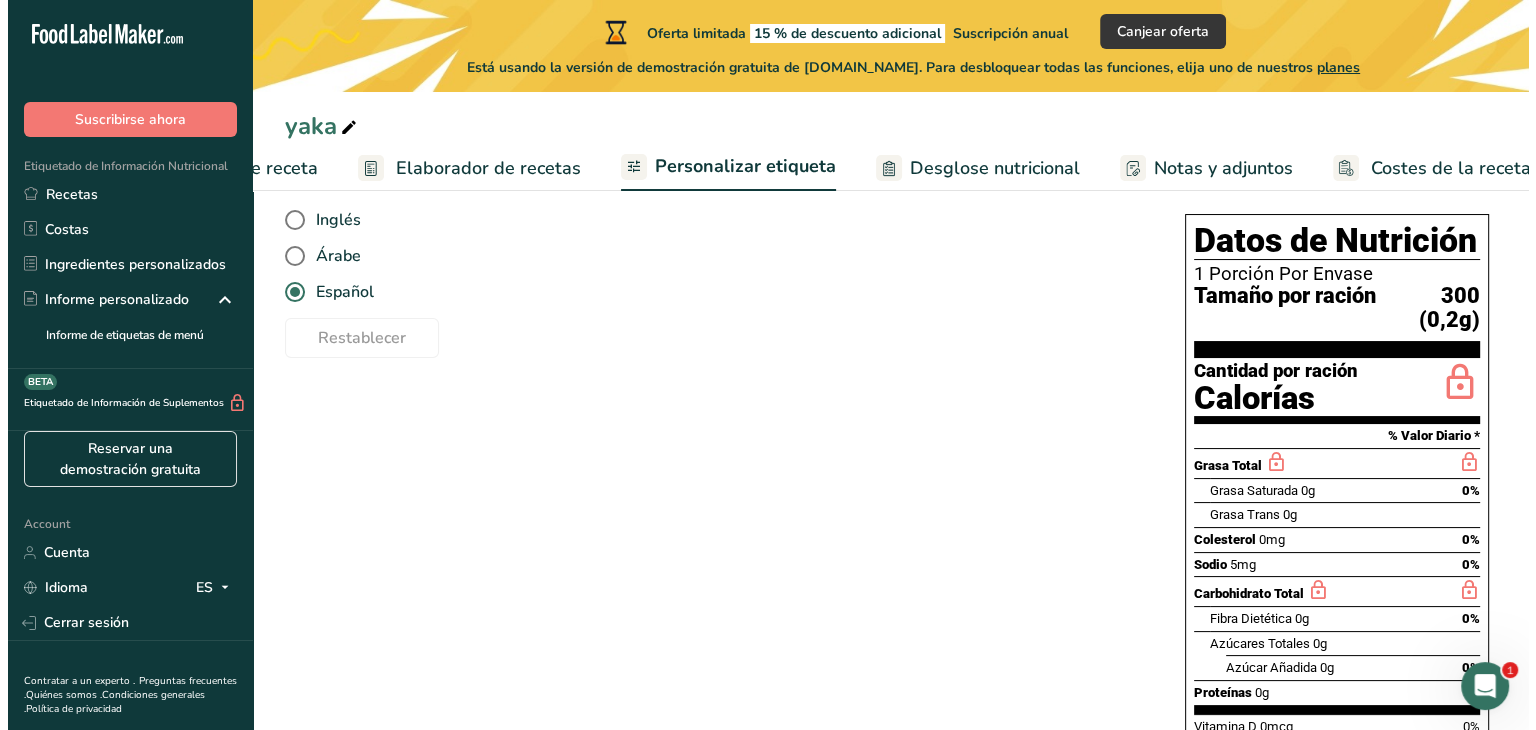 scroll, scrollTop: 0, scrollLeft: 223, axis: horizontal 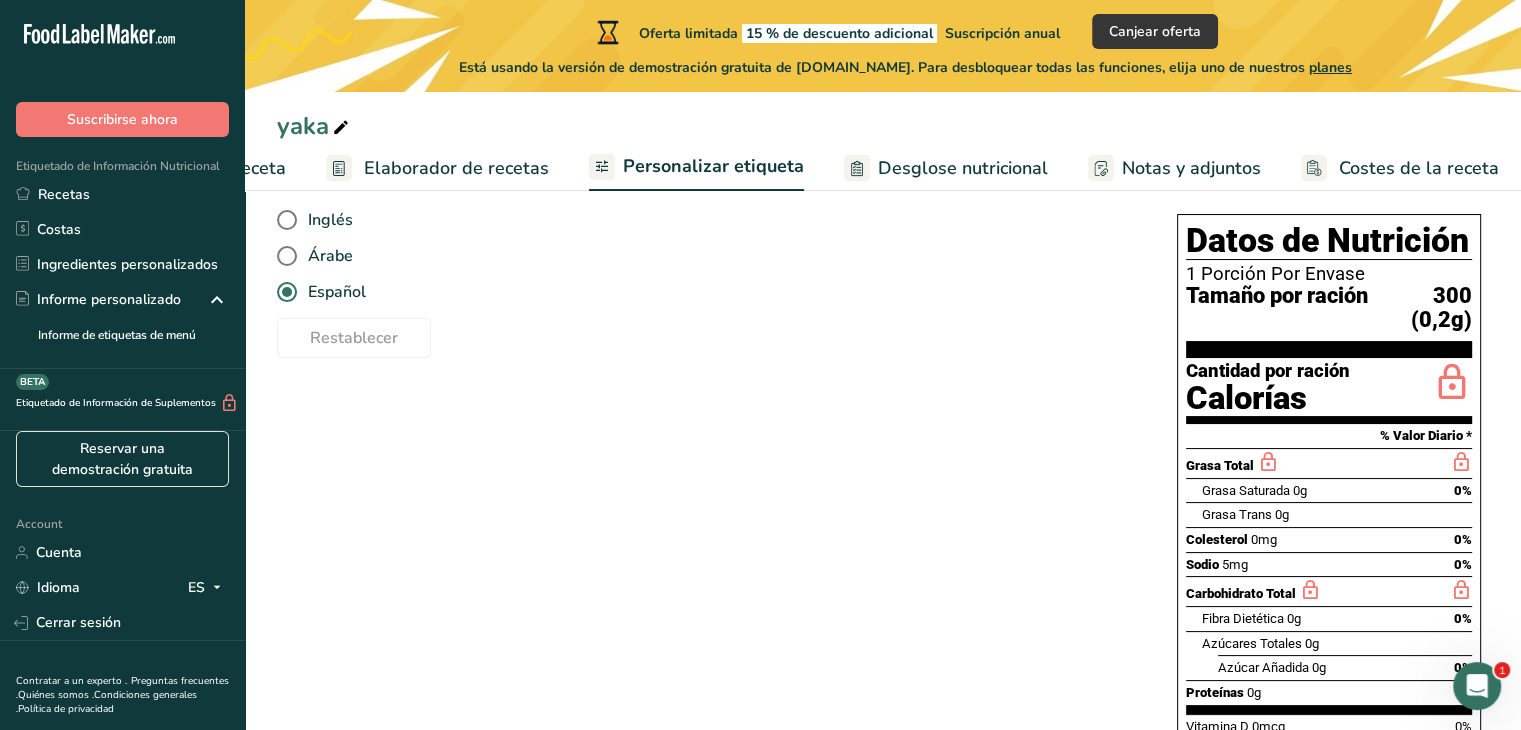 click on "Desglose nutricional" at bounding box center [963, 168] 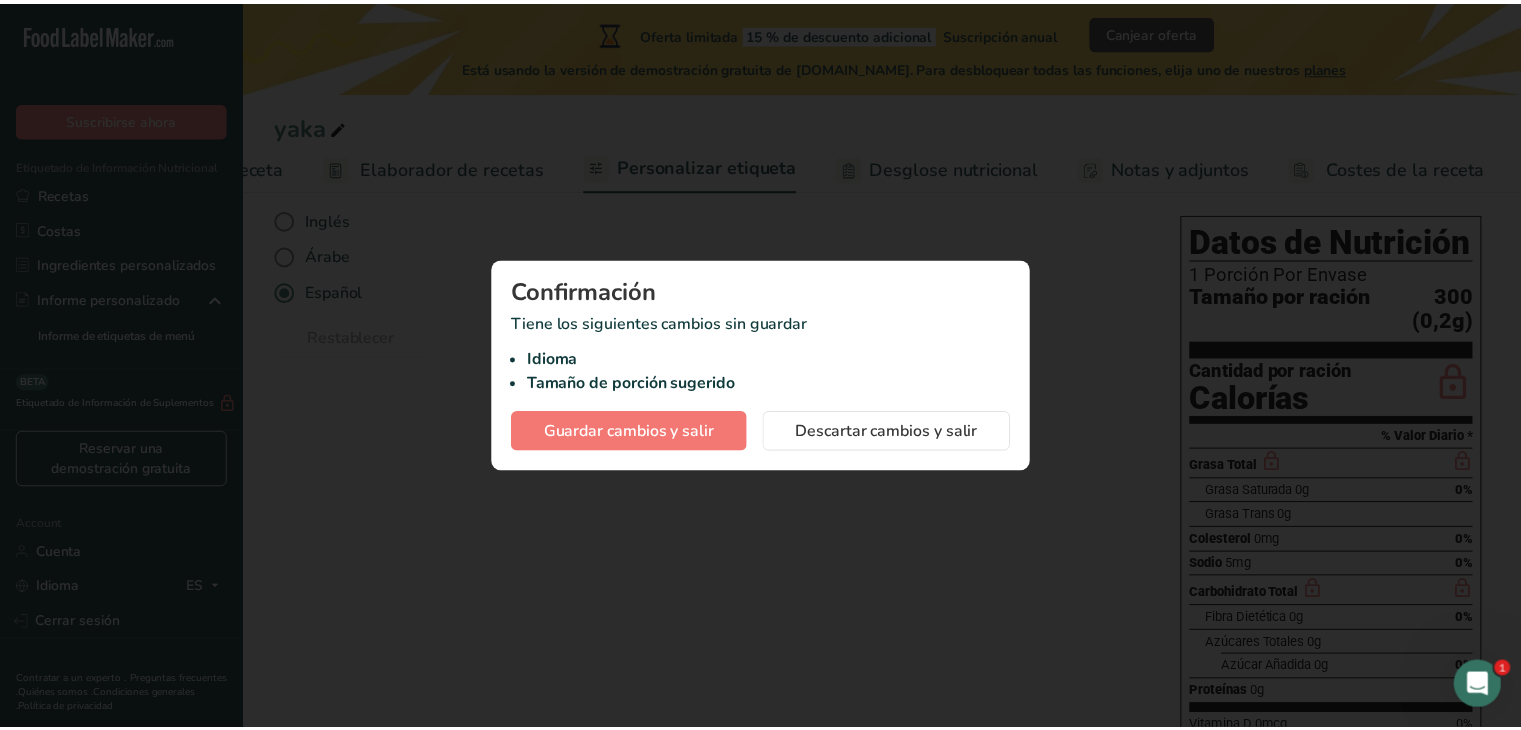 scroll, scrollTop: 0, scrollLeft: 208, axis: horizontal 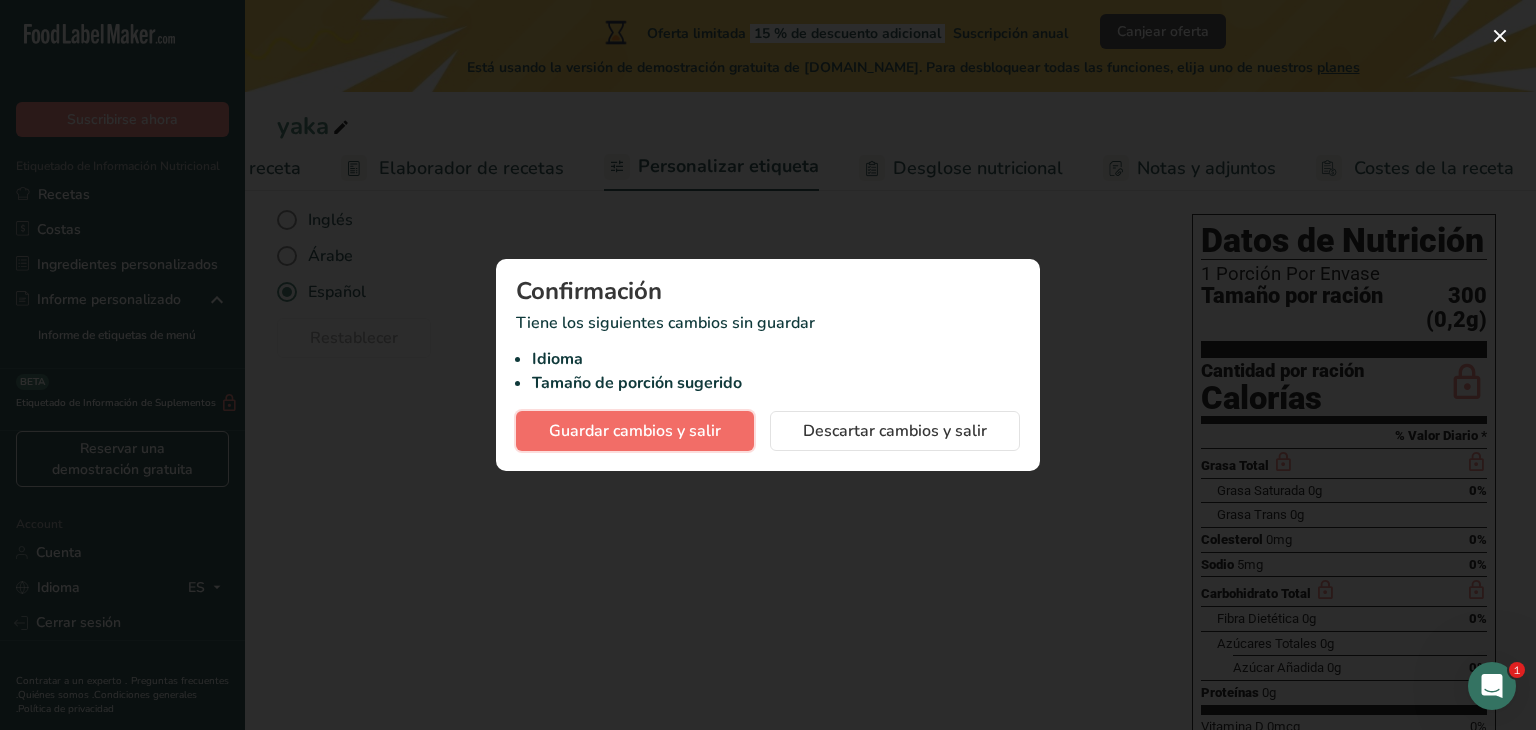 click on "Guardar cambios y salir" at bounding box center (635, 431) 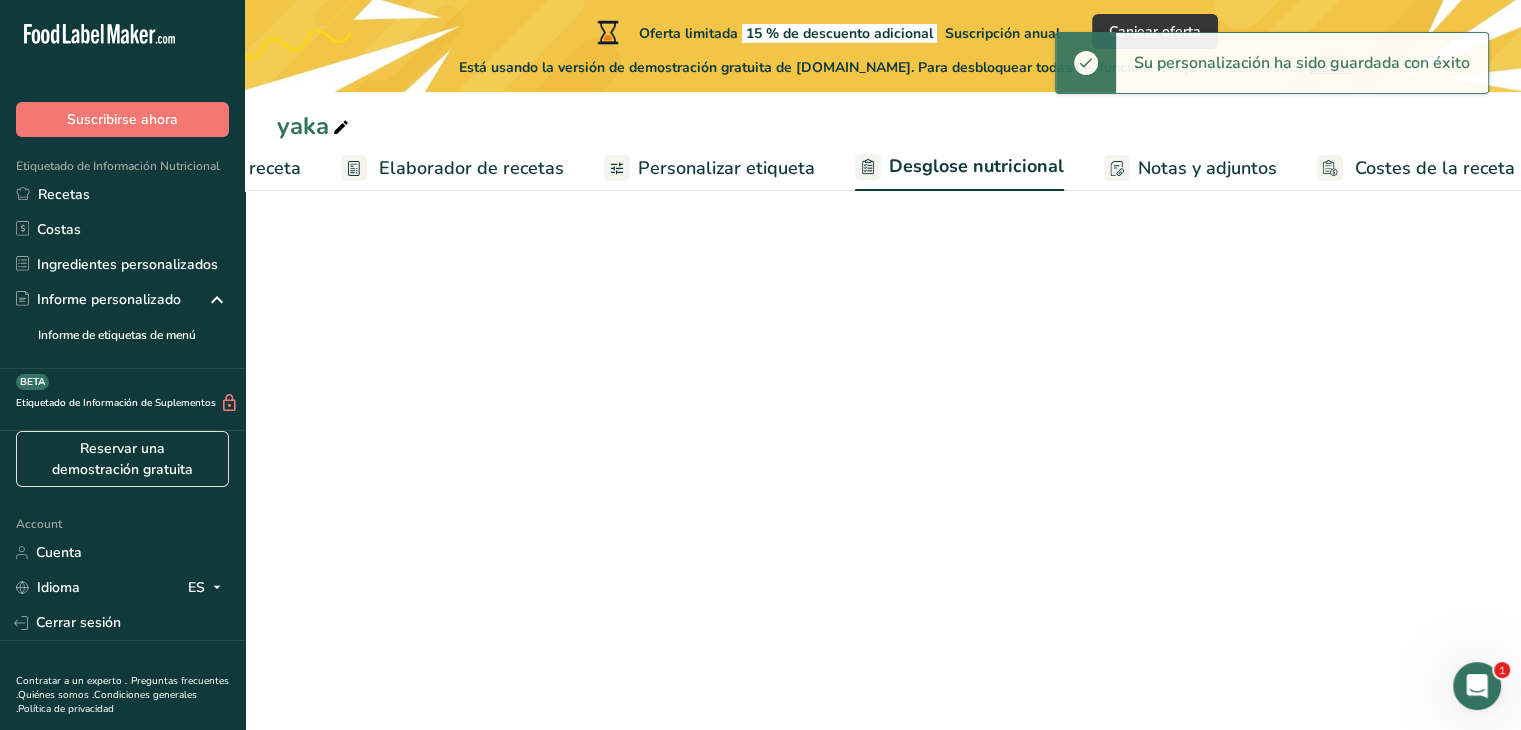 select on "Calories" 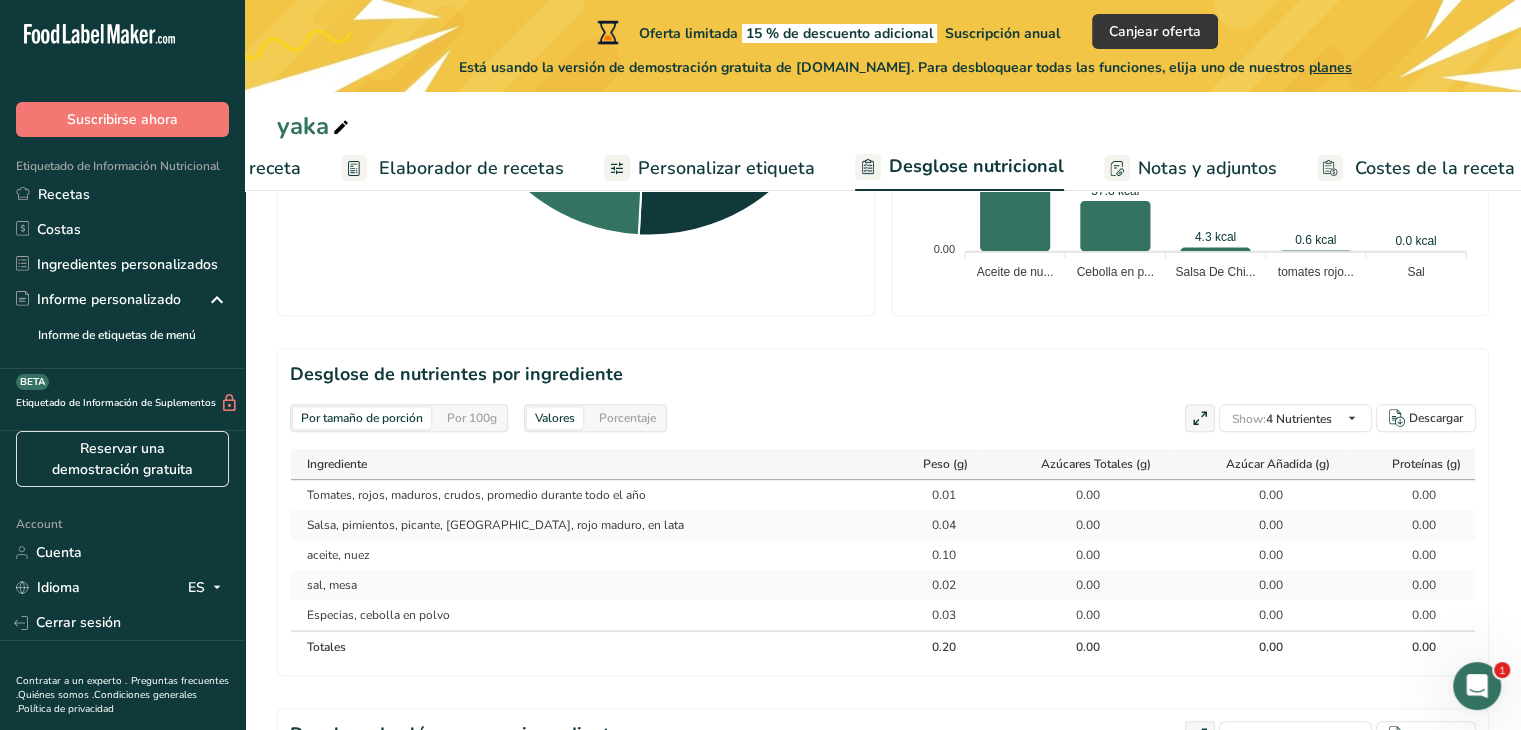 scroll, scrollTop: 845, scrollLeft: 0, axis: vertical 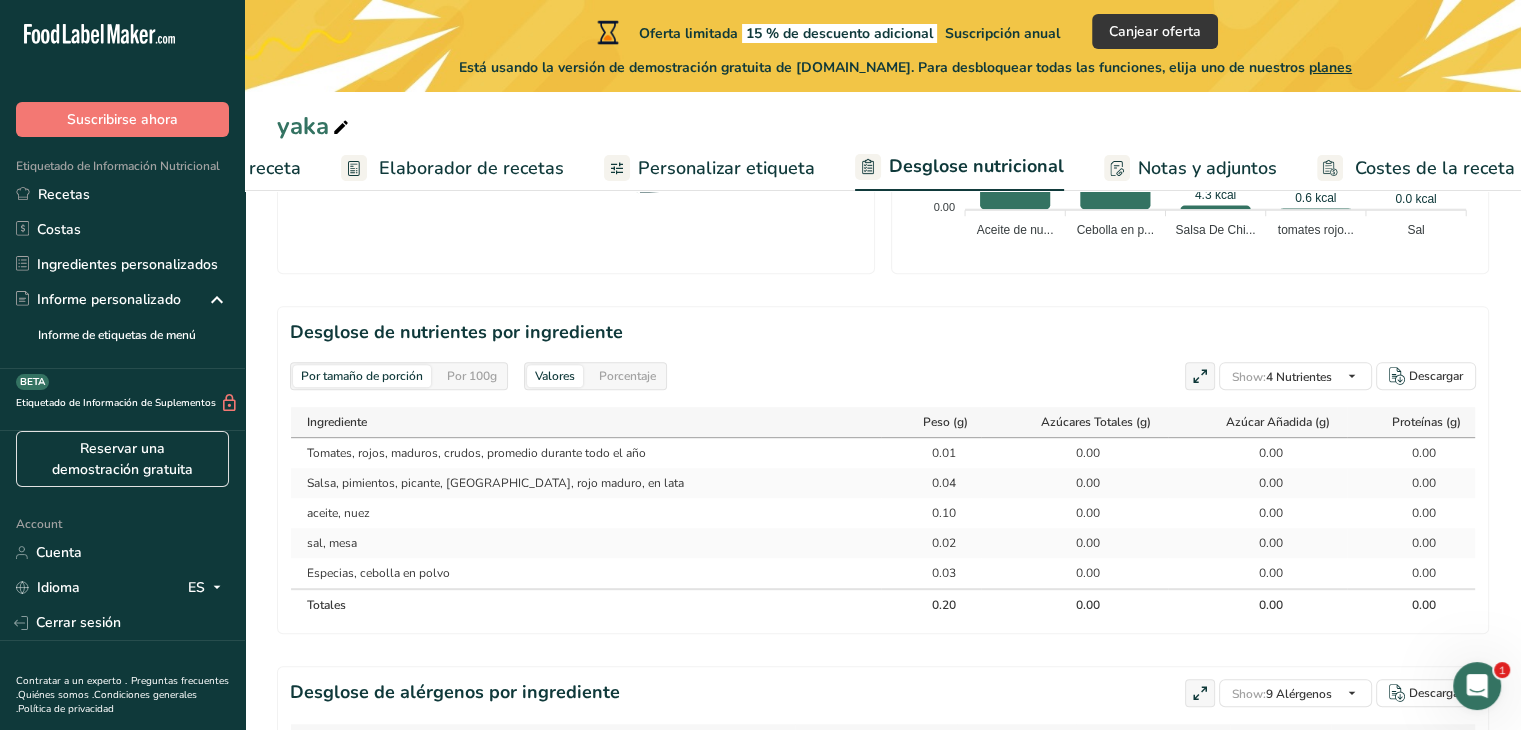 click on "Por 100g" at bounding box center [472, 376] 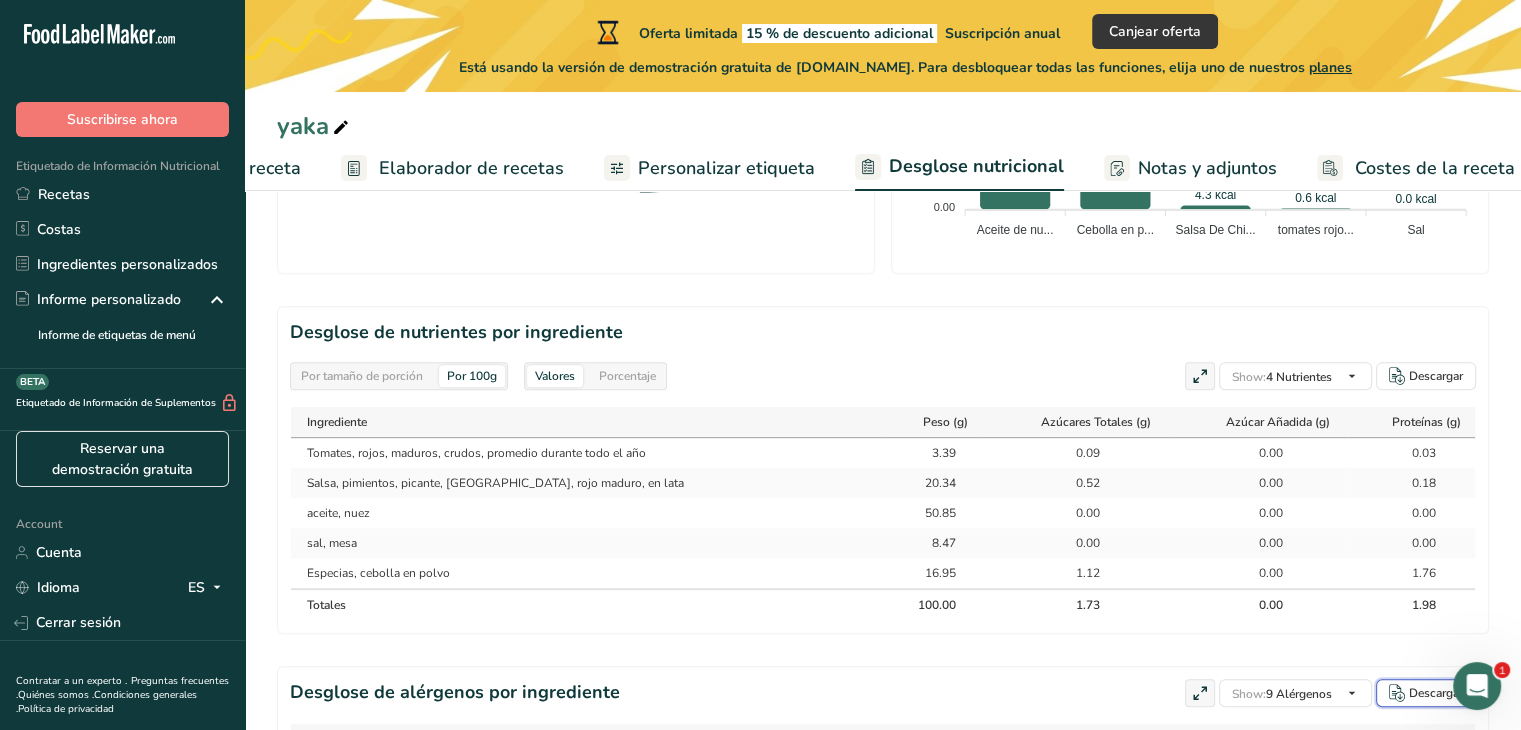 click on "Descargar" at bounding box center [1436, 693] 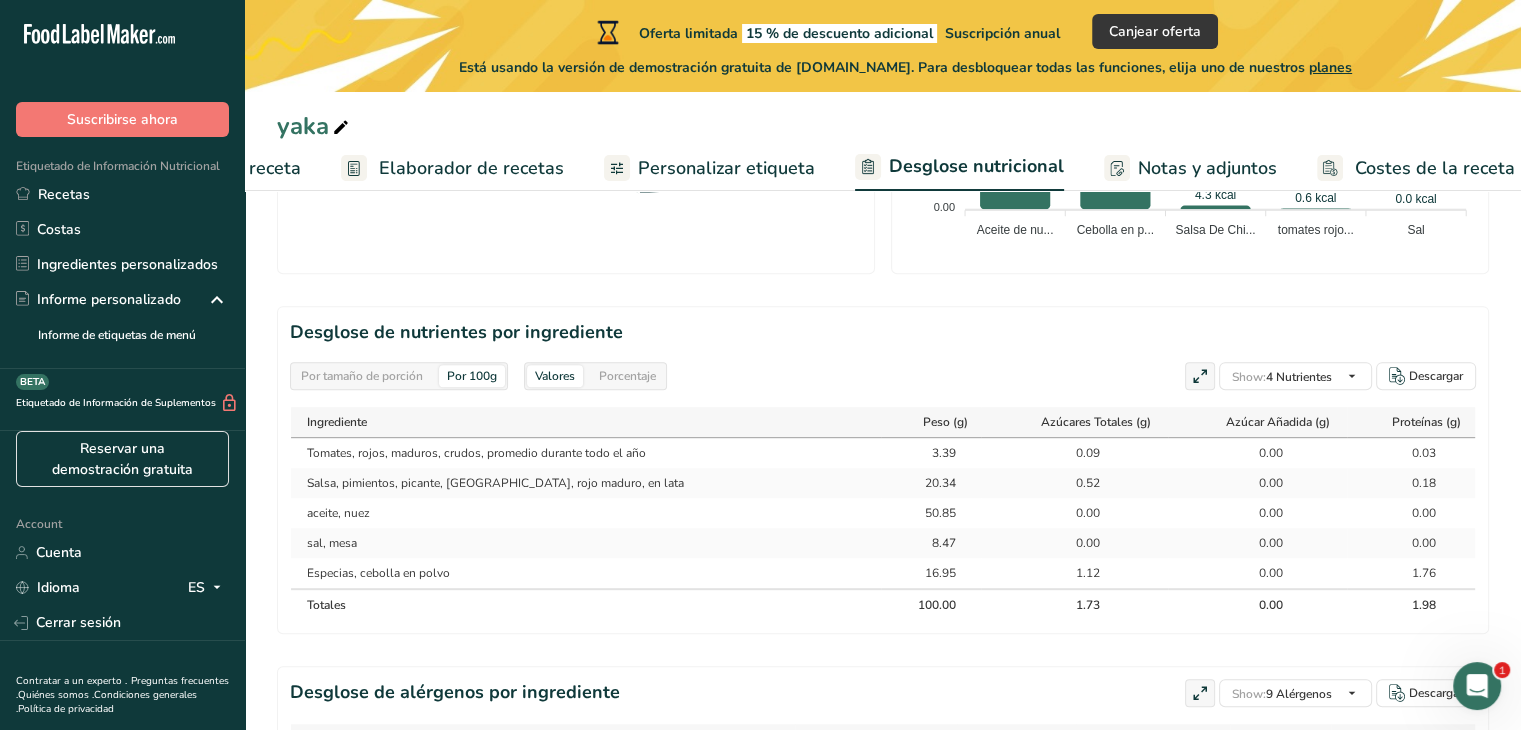 click on "Porcentaje" at bounding box center (627, 376) 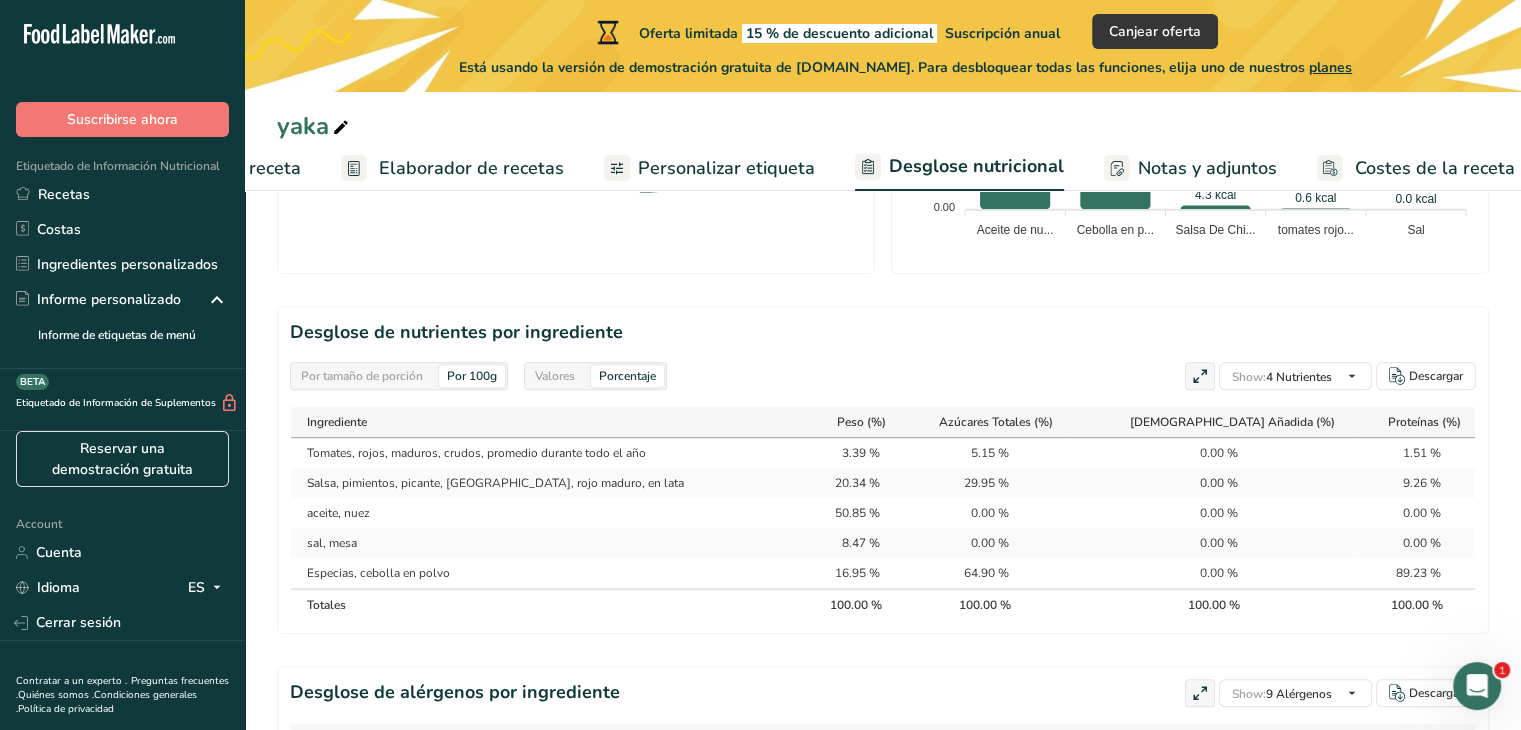 click on "Valores" at bounding box center (555, 376) 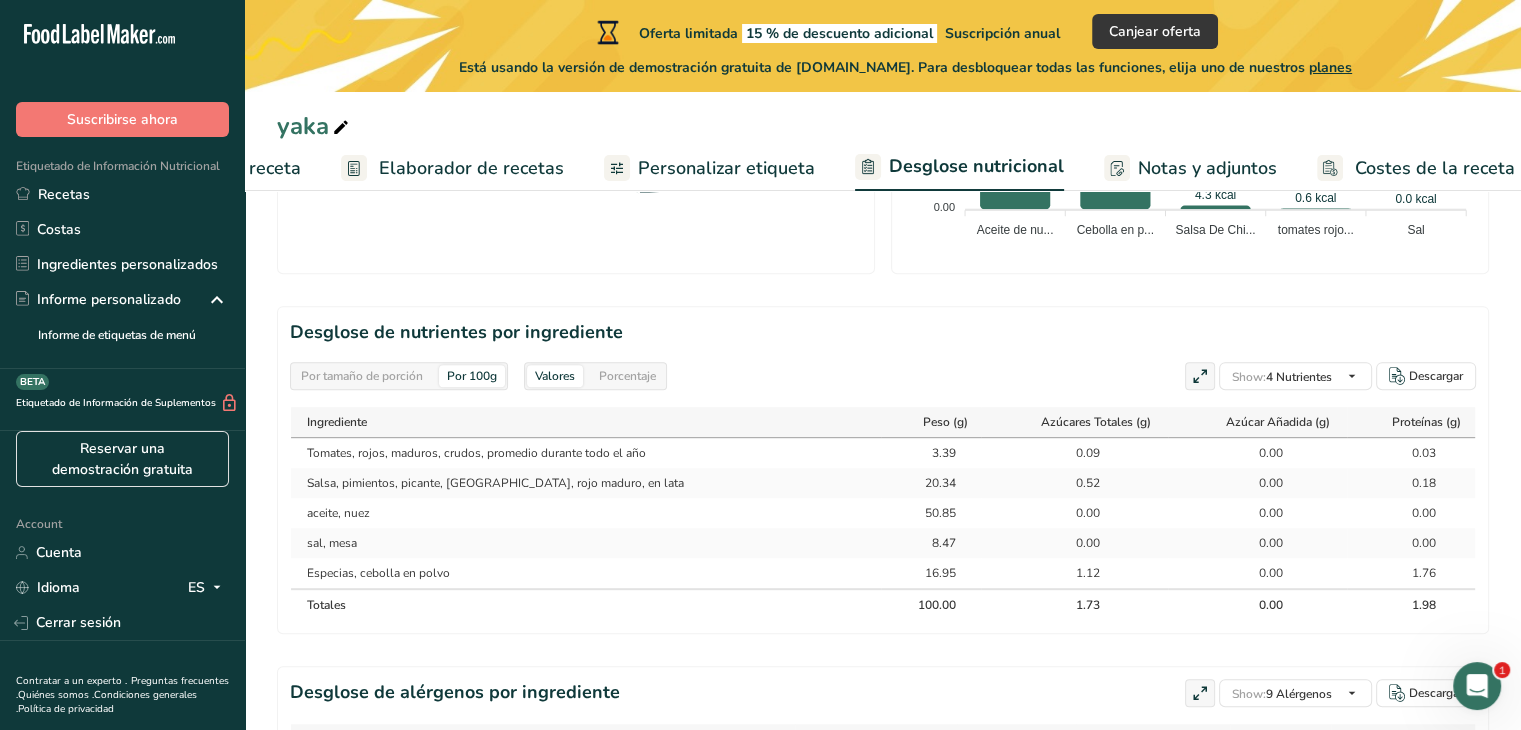 click on "Elaborador de recetas" at bounding box center (471, 168) 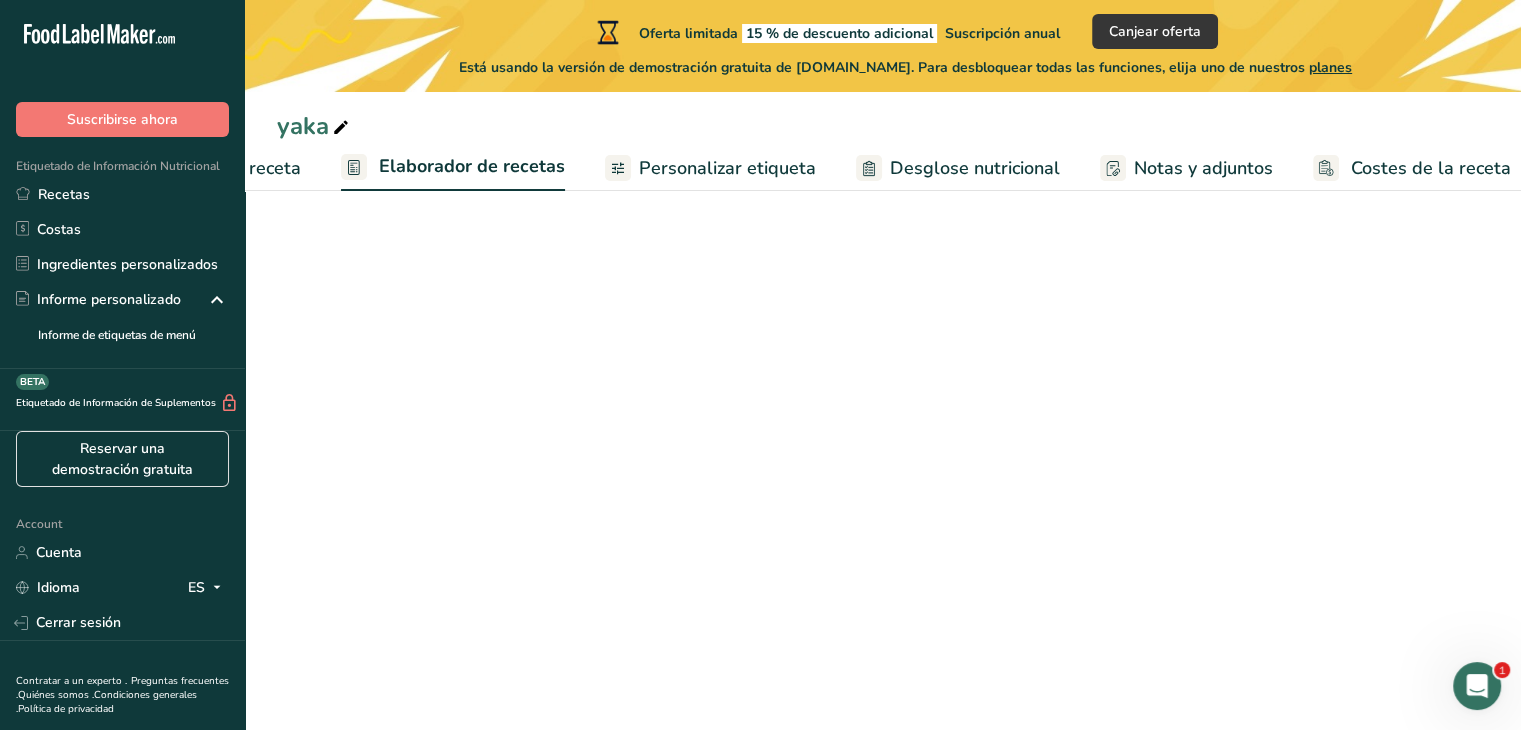 scroll, scrollTop: 563, scrollLeft: 0, axis: vertical 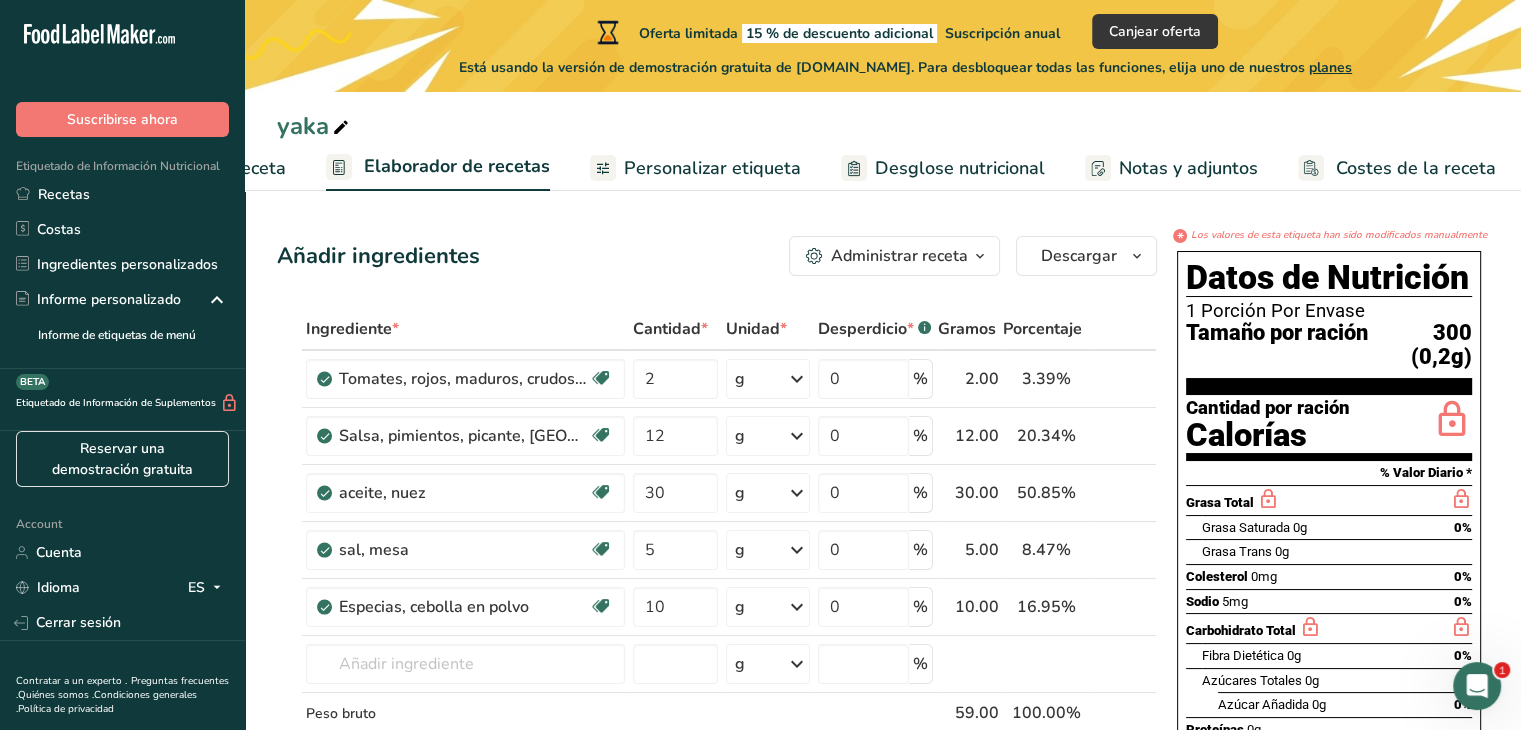 click on "Costes de la receta" at bounding box center [1416, 168] 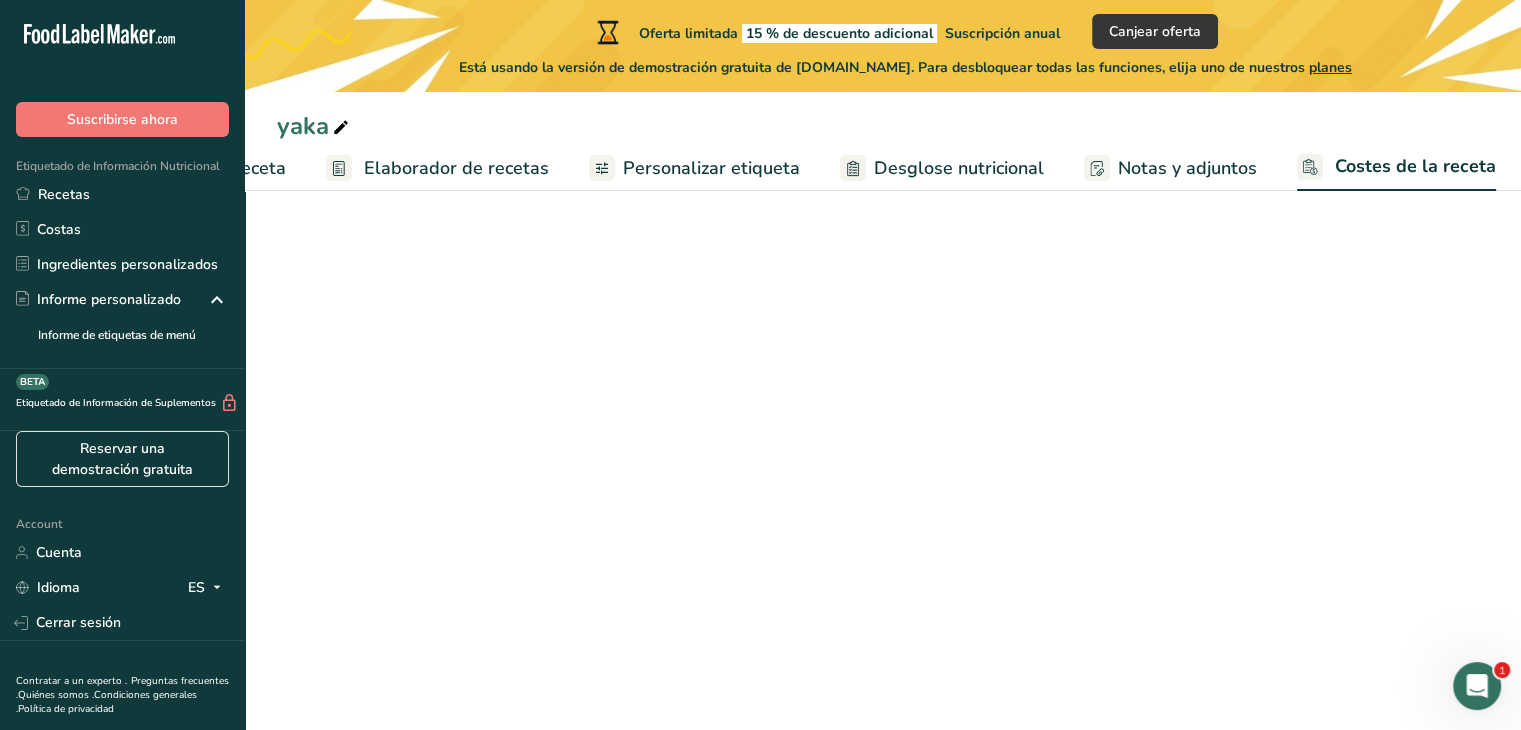scroll, scrollTop: 0, scrollLeft: 222, axis: horizontal 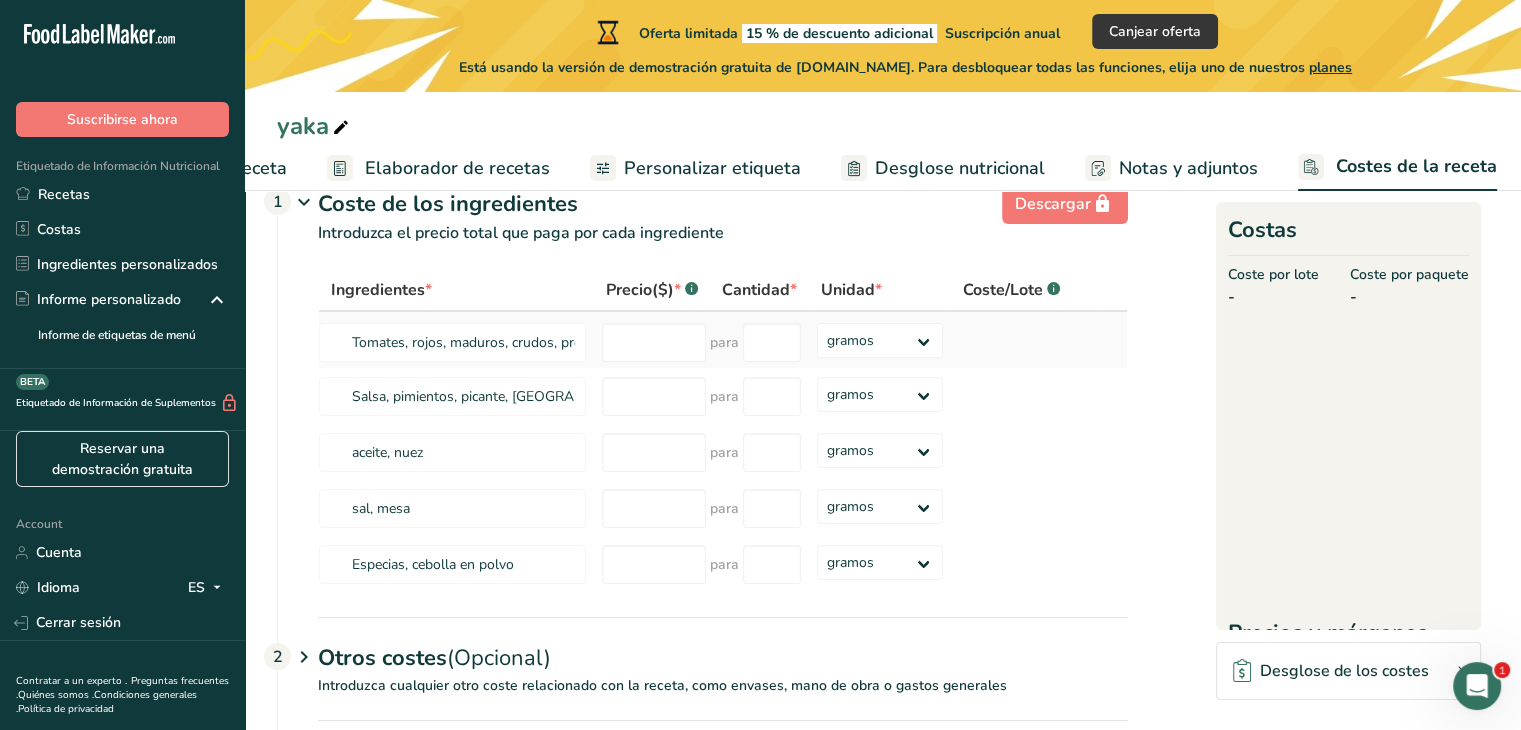 click at bounding box center [652, 340] 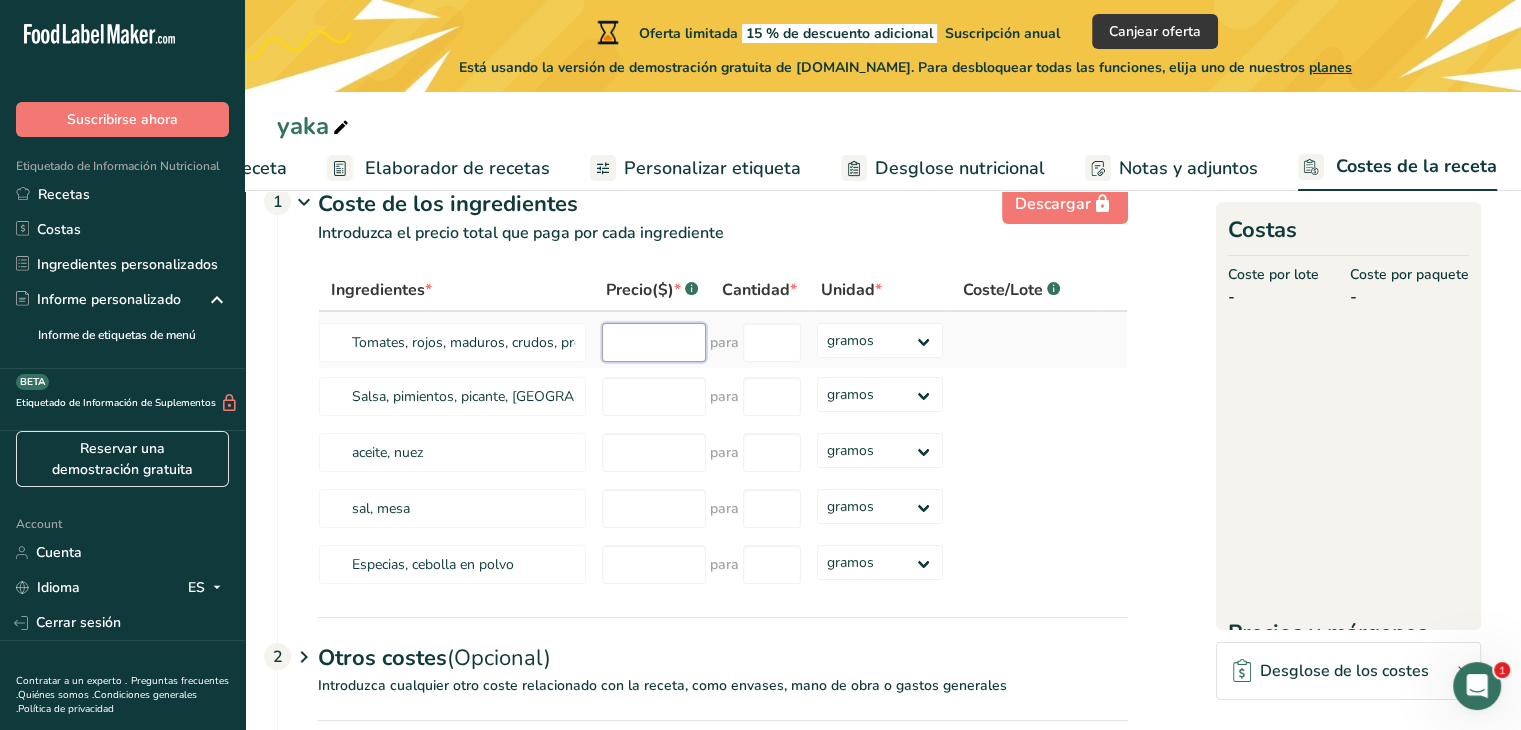 click at bounding box center [654, 342] 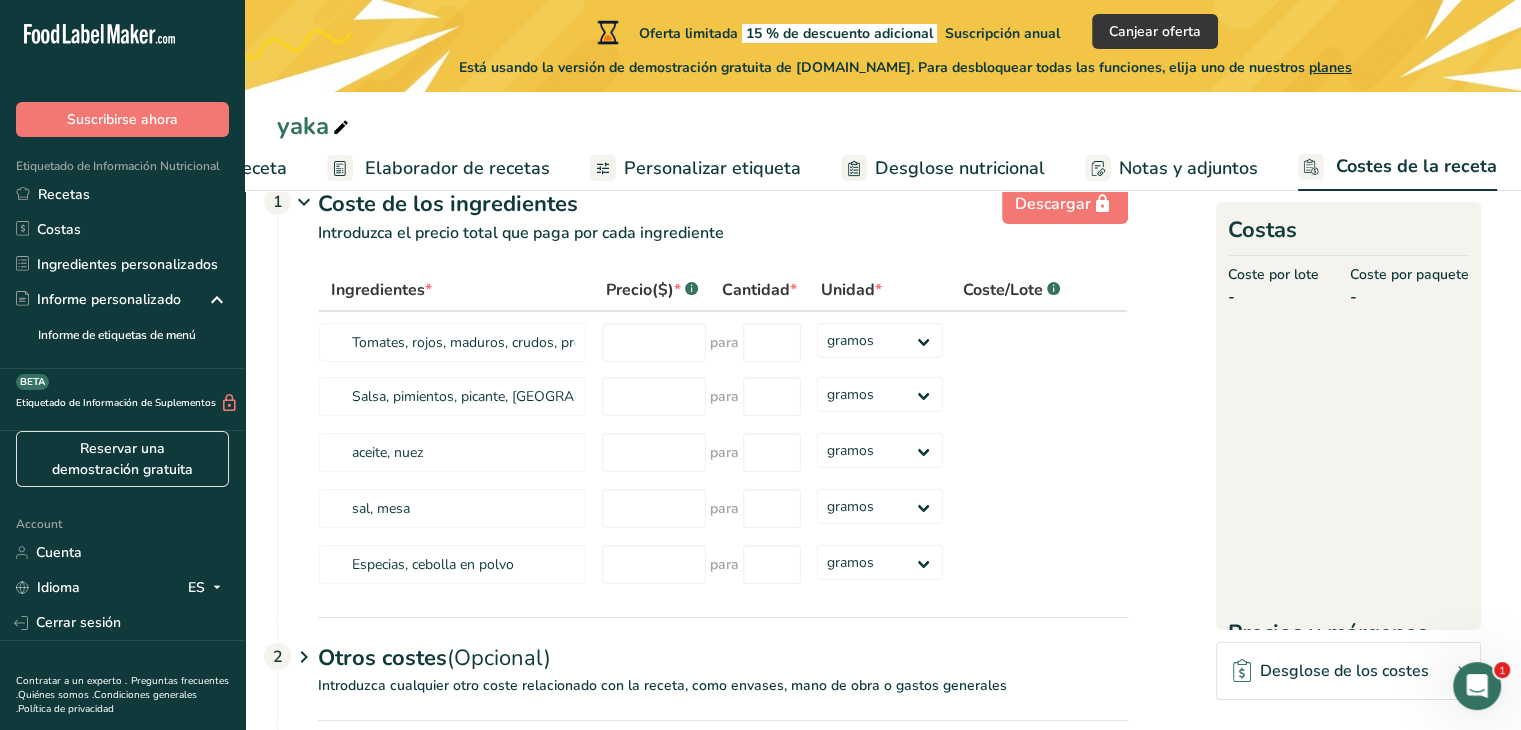 click on "Elaborador de recetas" at bounding box center [457, 168] 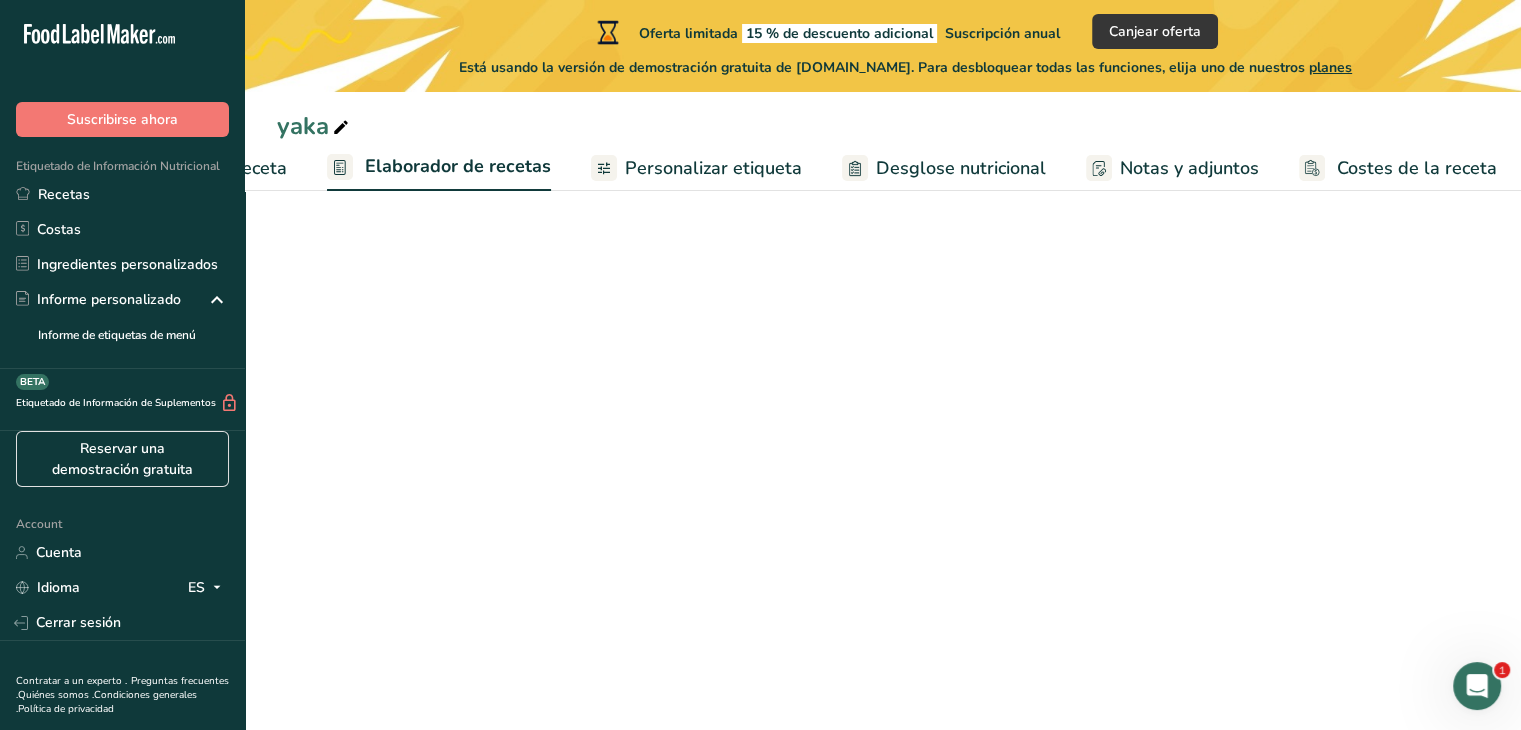 scroll, scrollTop: 0, scrollLeft: 223, axis: horizontal 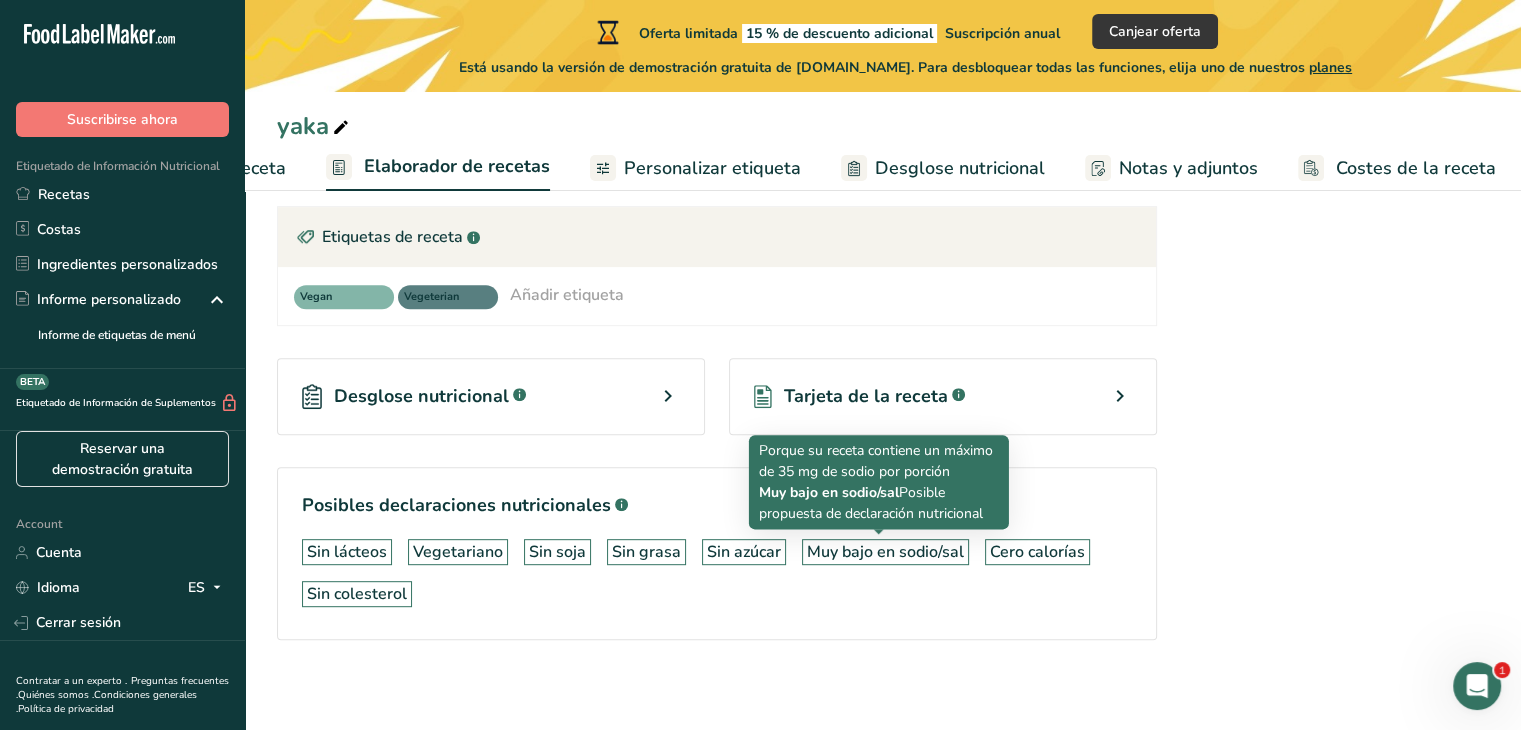 click on "Muy bajo en sodio/sal" at bounding box center [885, 552] 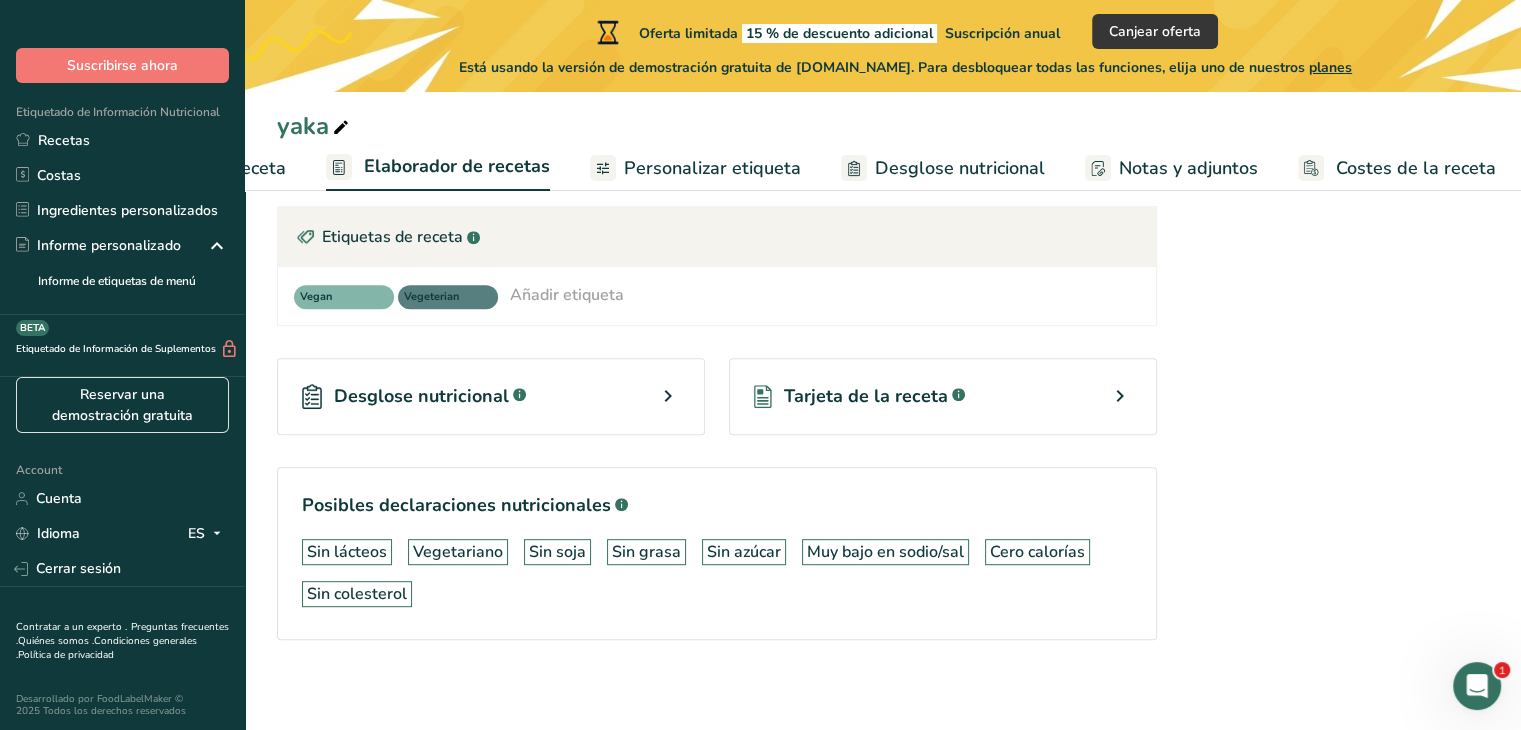 scroll, scrollTop: 28, scrollLeft: 0, axis: vertical 